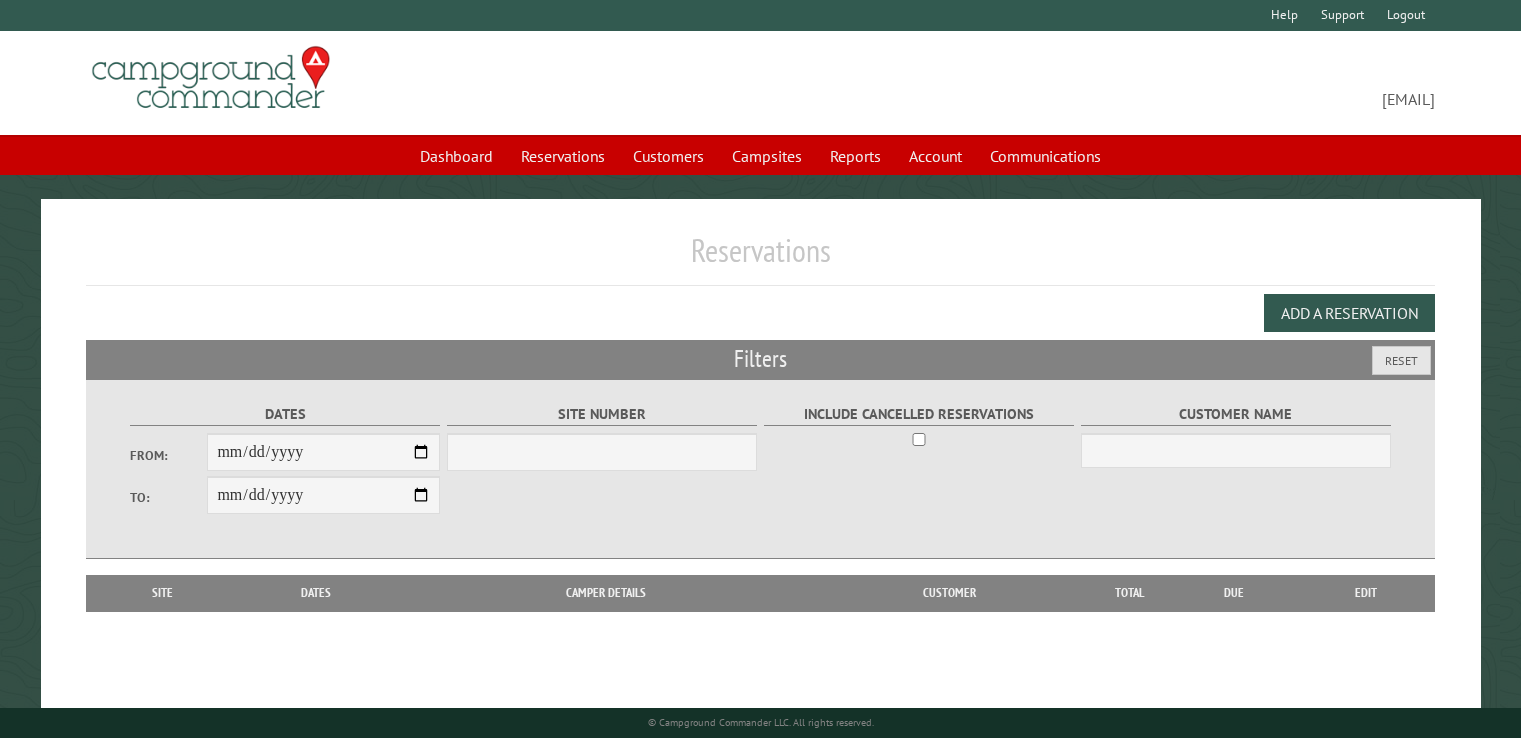 scroll, scrollTop: 0, scrollLeft: 0, axis: both 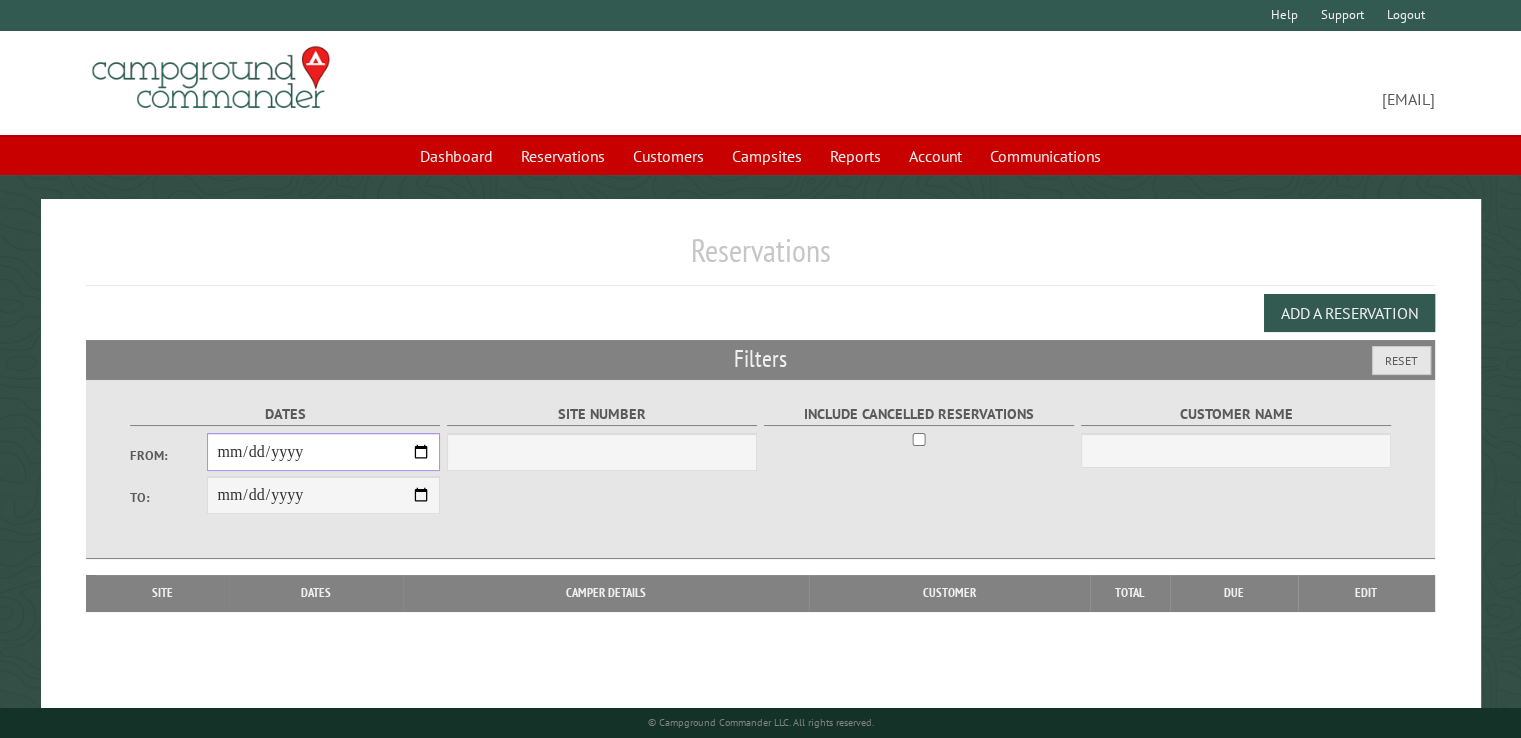 drag, startPoint x: 0, startPoint y: 0, endPoint x: 421, endPoint y: 454, distance: 619.1583 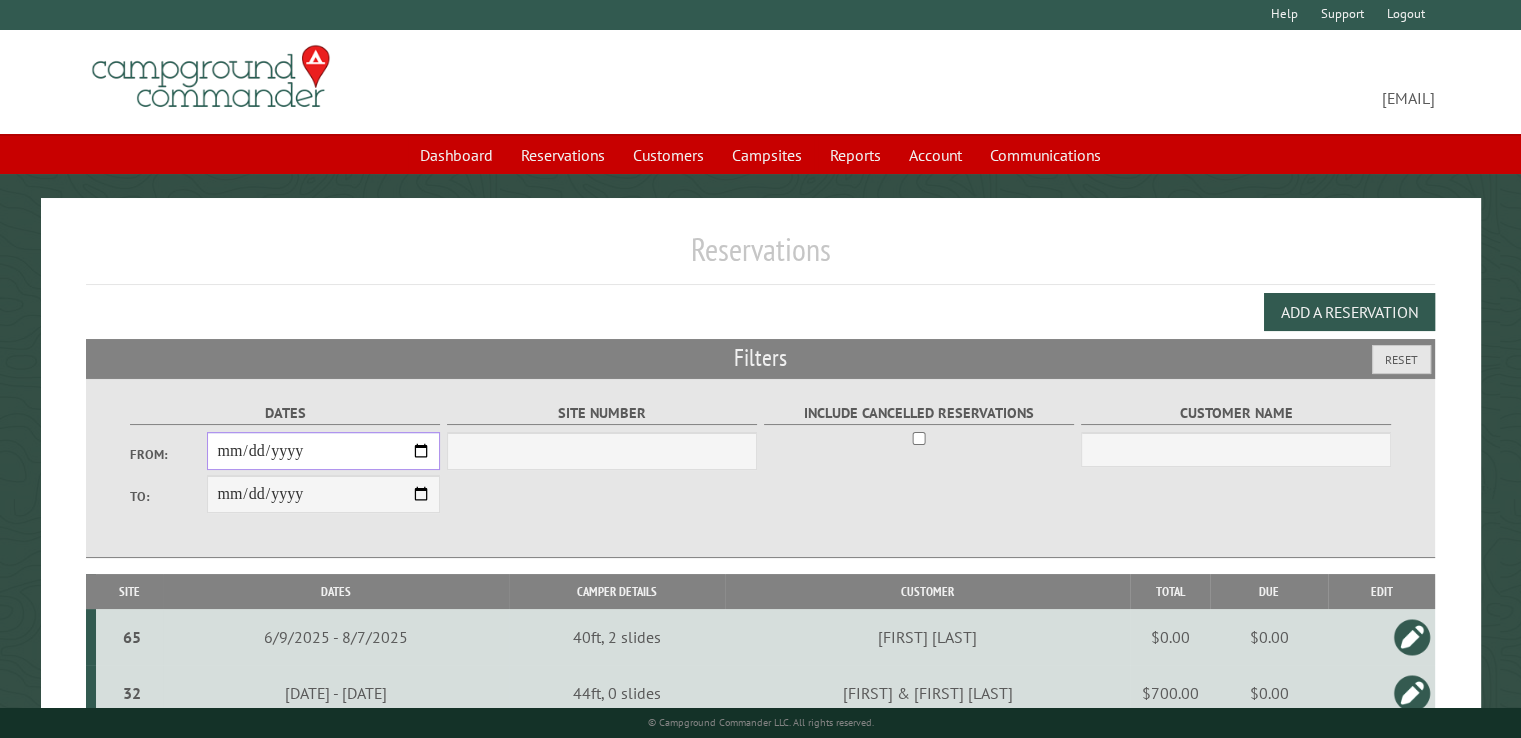 scroll, scrollTop: 0, scrollLeft: 0, axis: both 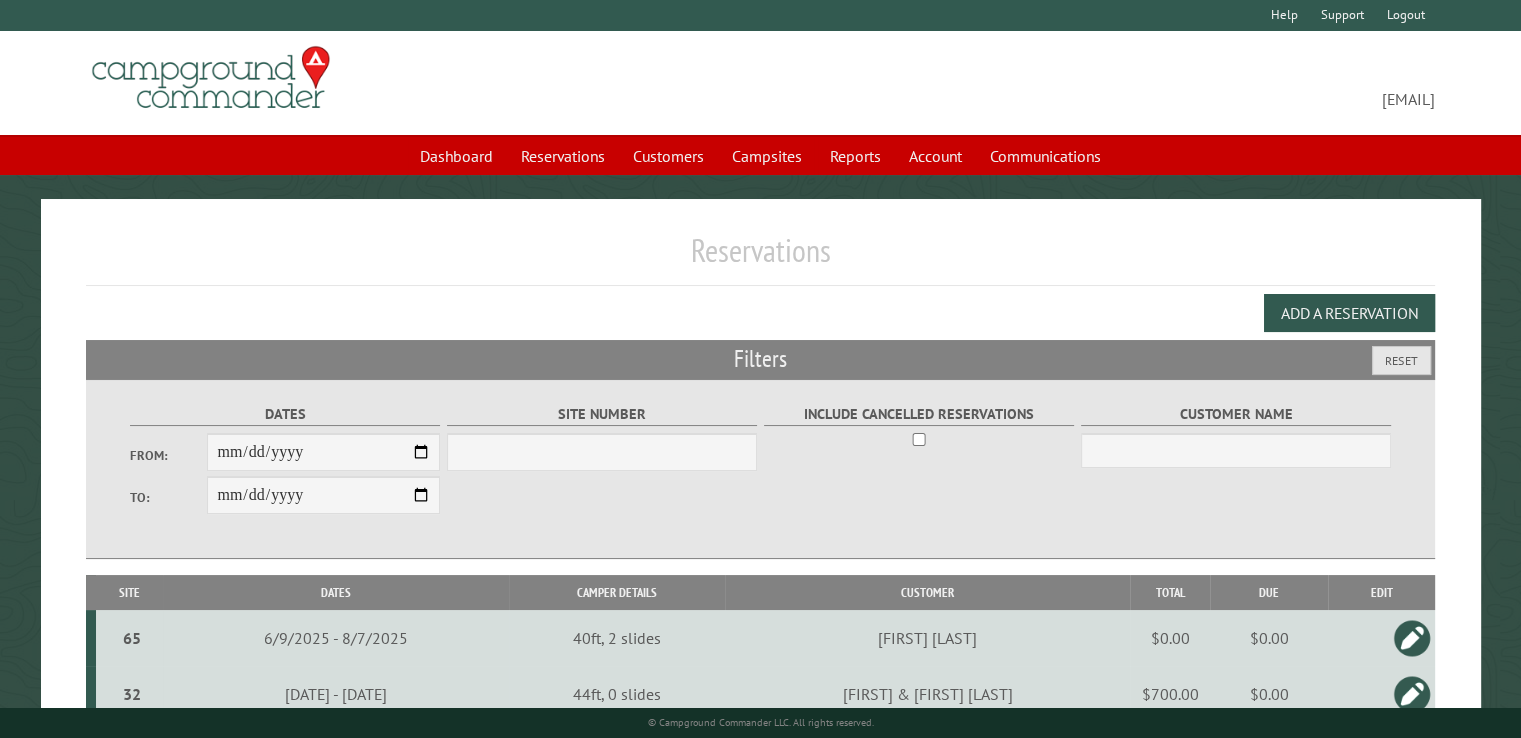 click at bounding box center [1412, 638] 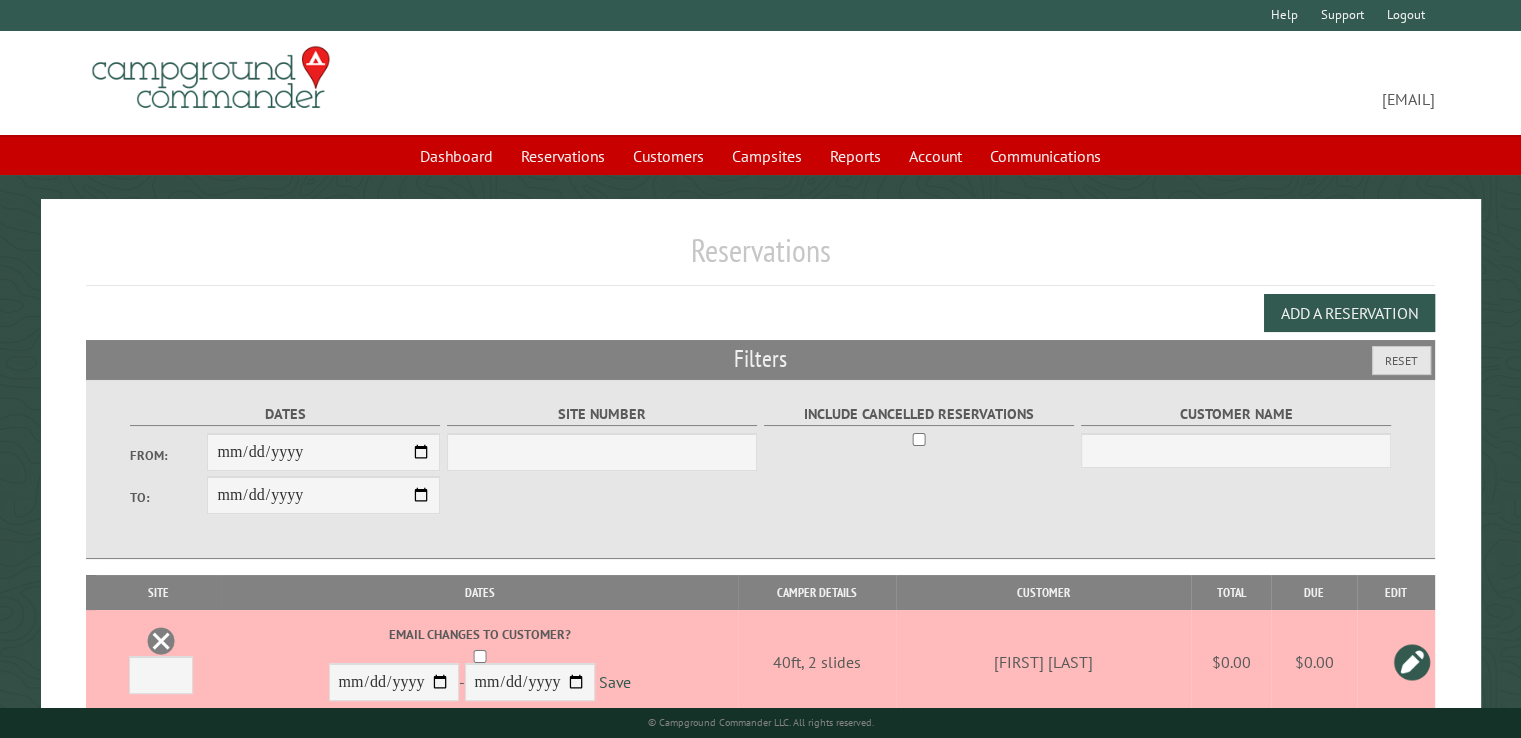 scroll, scrollTop: 100, scrollLeft: 0, axis: vertical 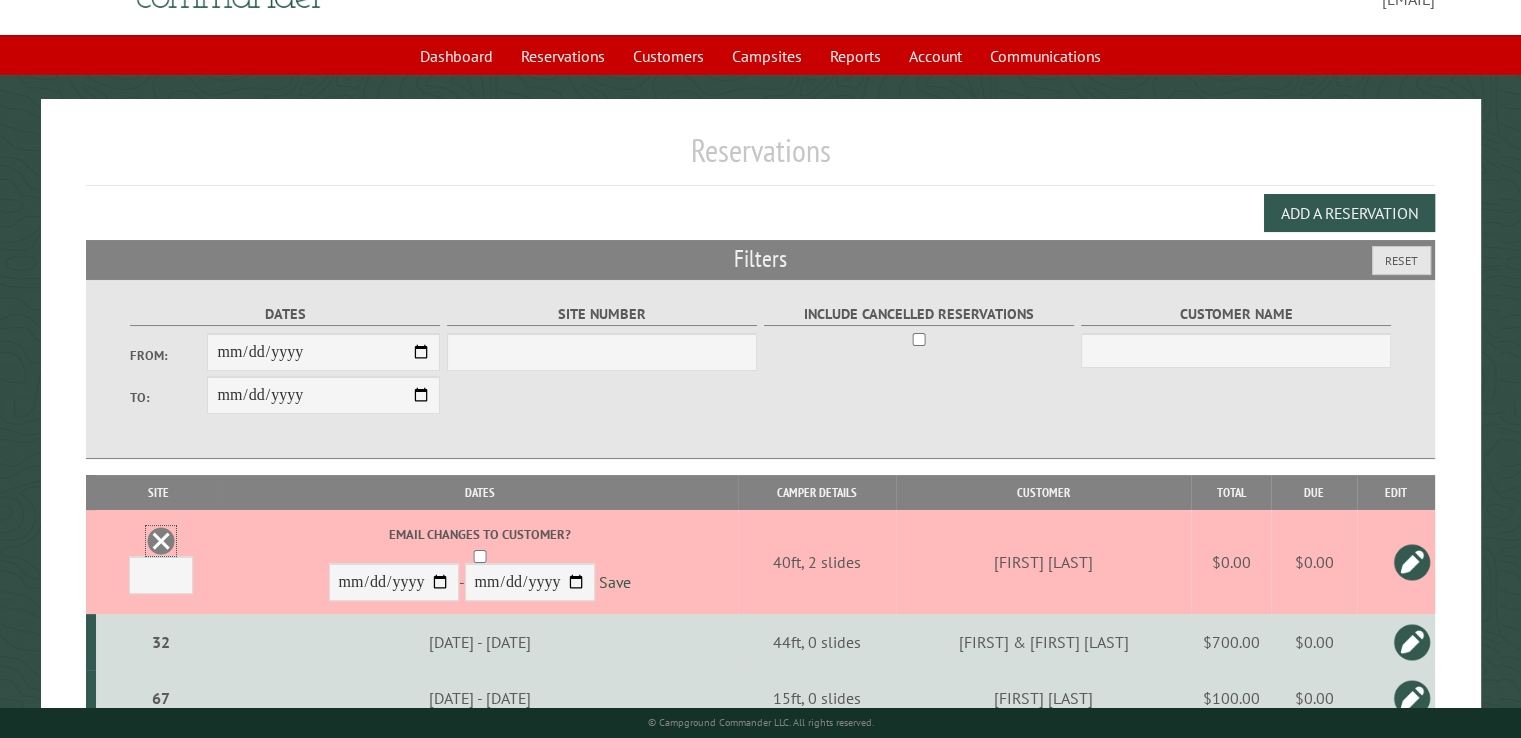 drag, startPoint x: 135, startPoint y: 540, endPoint x: 856, endPoint y: 101, distance: 844.13385 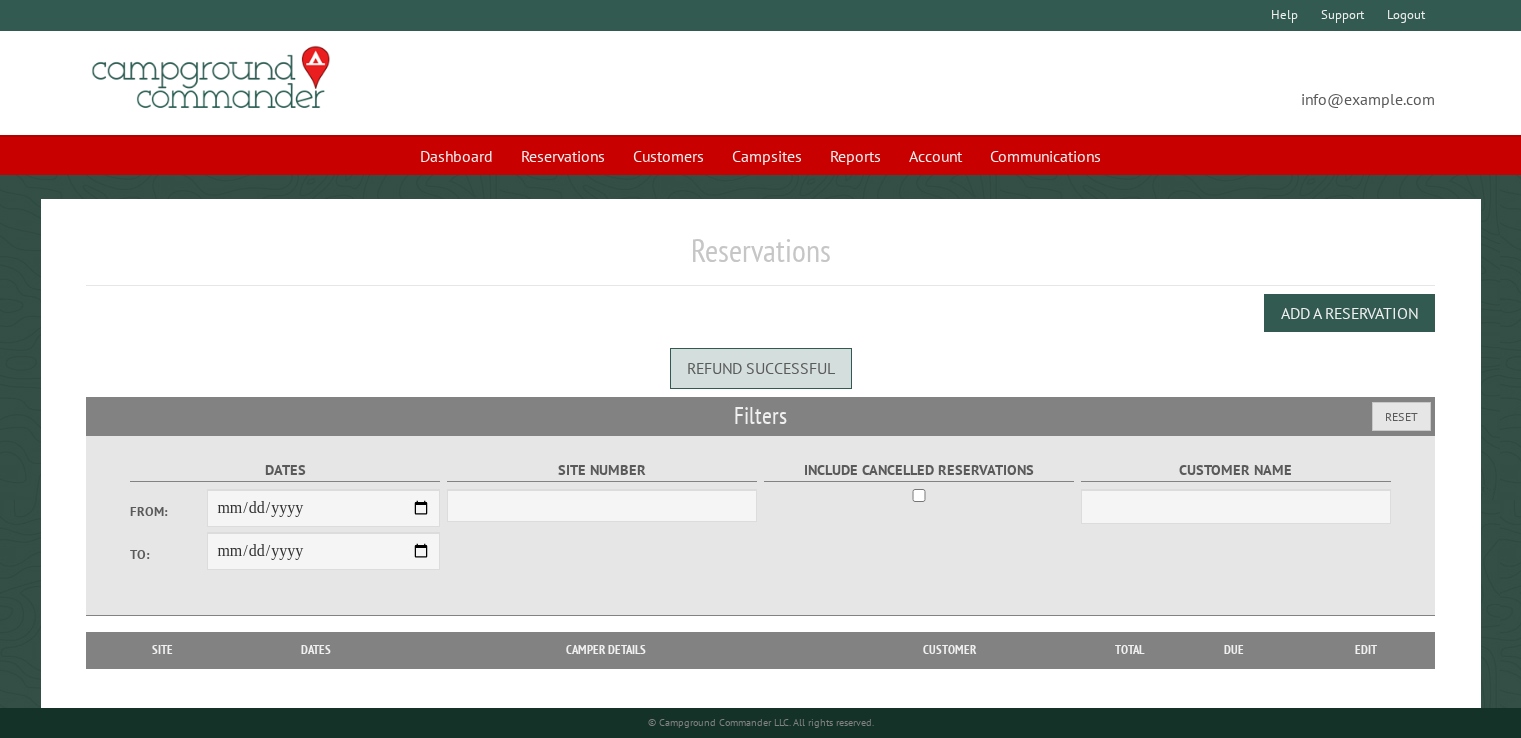 scroll, scrollTop: 0, scrollLeft: 0, axis: both 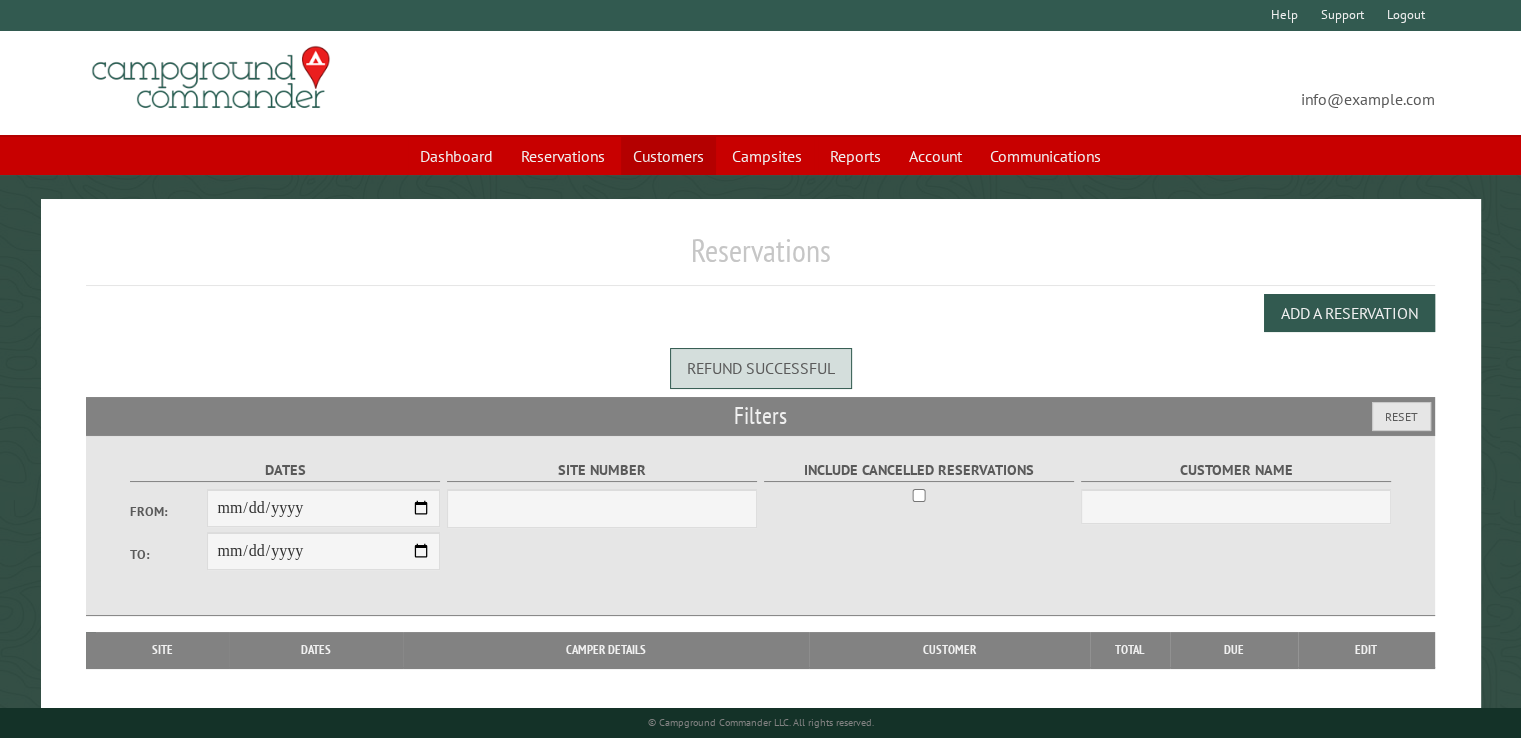 click on "Customers" at bounding box center [668, 156] 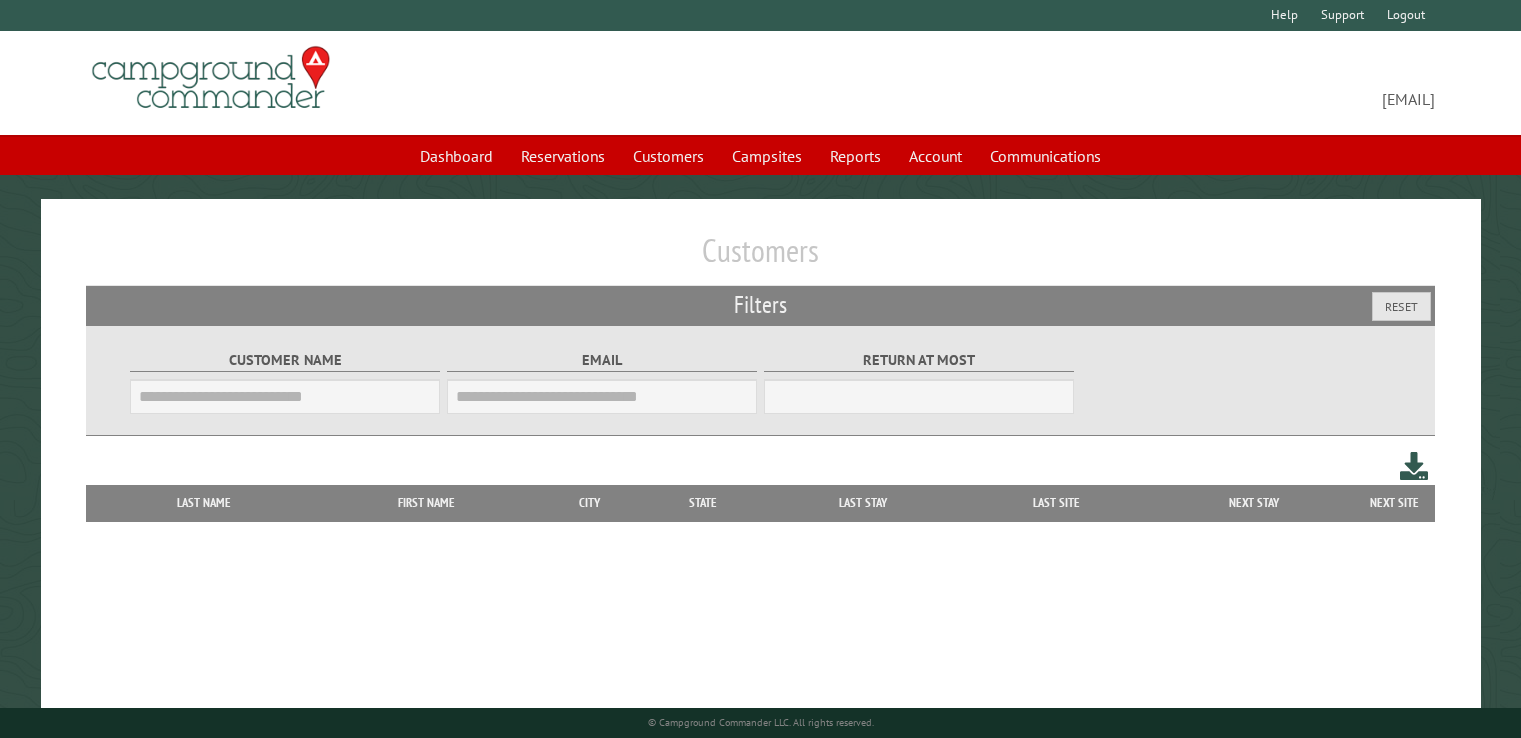scroll, scrollTop: 0, scrollLeft: 0, axis: both 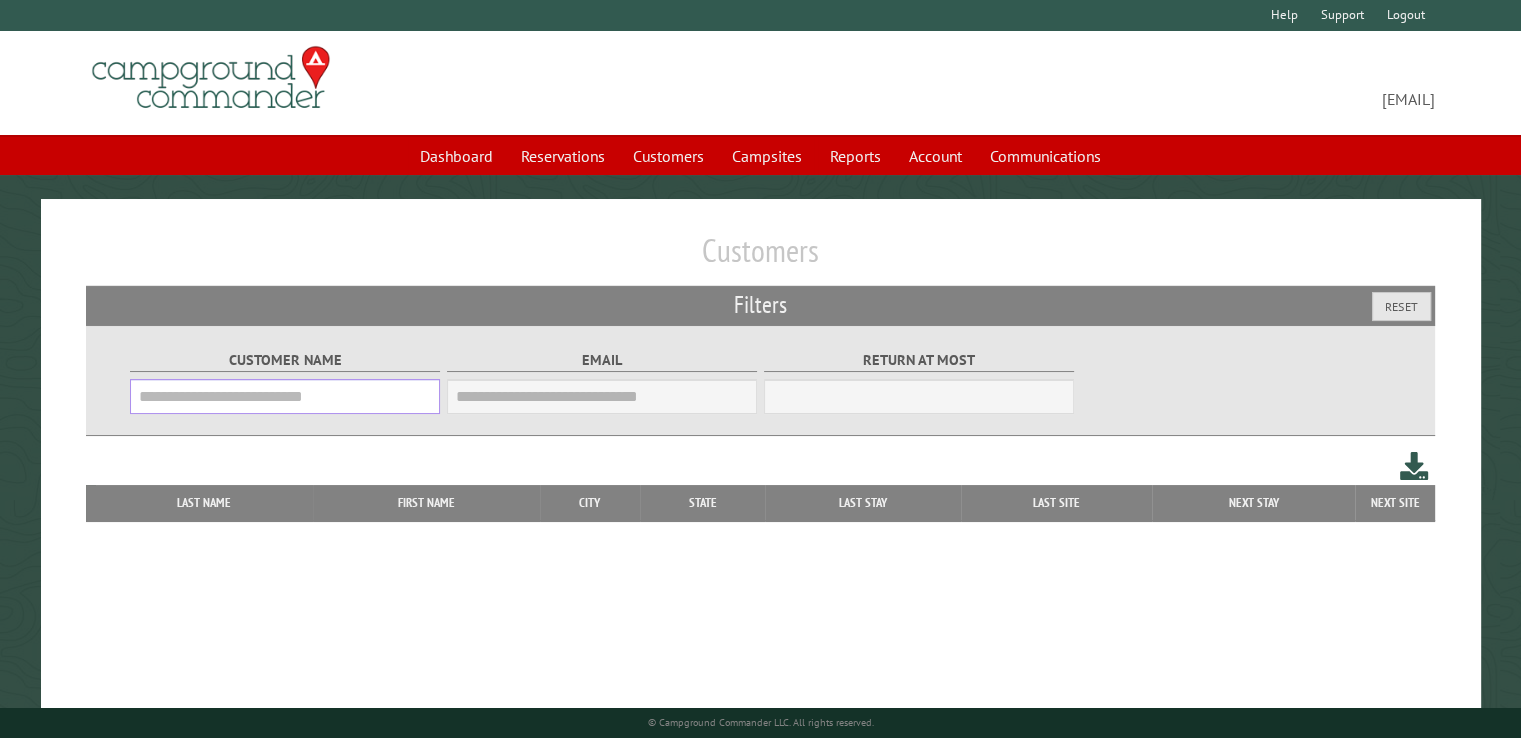 click on "Customer Name" at bounding box center [285, 396] 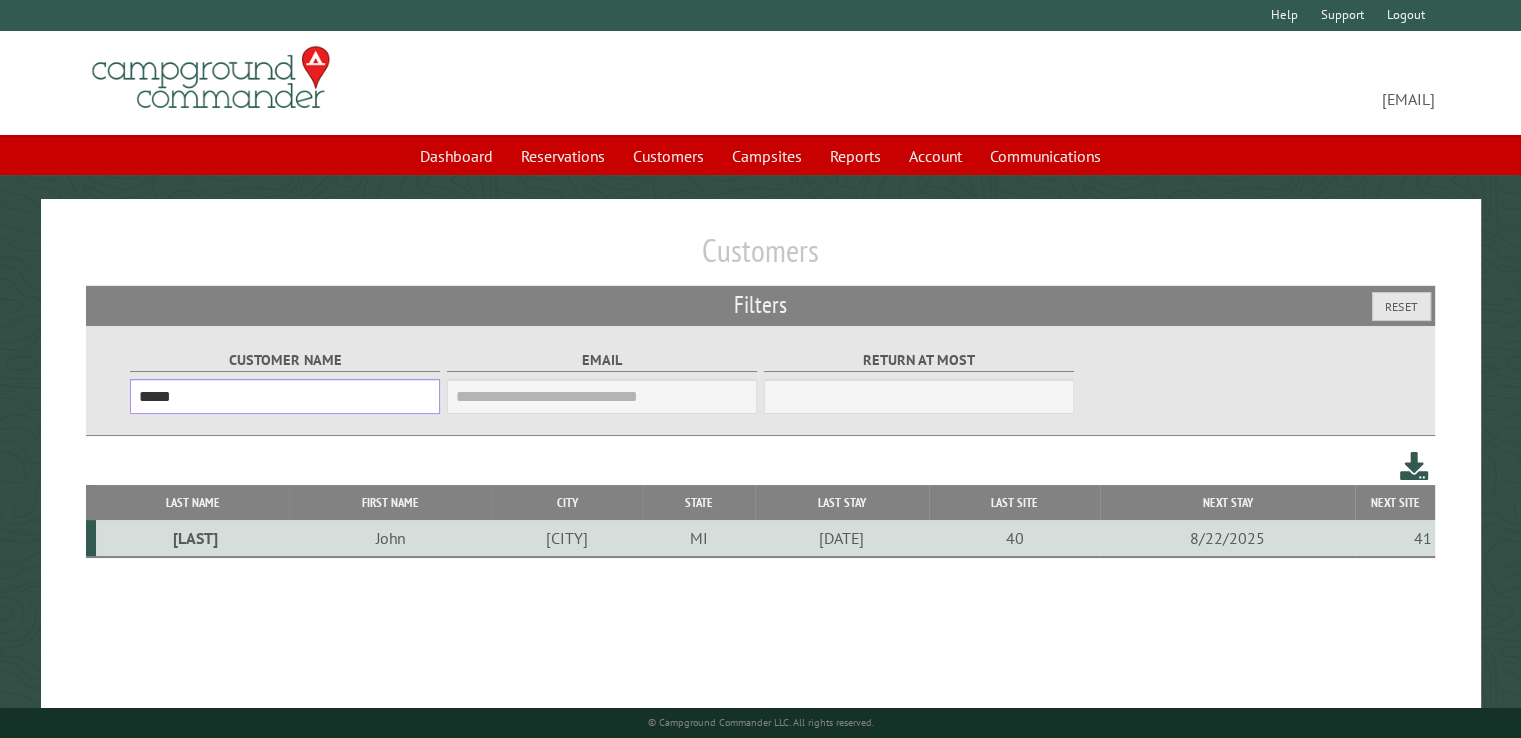 type on "*****" 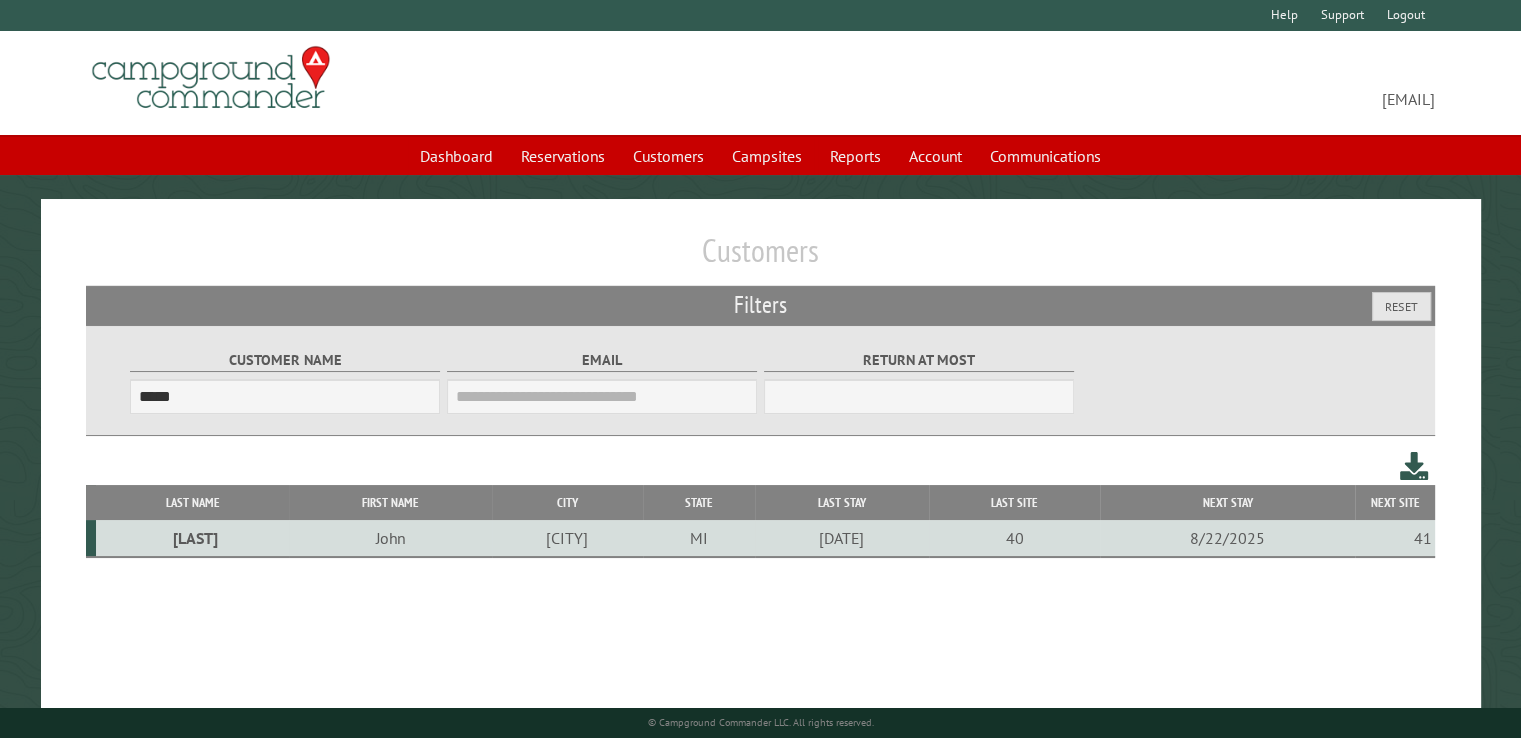 click on "Motura" at bounding box center [192, 538] 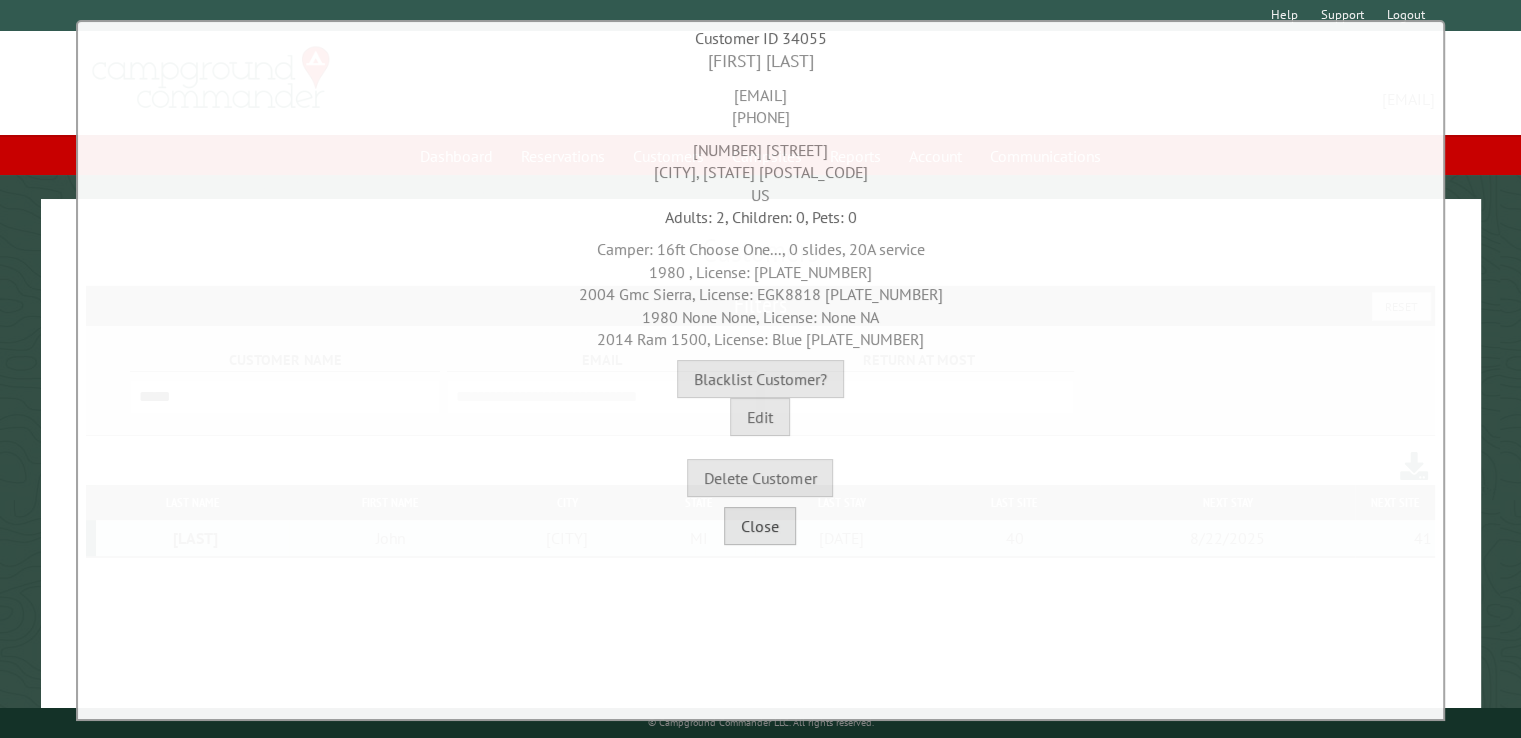 drag, startPoint x: 757, startPoint y: 530, endPoint x: 748, endPoint y: 488, distance: 42.953465 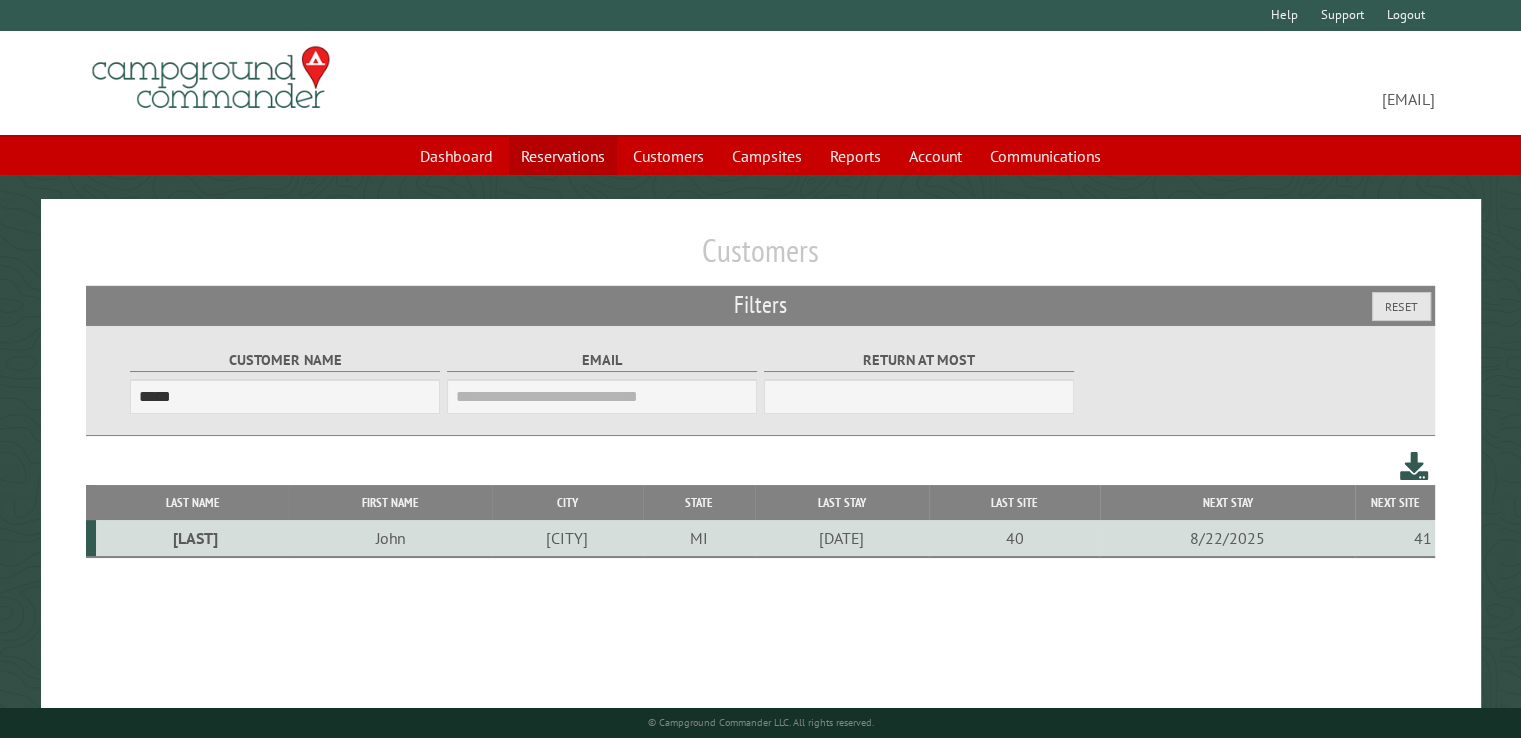 click on "Reservations" at bounding box center (563, 156) 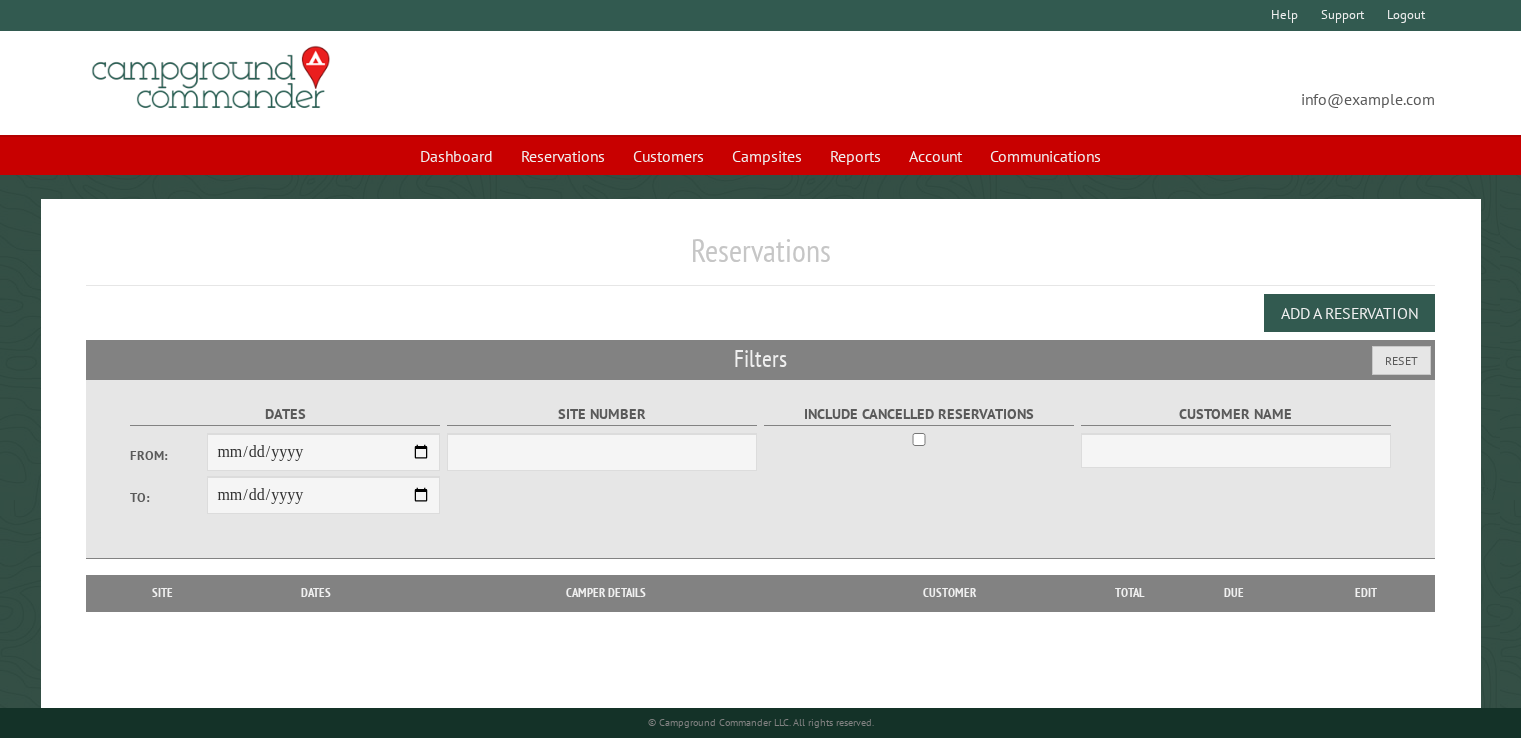 scroll, scrollTop: 0, scrollLeft: 0, axis: both 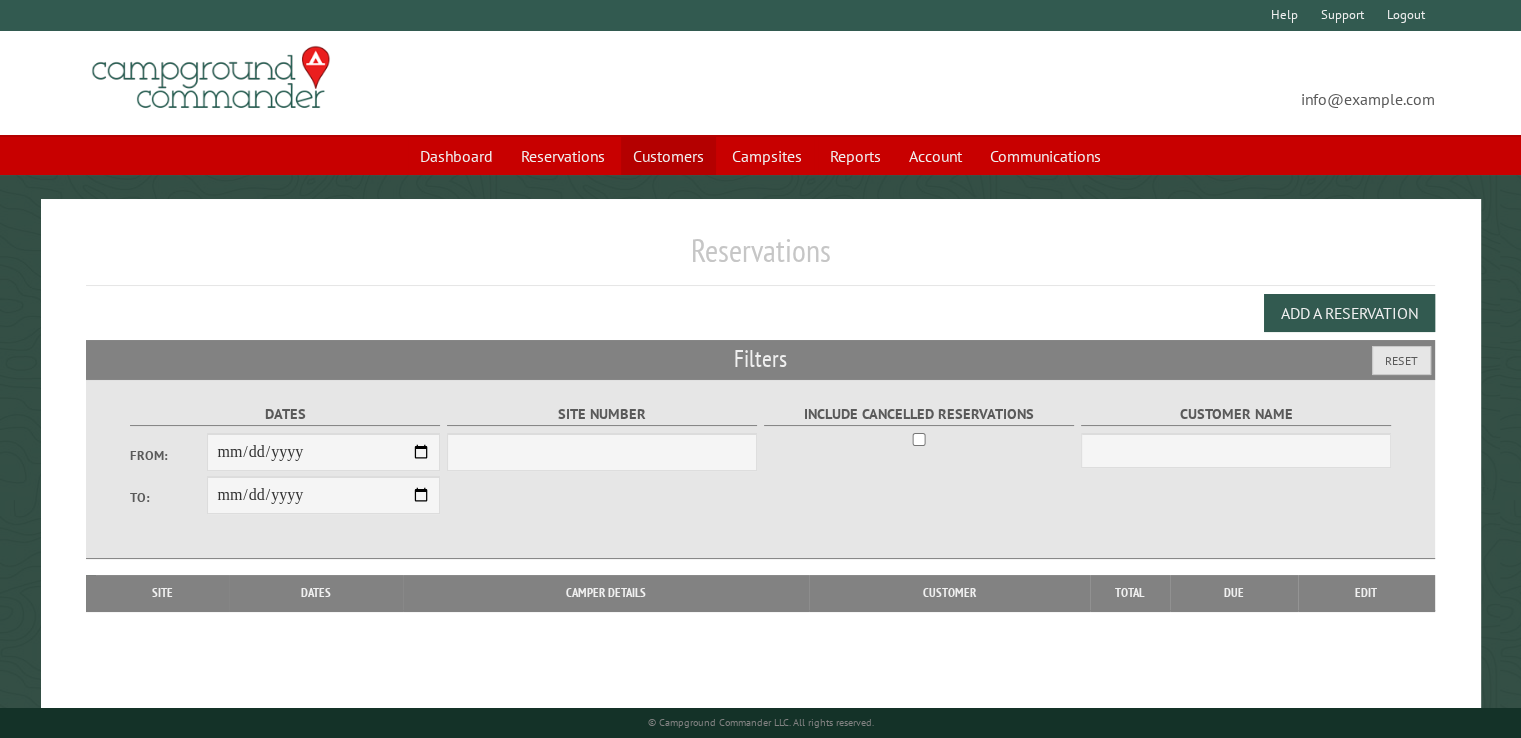 click on "Customers" at bounding box center (668, 156) 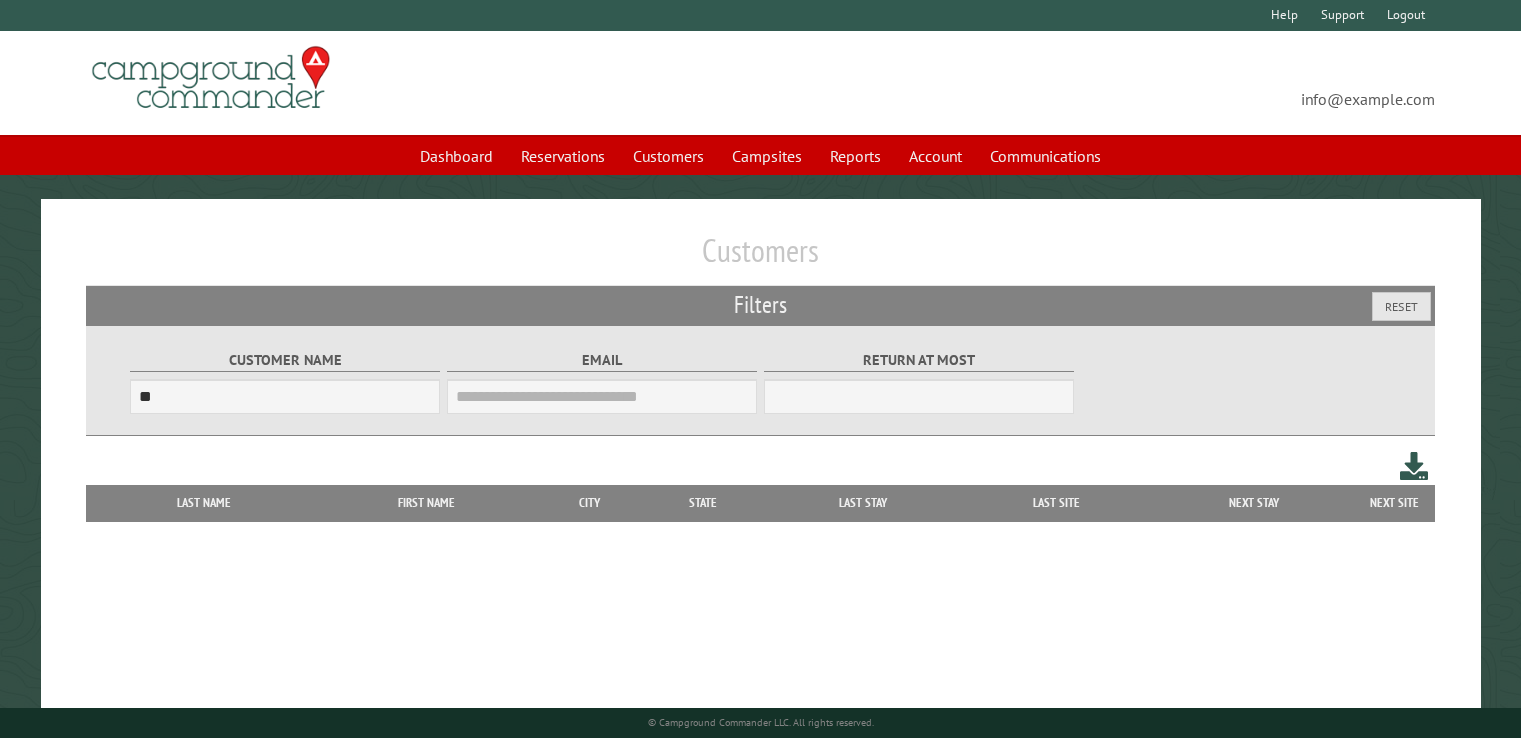 scroll, scrollTop: 0, scrollLeft: 0, axis: both 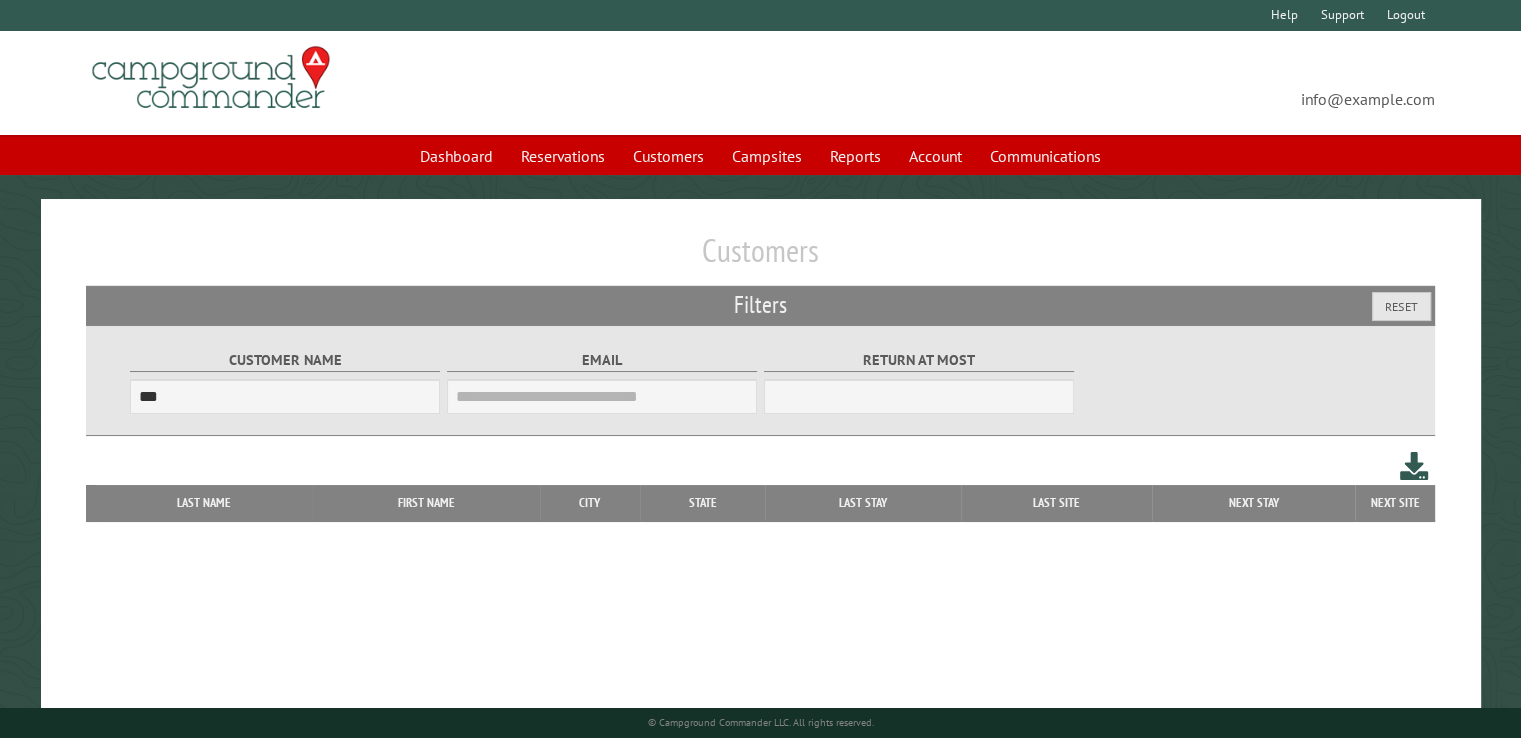 type on "***" 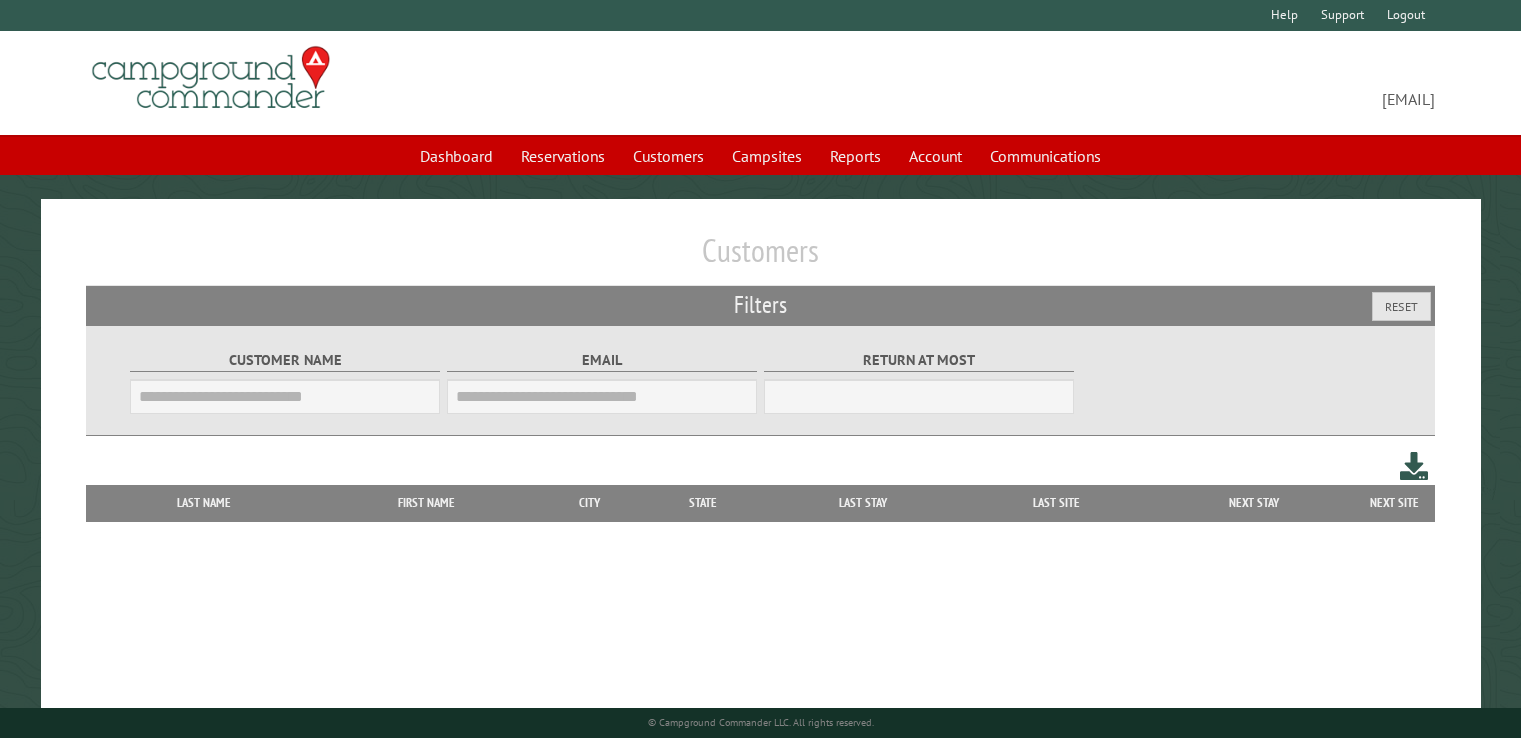 scroll, scrollTop: 0, scrollLeft: 0, axis: both 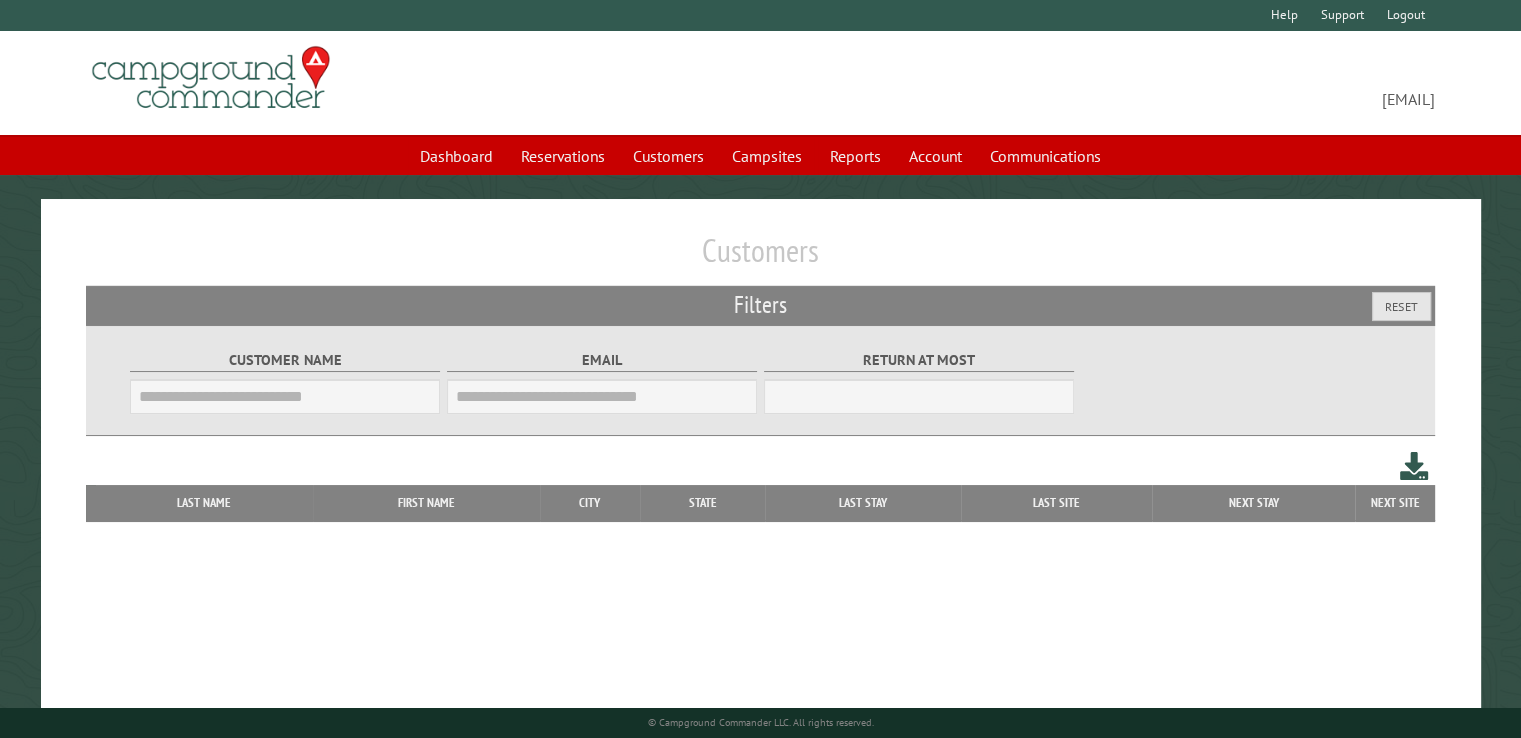 click on "Customer Name" at bounding box center [285, 396] 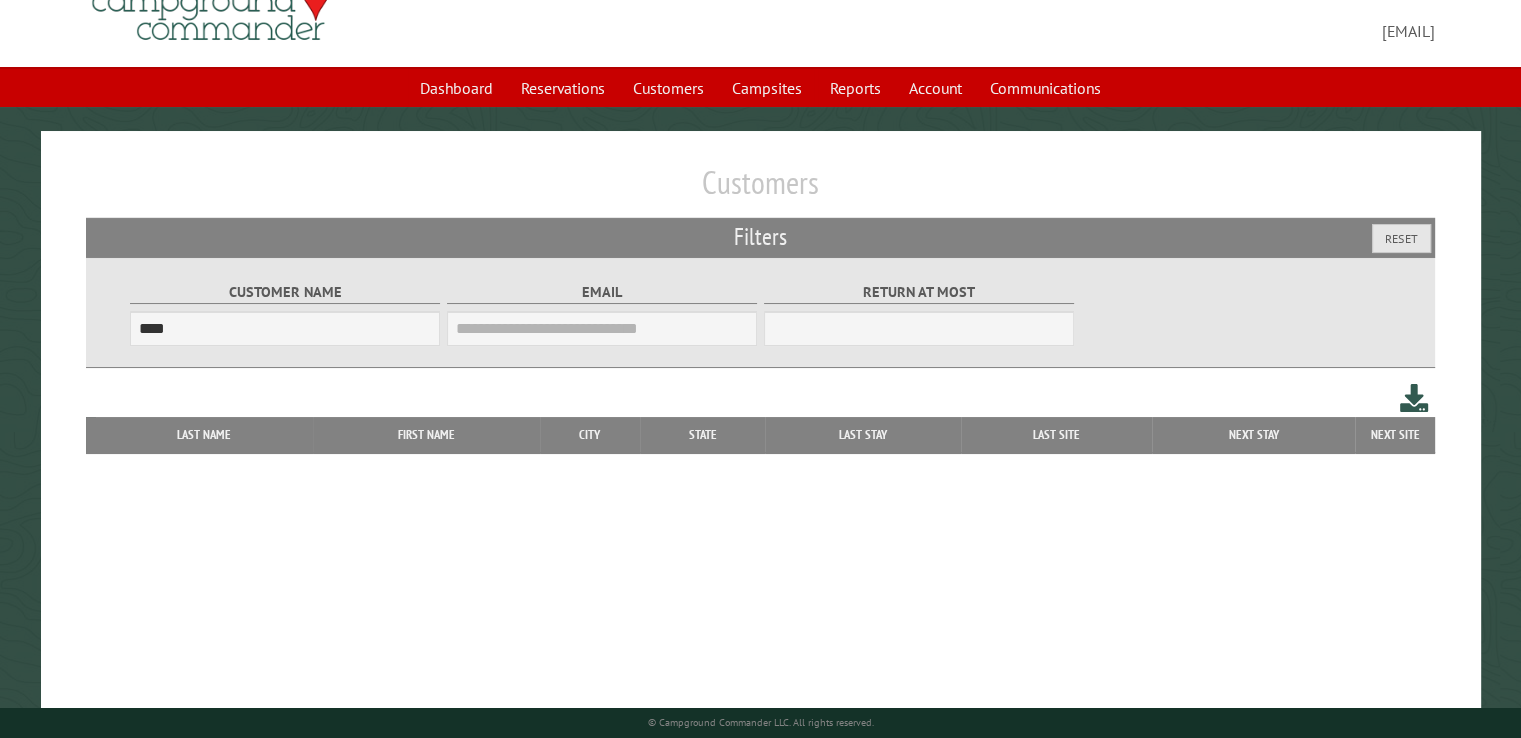 scroll, scrollTop: 99, scrollLeft: 0, axis: vertical 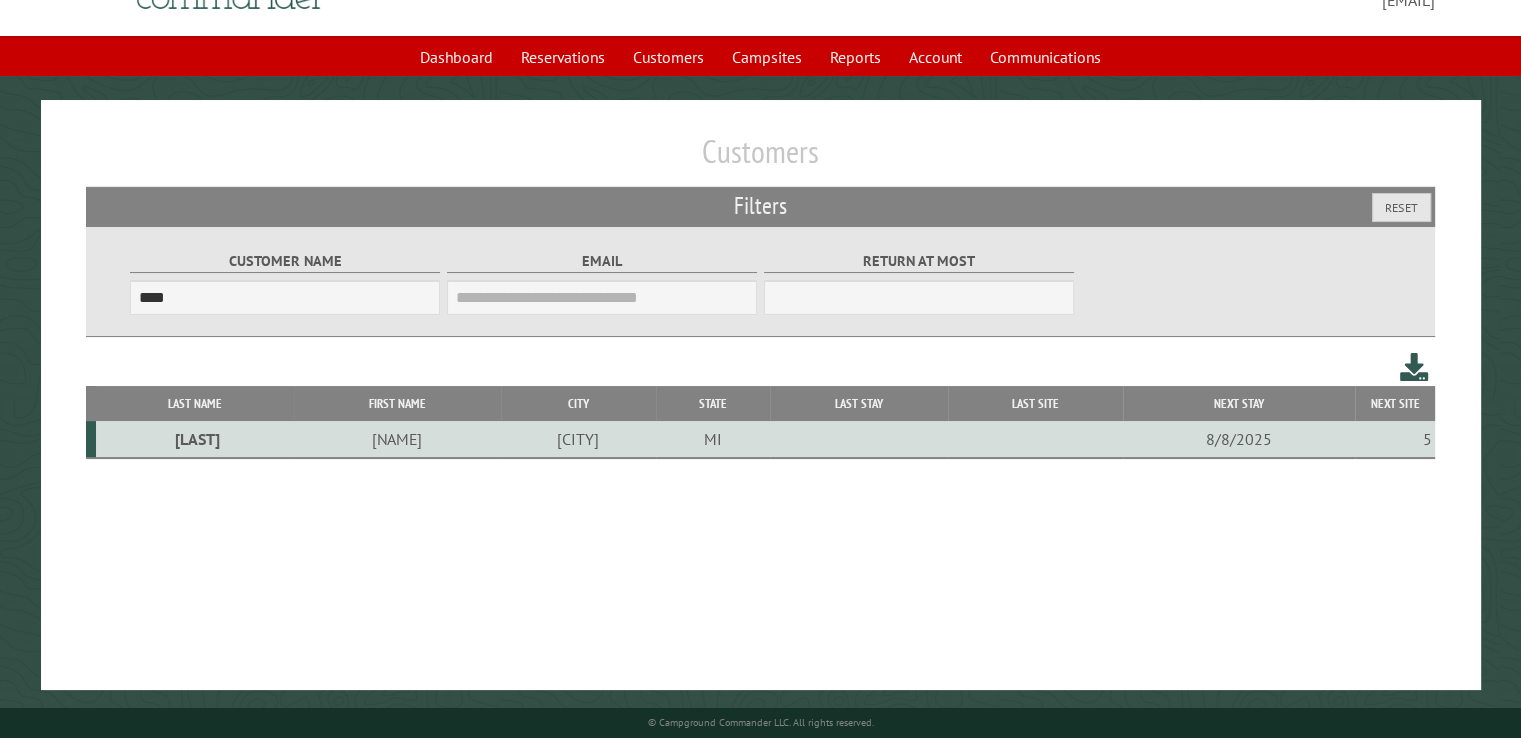 type on "****" 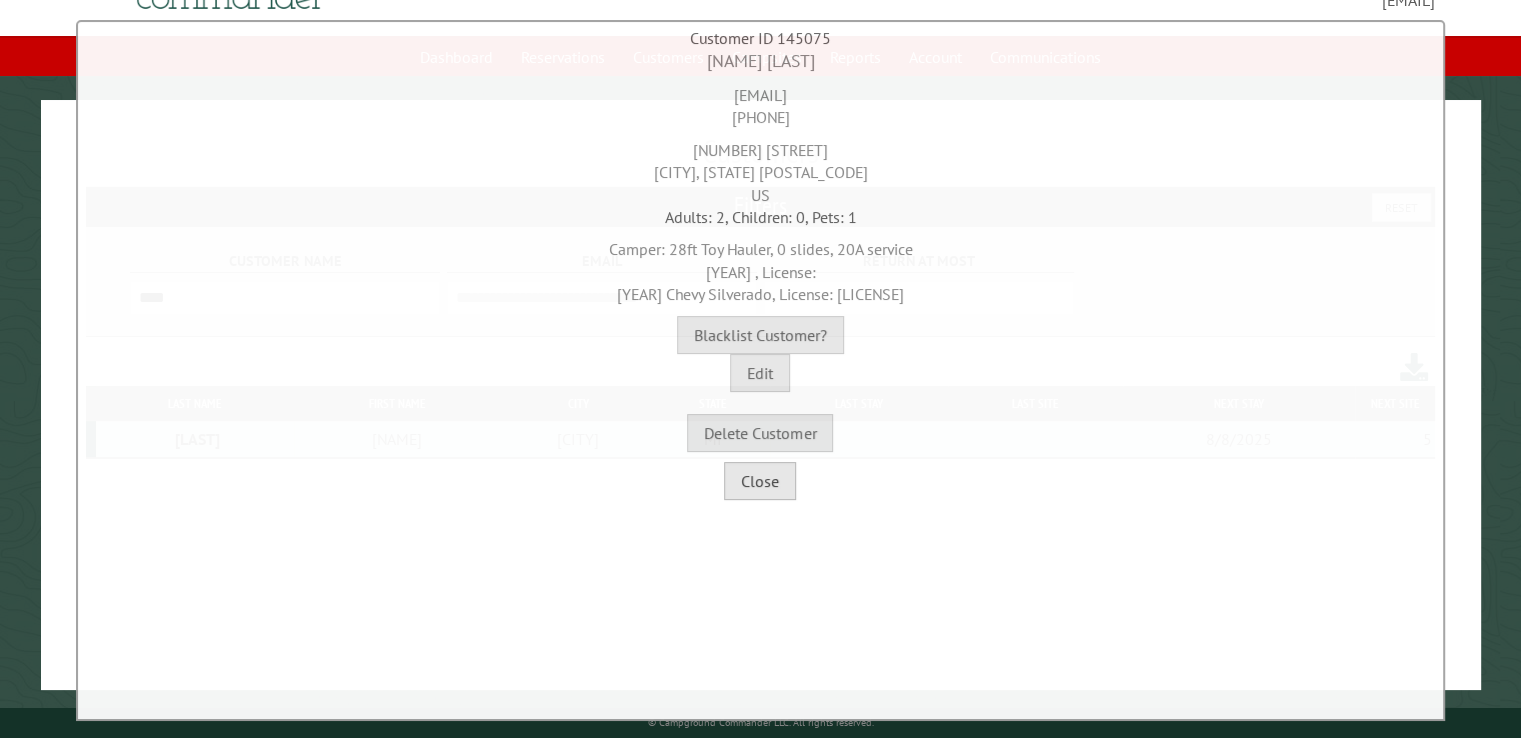 click on "Close" at bounding box center (760, 481) 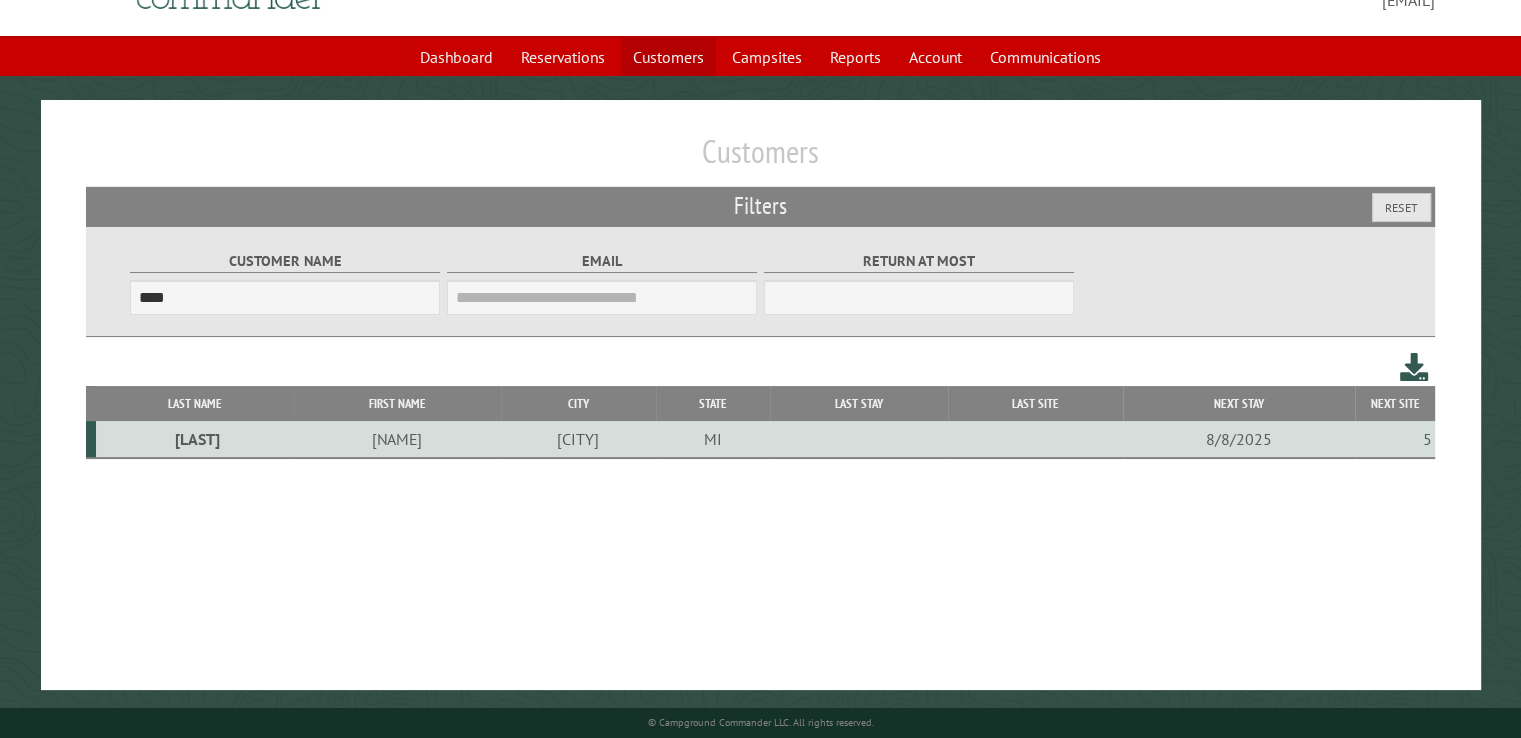 click on "Customers" at bounding box center (668, 57) 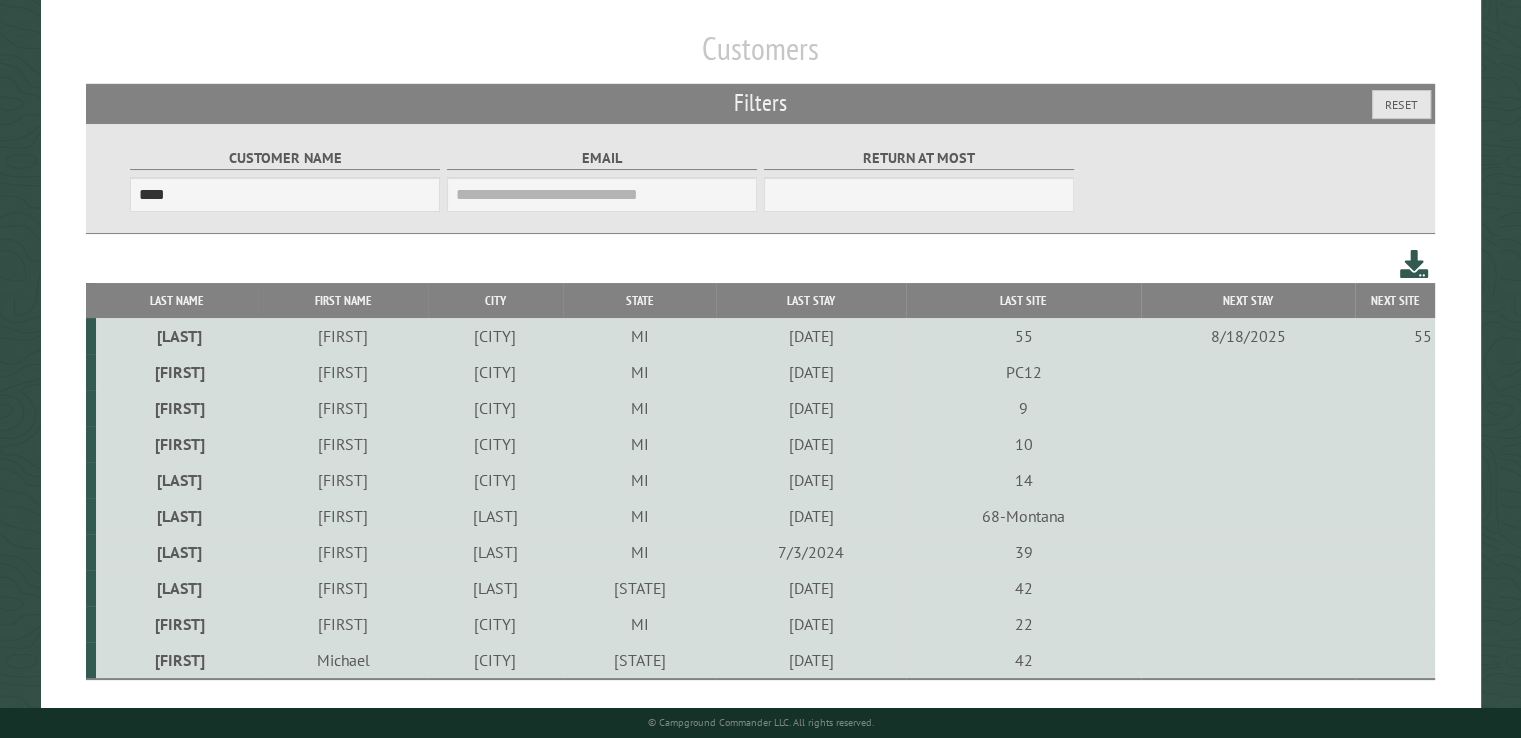 scroll, scrollTop: 233, scrollLeft: 0, axis: vertical 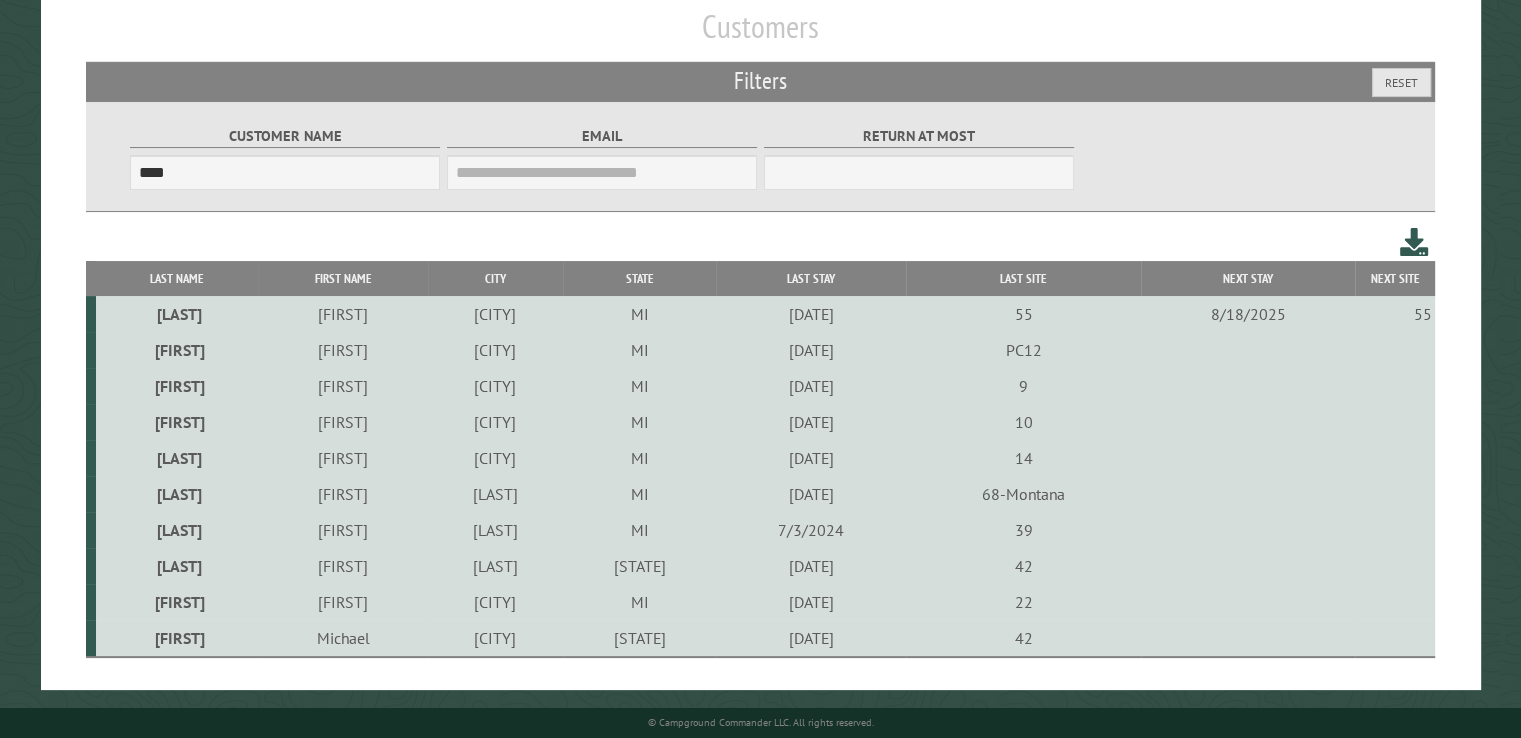 type on "****" 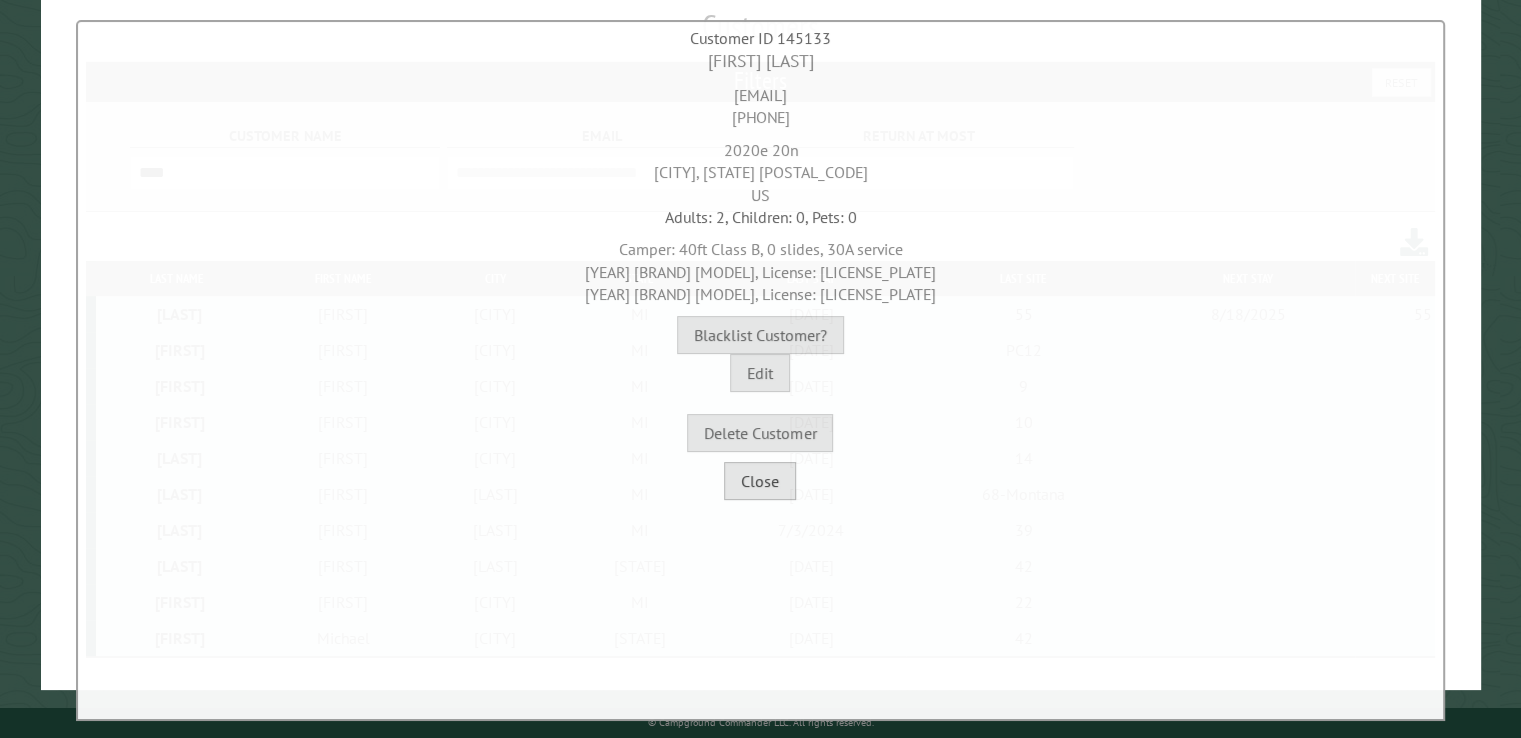 click on "Close" at bounding box center (760, 481) 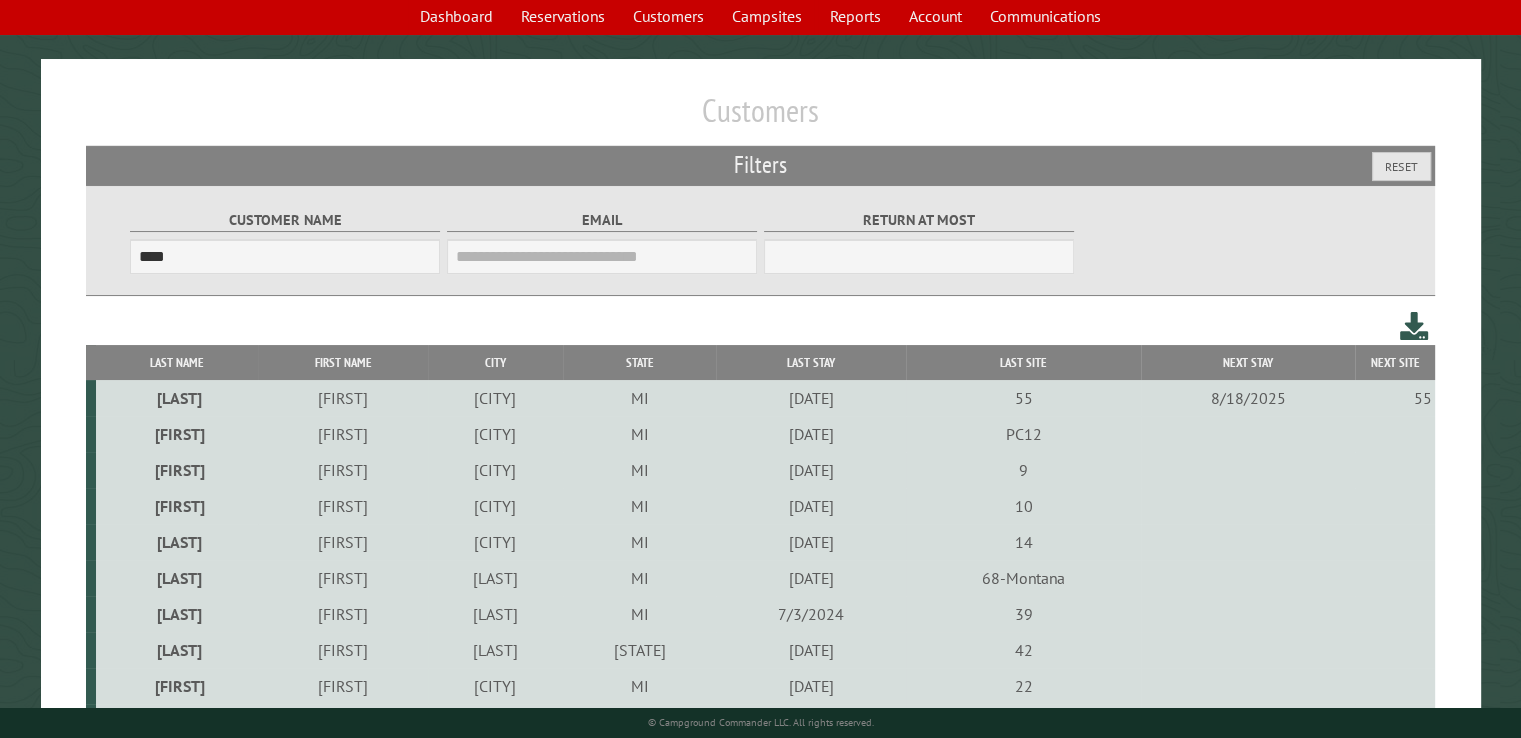 scroll, scrollTop: 33, scrollLeft: 0, axis: vertical 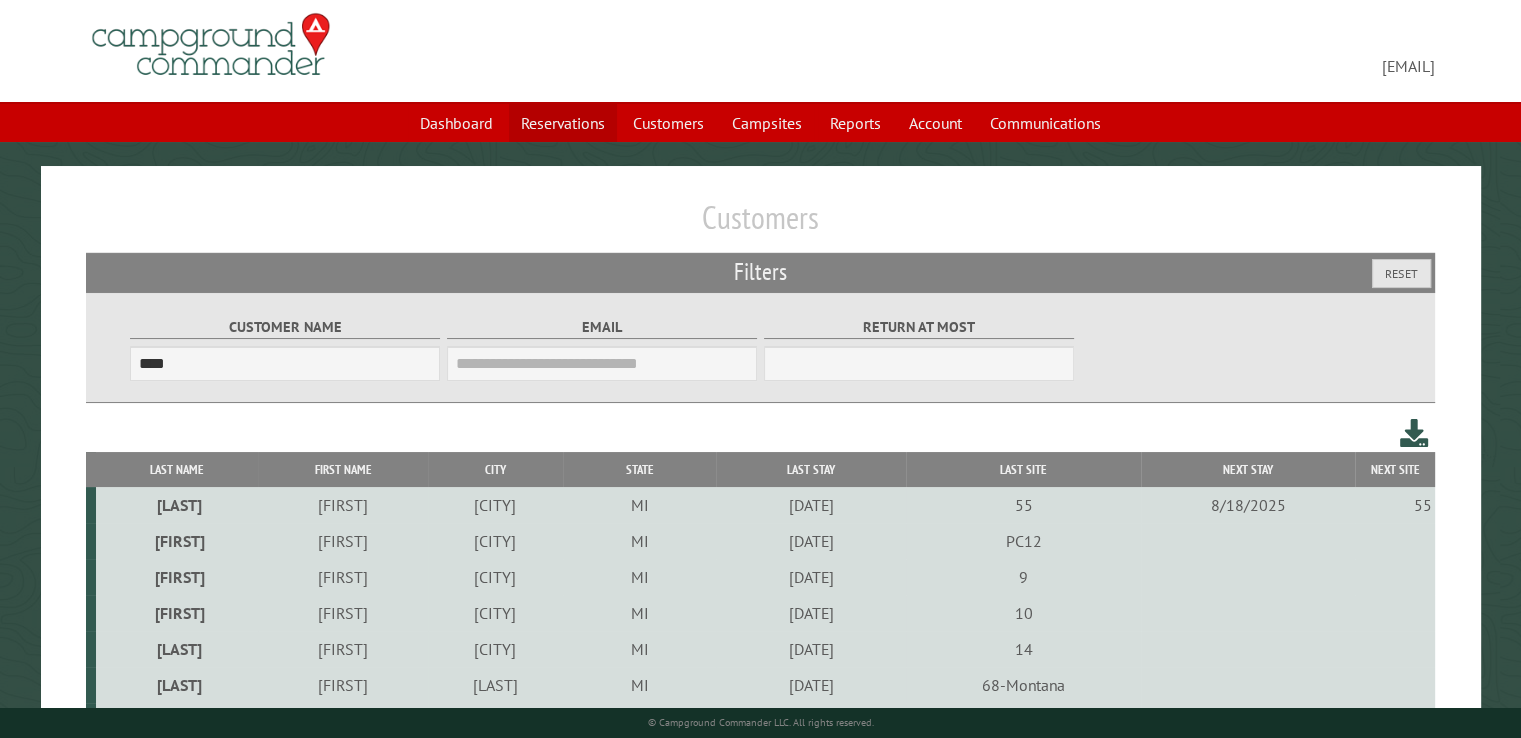 click on "Reservations" at bounding box center [563, 123] 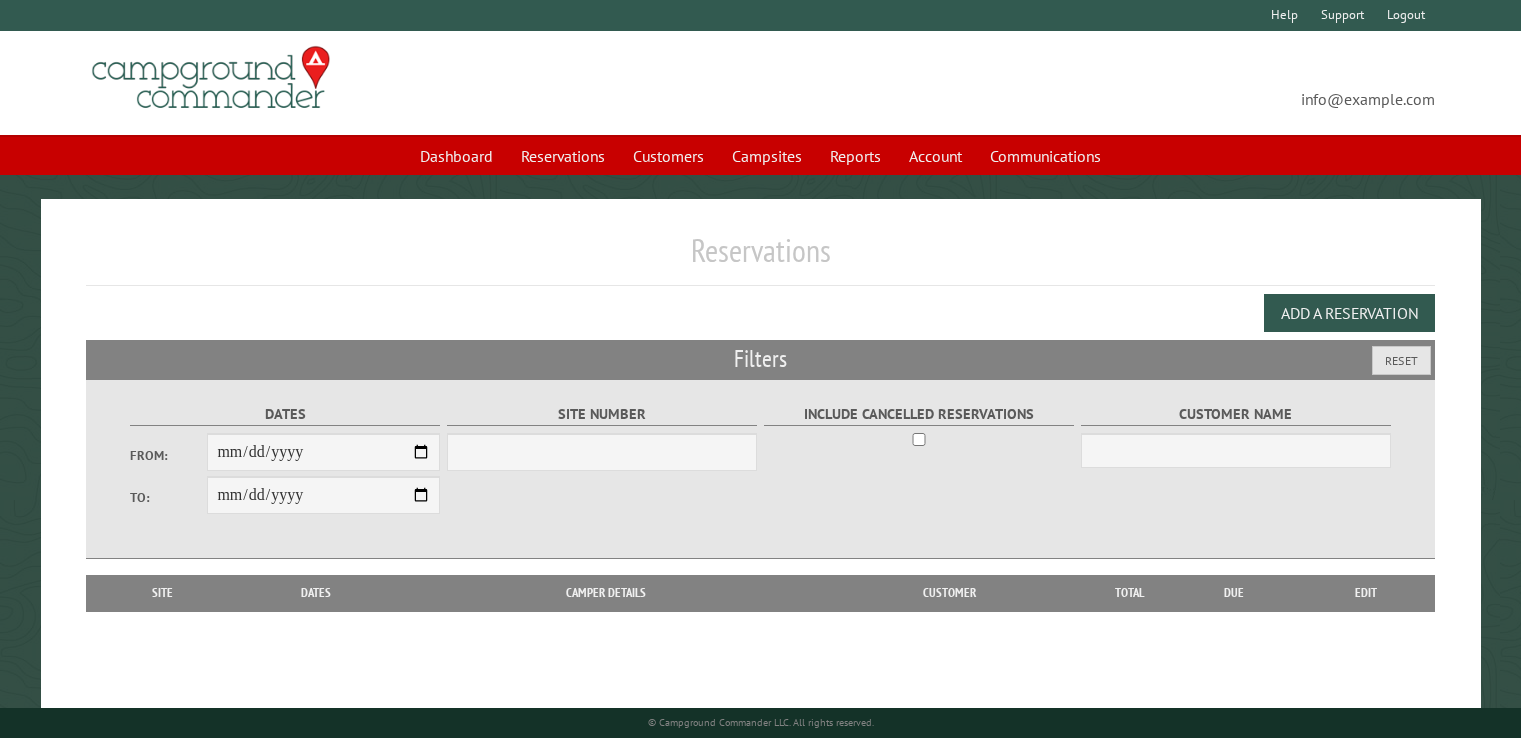 scroll, scrollTop: 0, scrollLeft: 0, axis: both 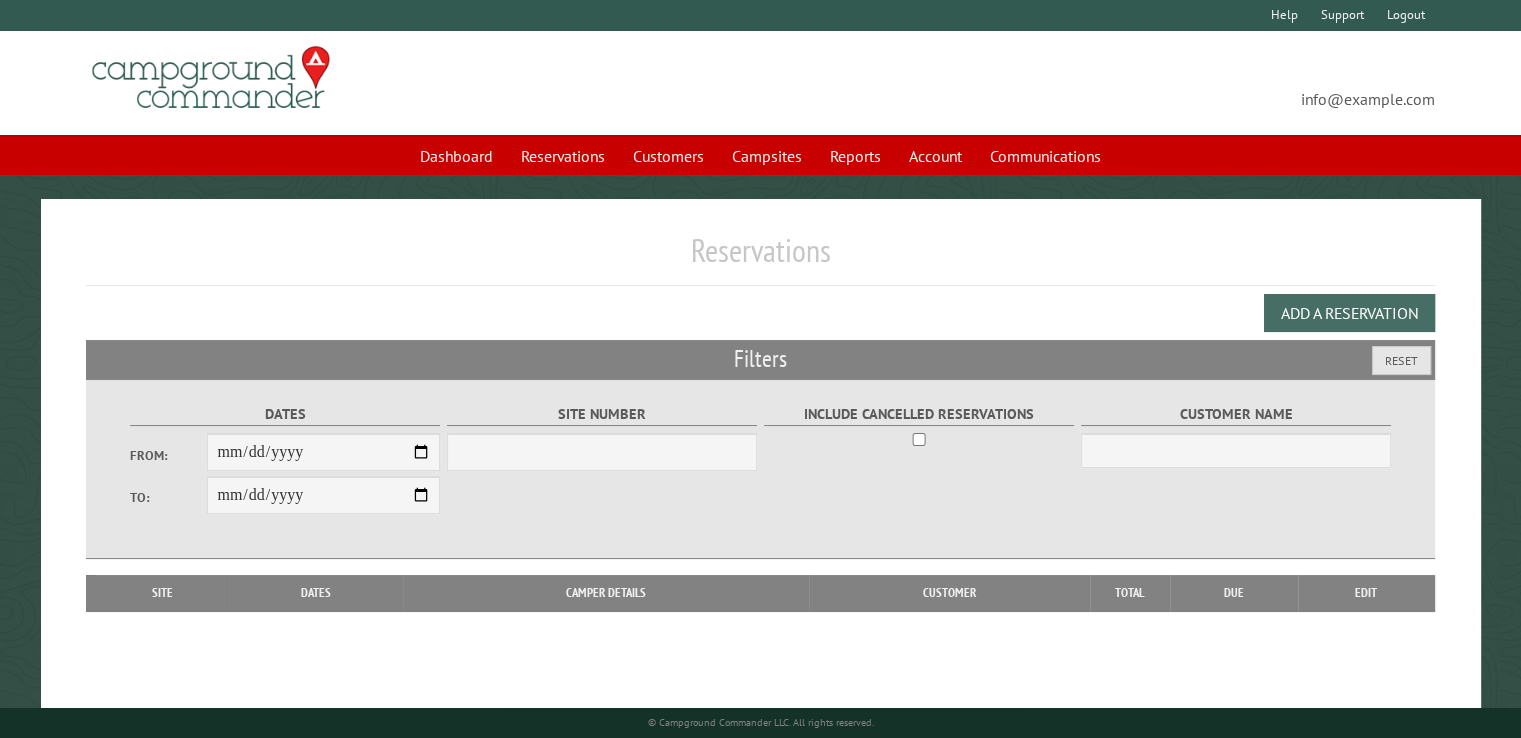 click on "Add a Reservation" at bounding box center [1349, 313] 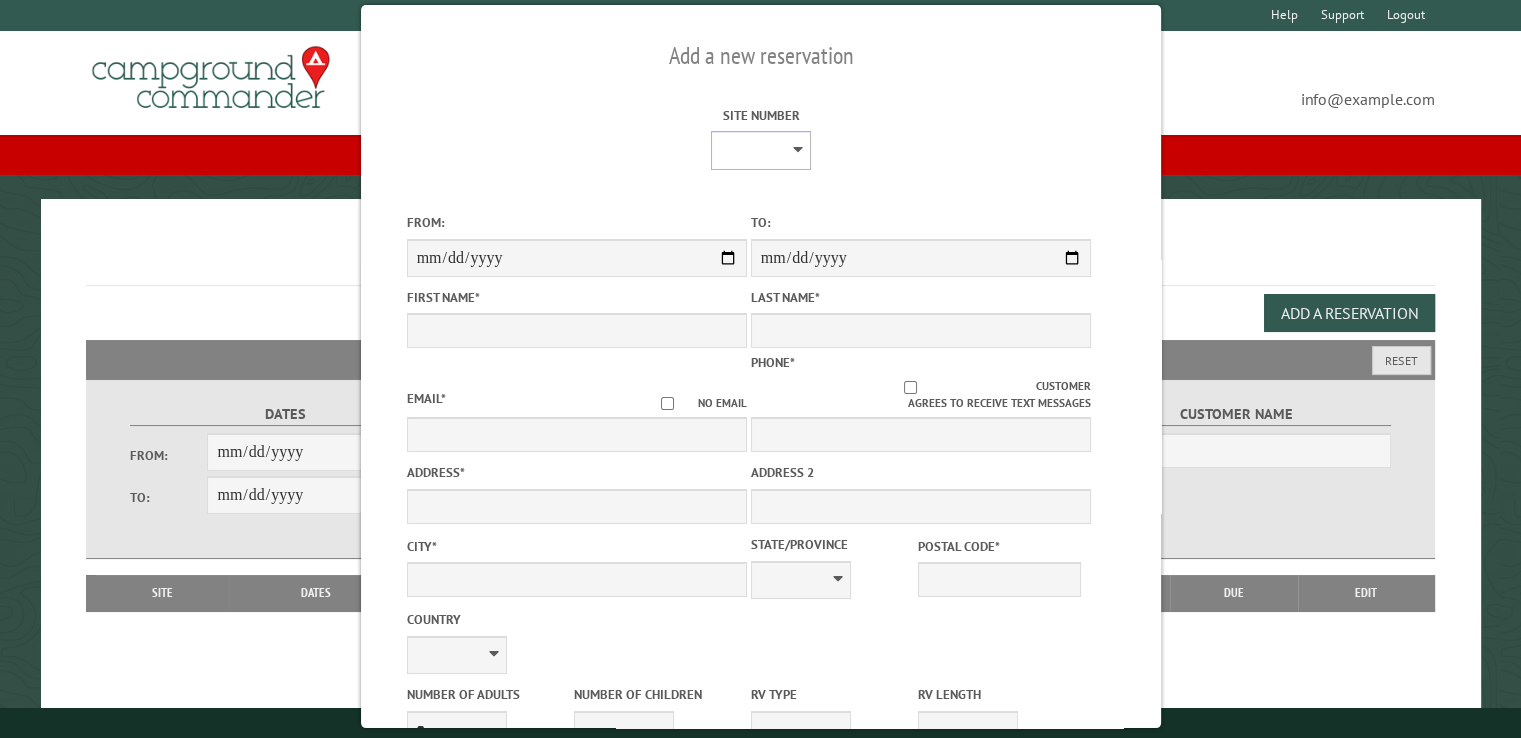 click on "Site Number" at bounding box center (761, 150) 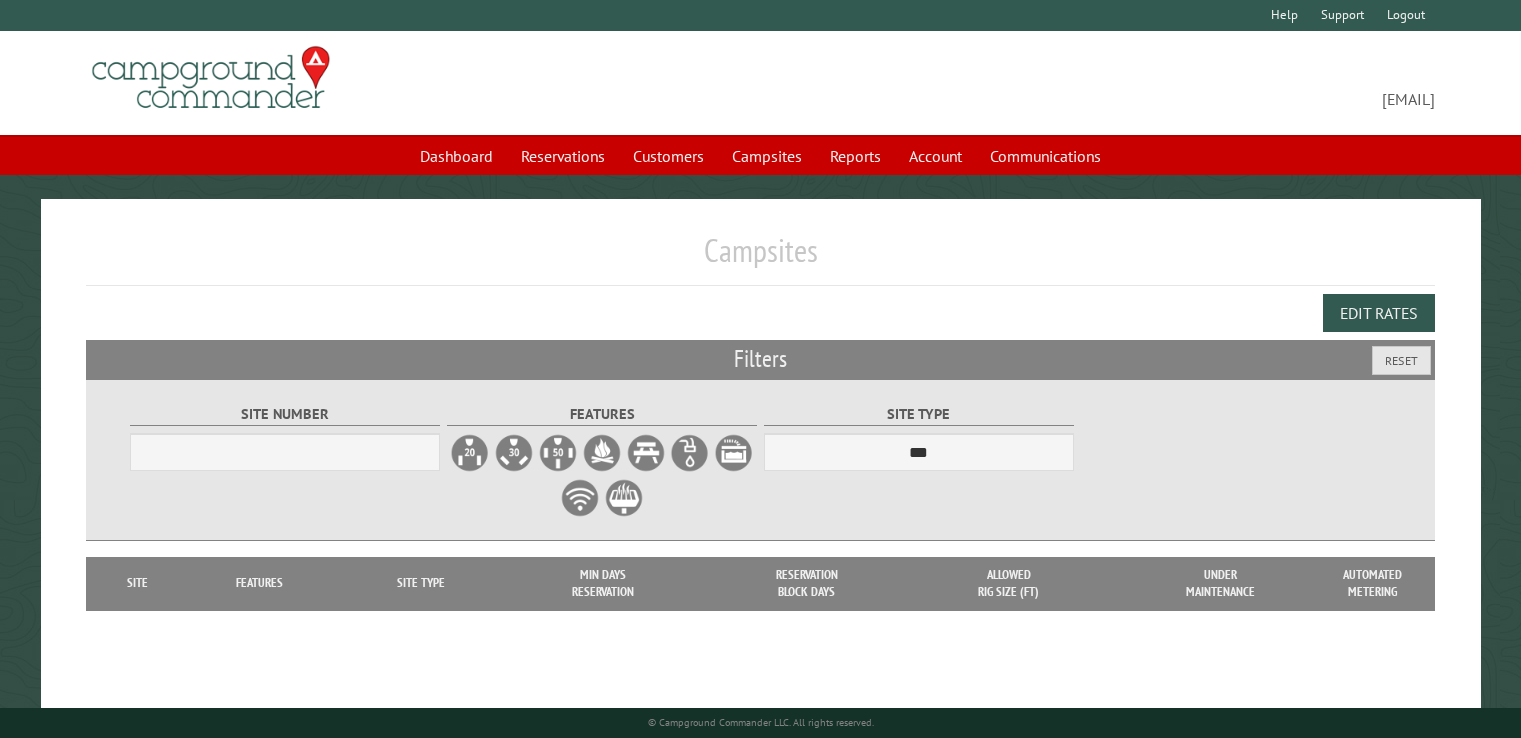 scroll, scrollTop: 0, scrollLeft: 0, axis: both 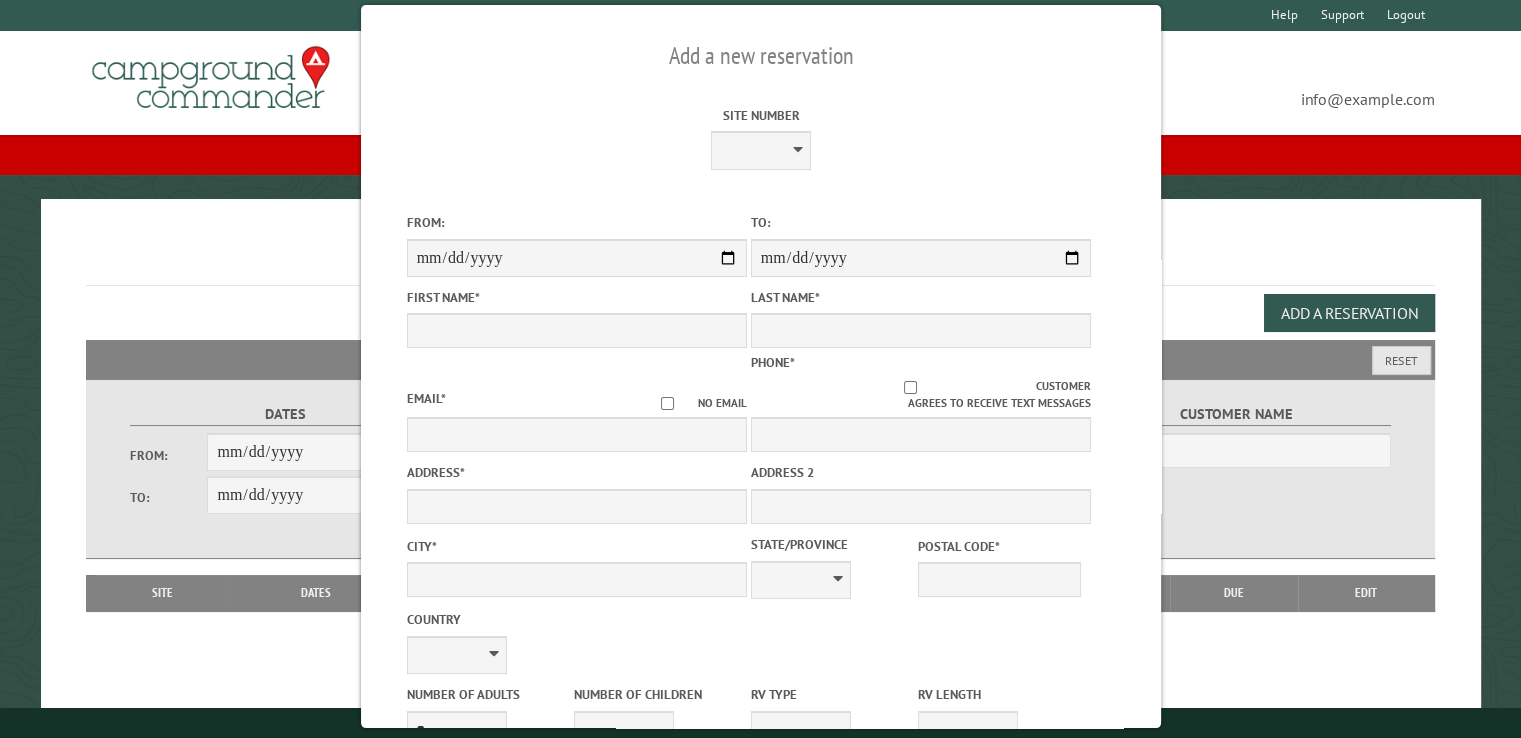 select 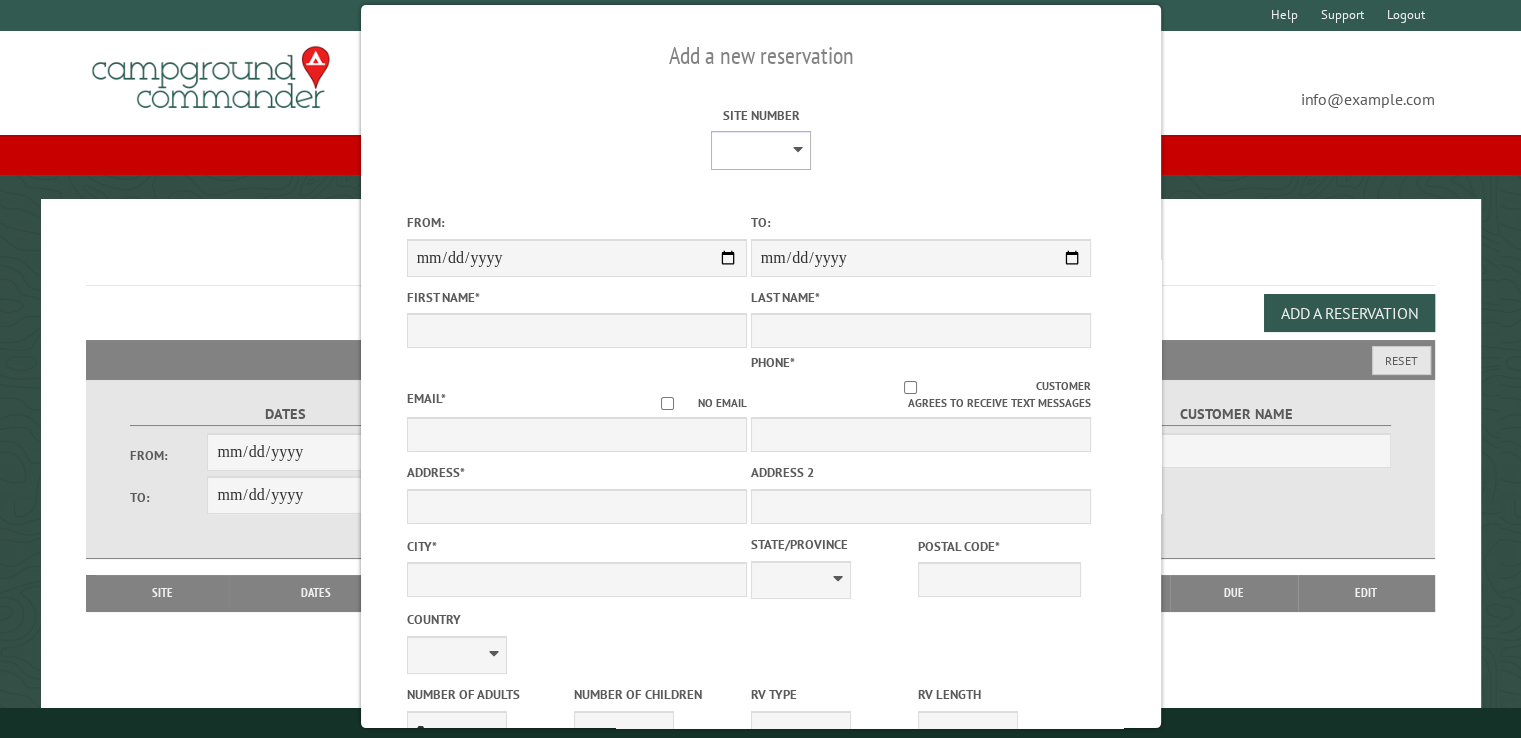 click on "Site Number" at bounding box center (761, 150) 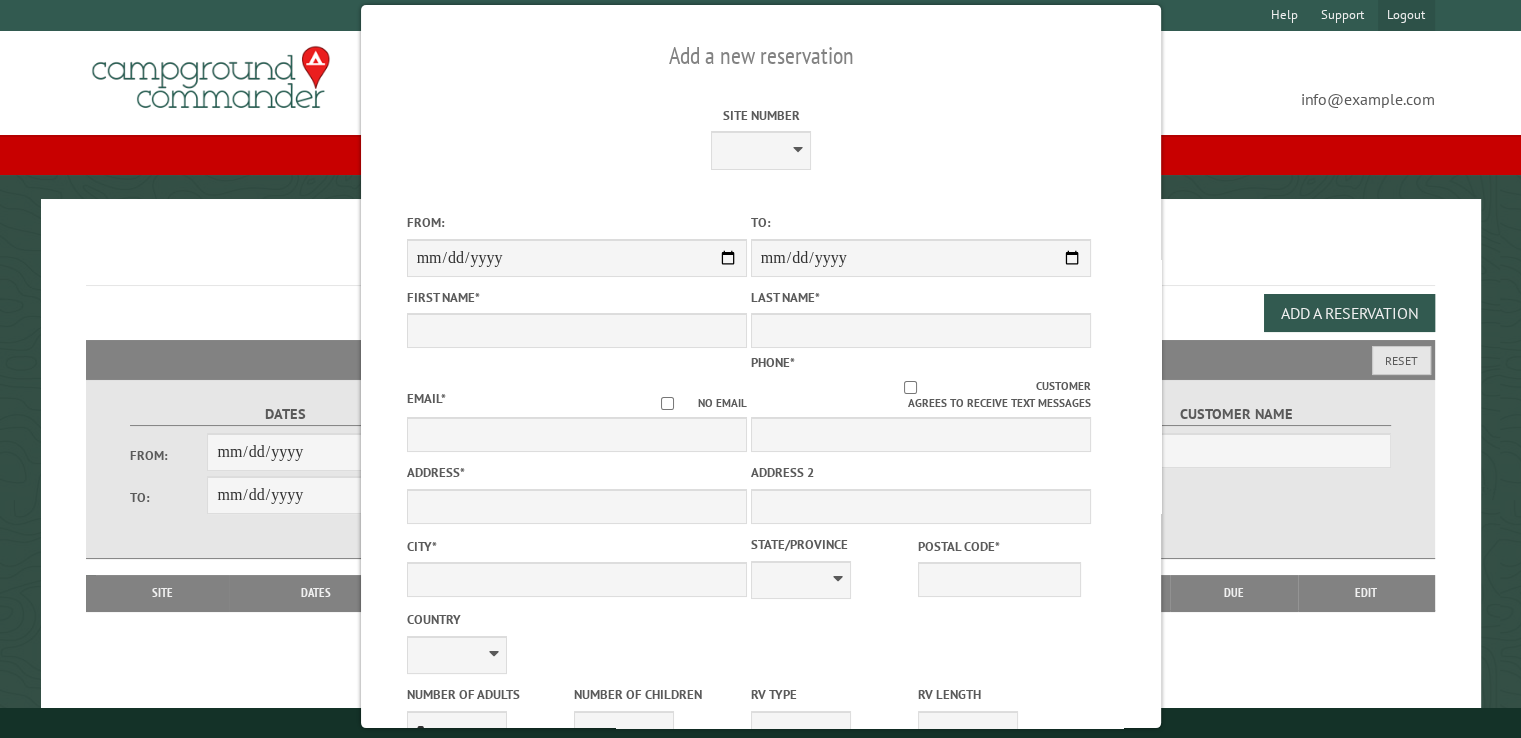 click on "Logout" at bounding box center [1406, 15] 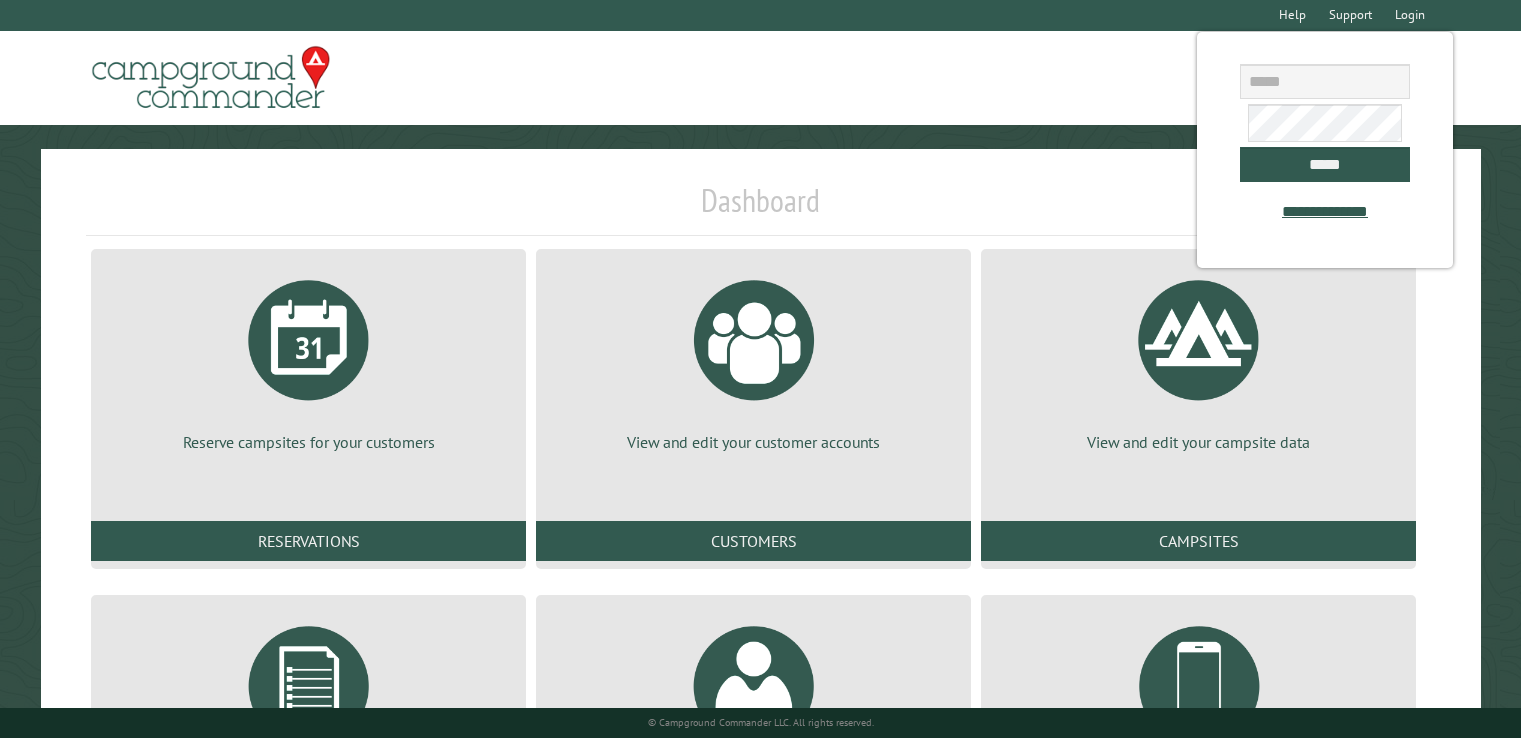 scroll, scrollTop: 0, scrollLeft: 0, axis: both 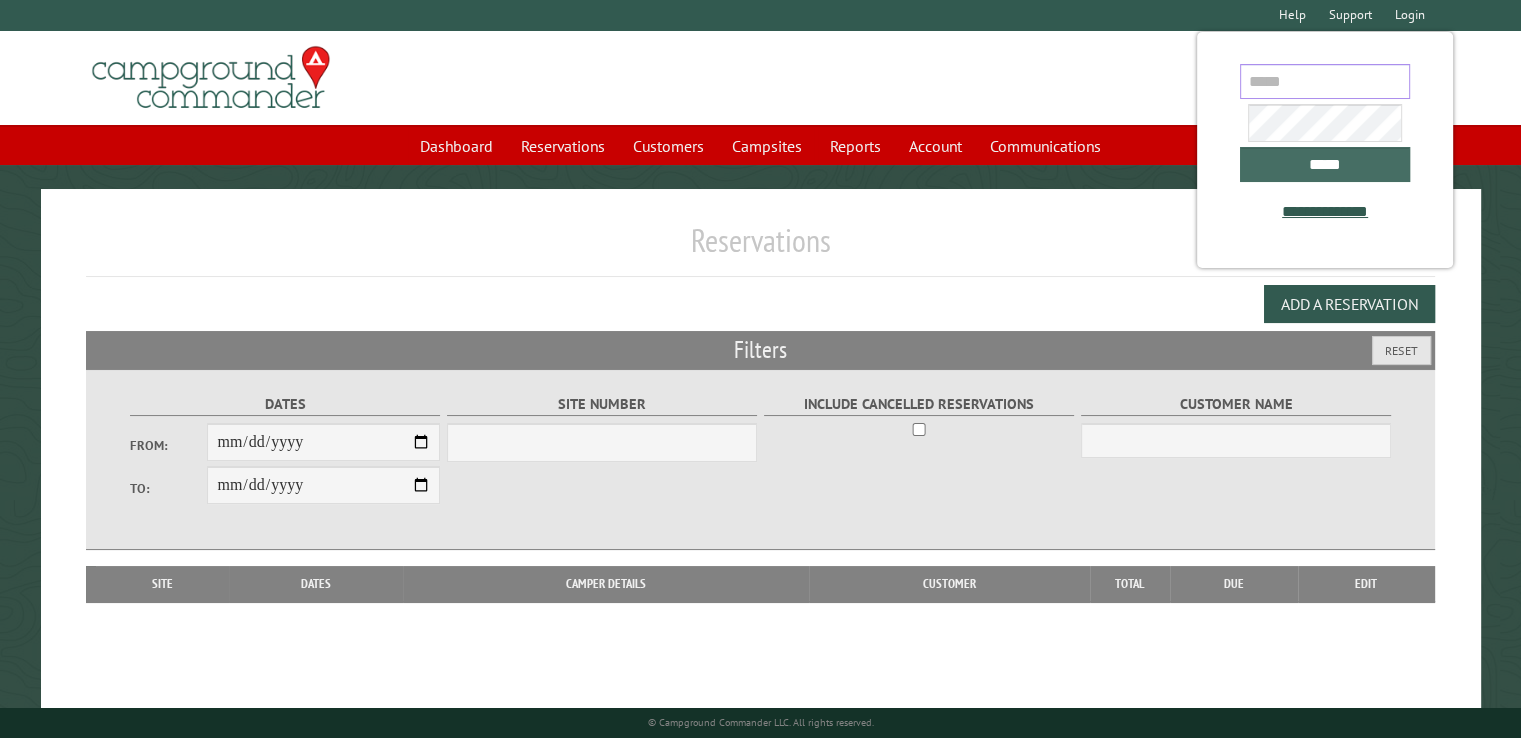 type on "**********" 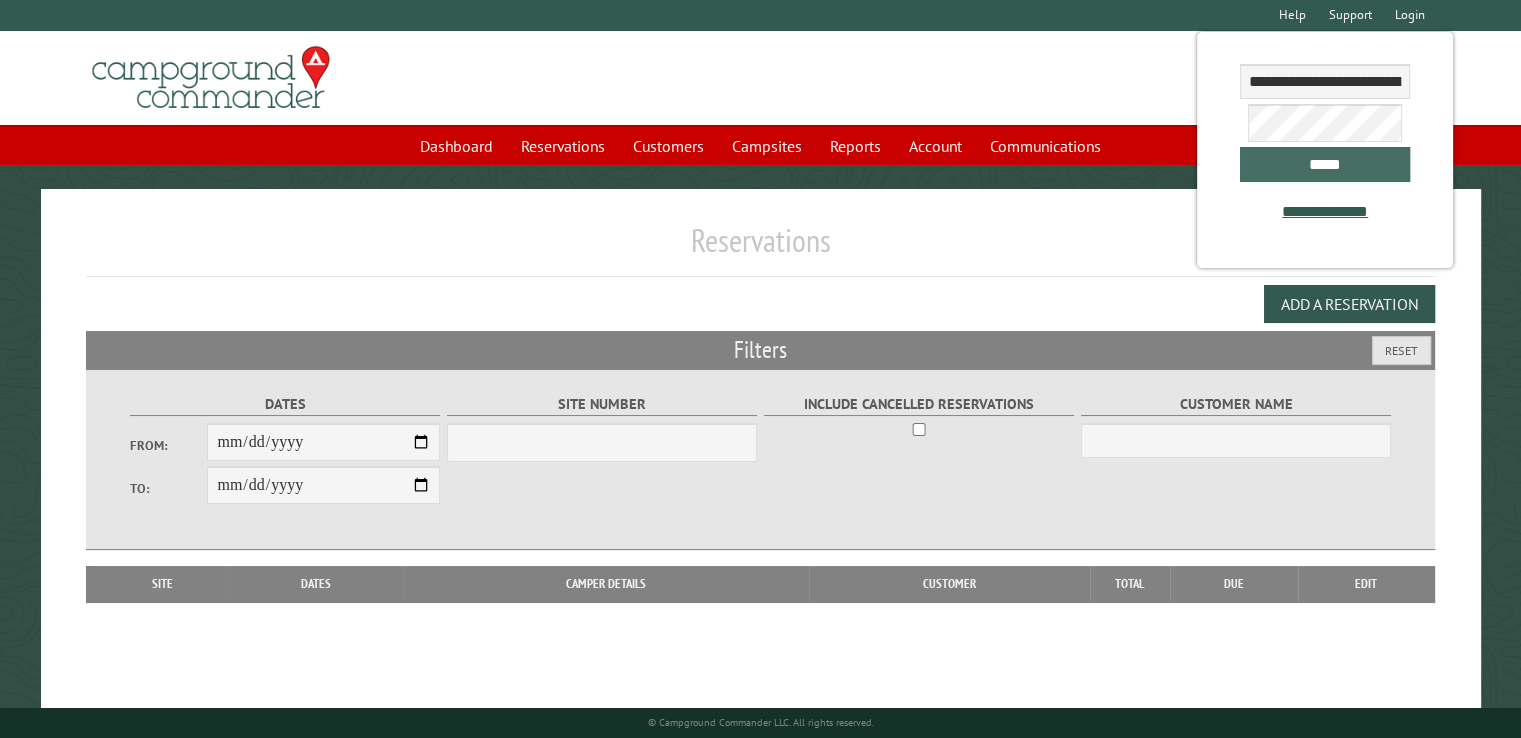 click on "*****" at bounding box center [1325, 164] 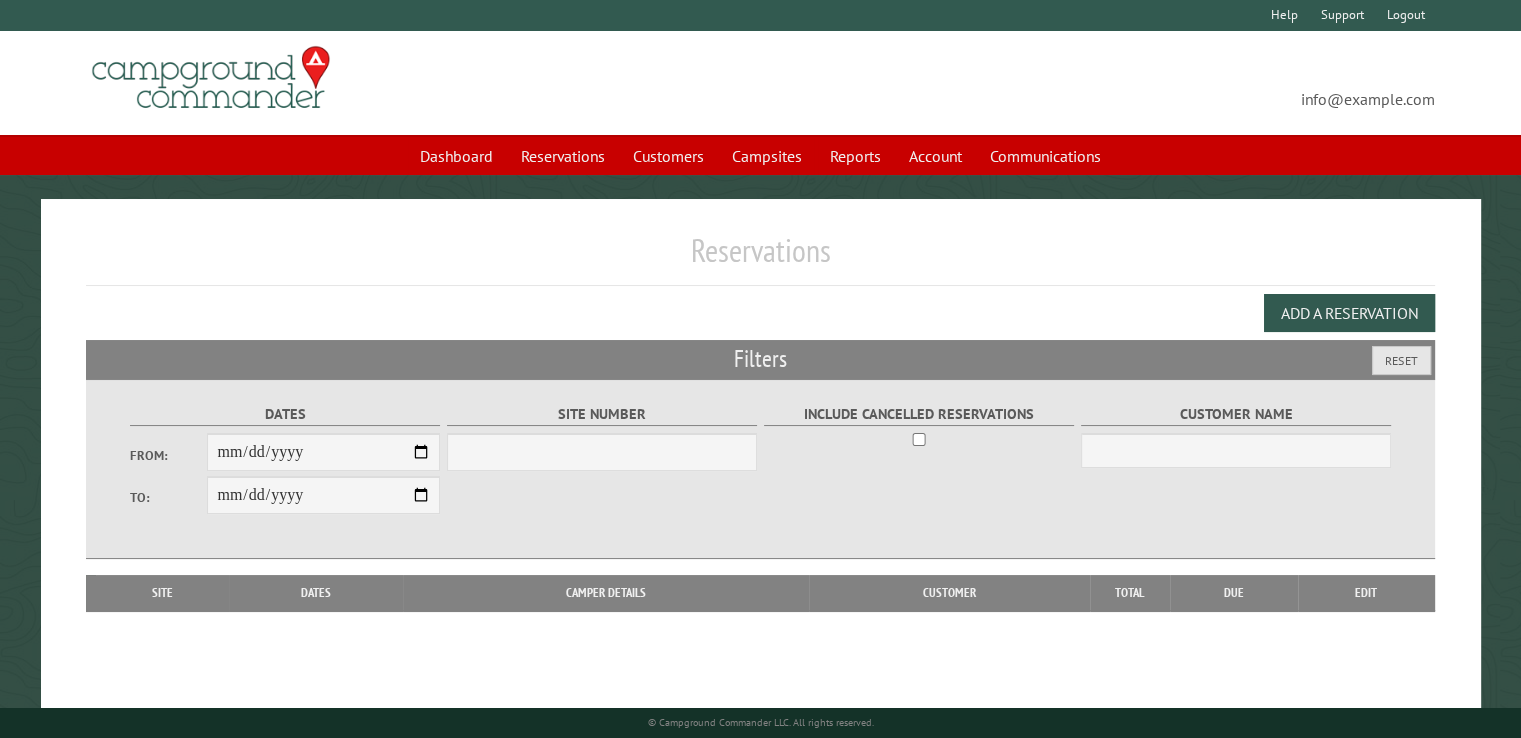 select on "***" 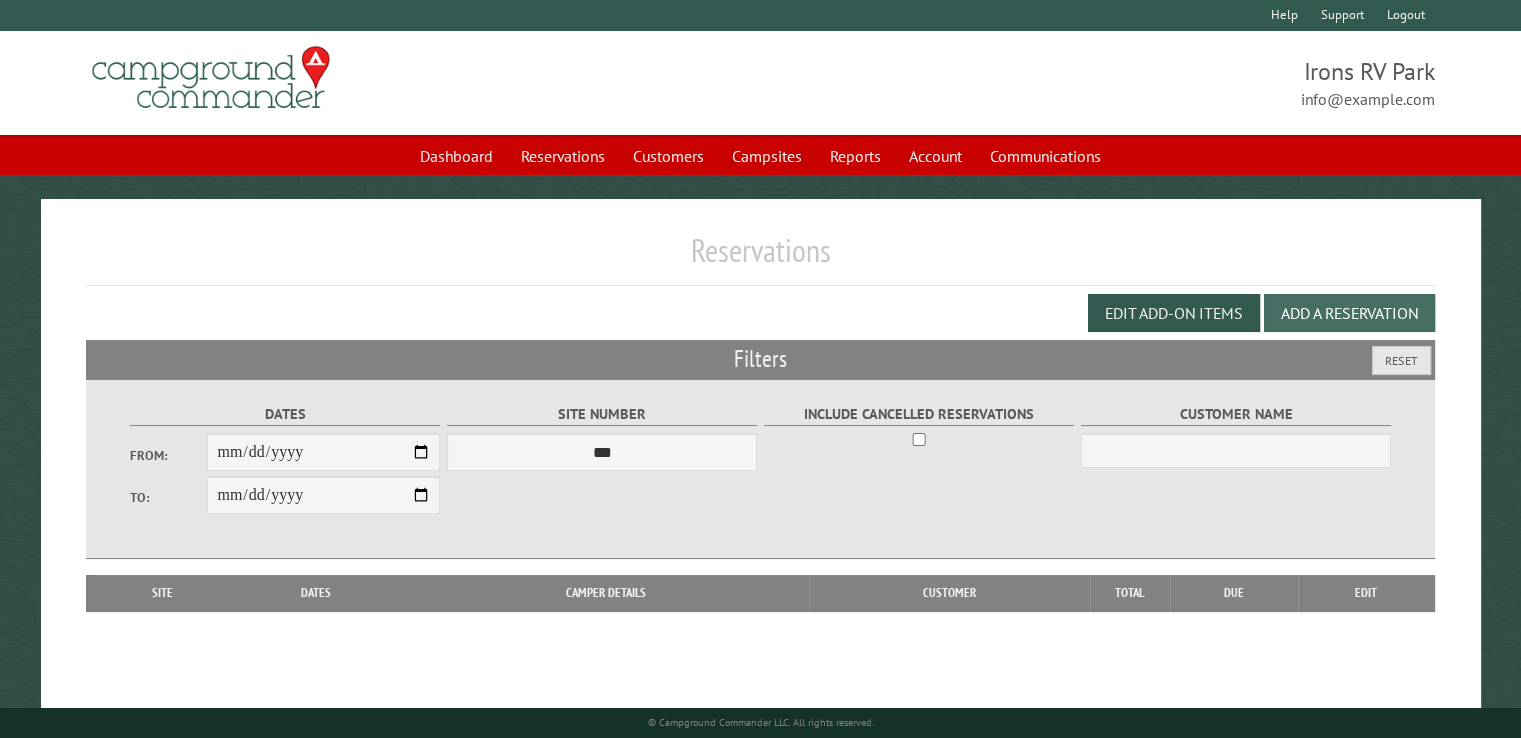 click on "Add a Reservation" at bounding box center (1349, 313) 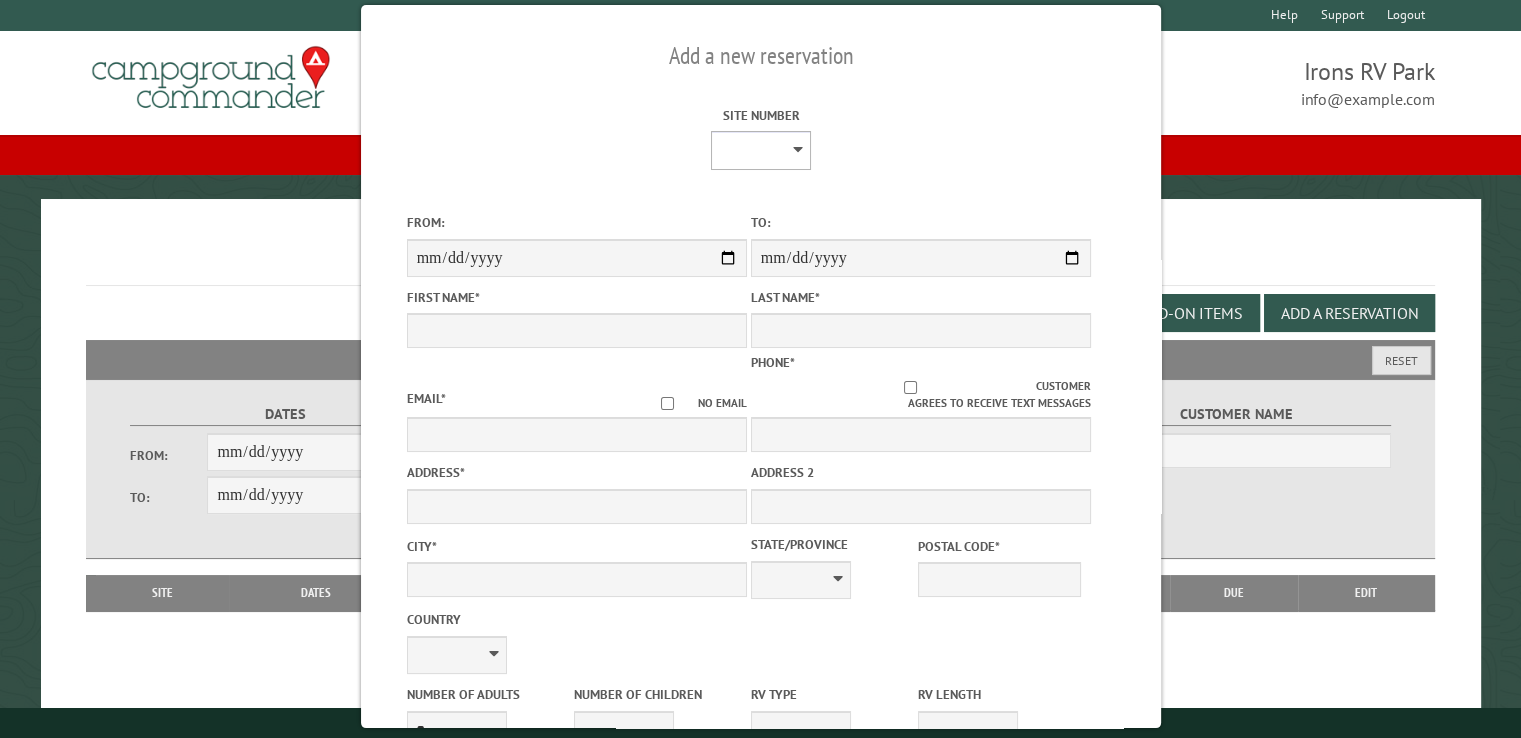 click on "**********" at bounding box center [761, 150] 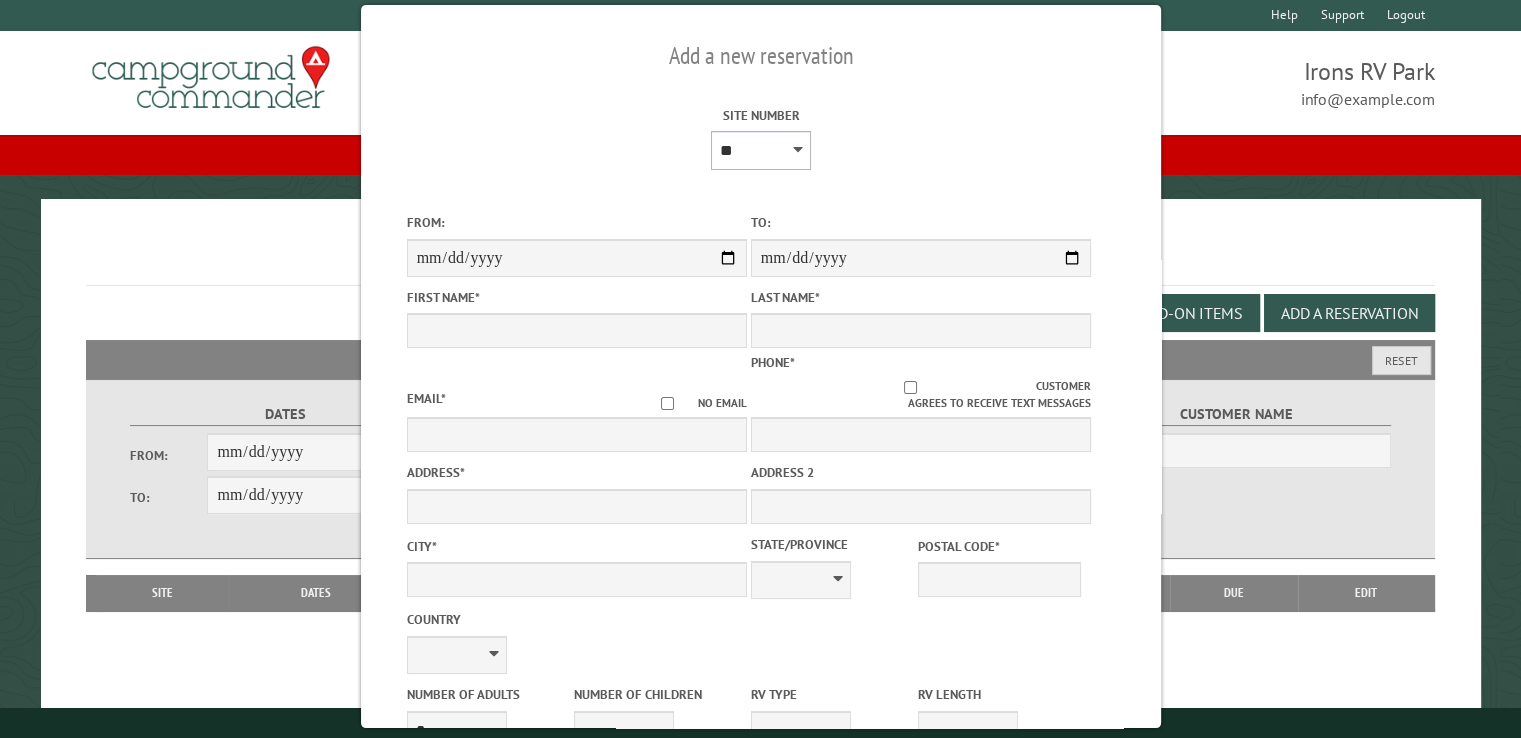 click on "**********" at bounding box center [761, 150] 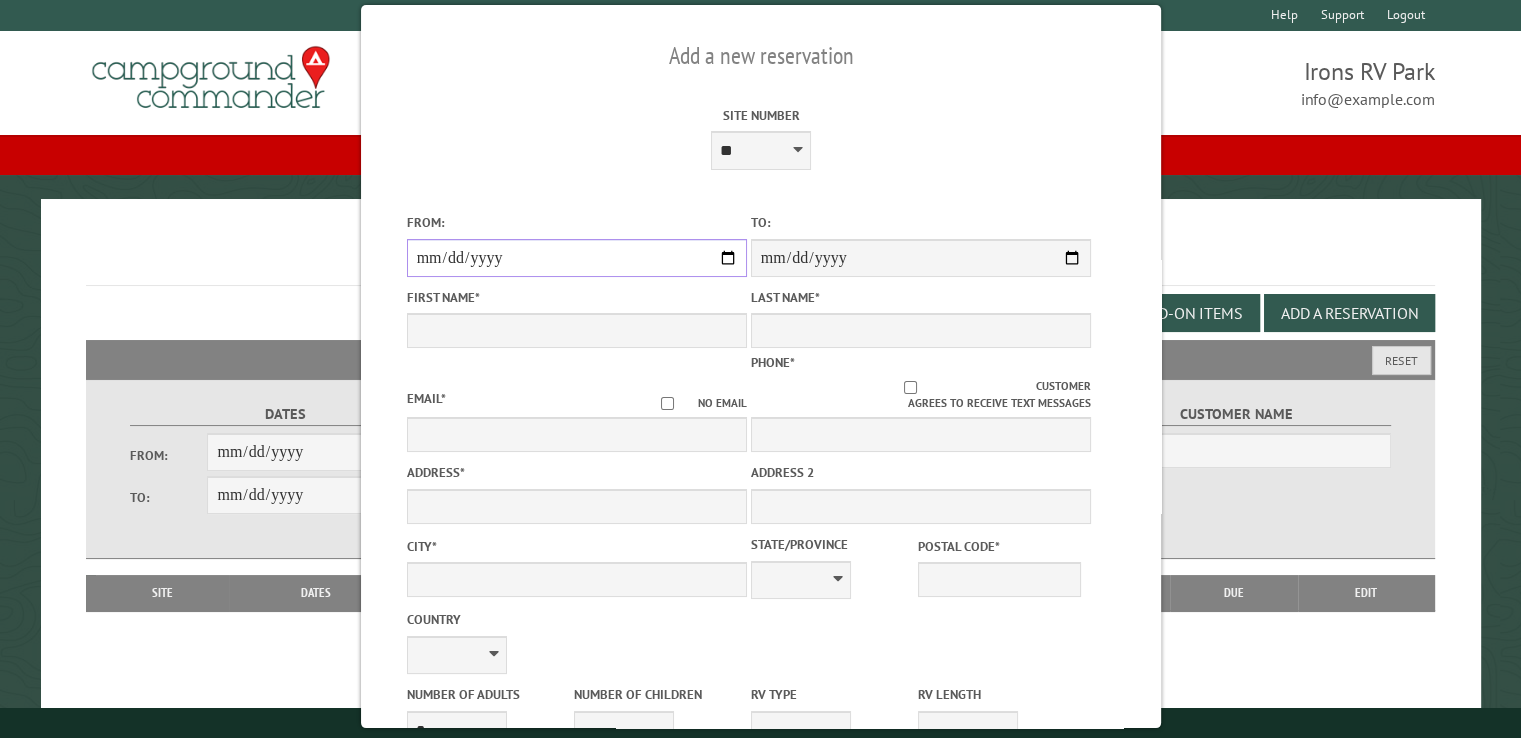 click on "From:" at bounding box center (576, 258) 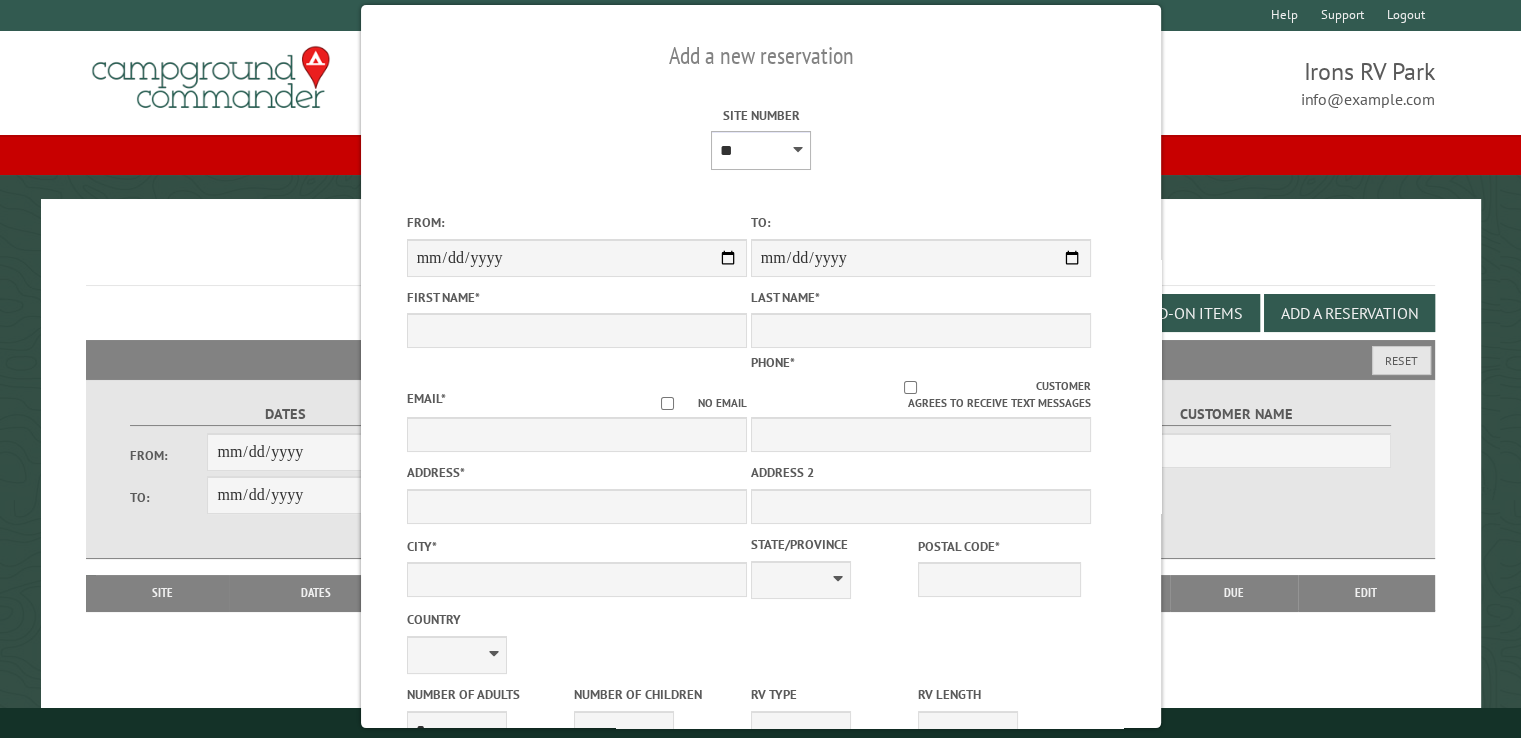 click on "**********" at bounding box center [761, 150] 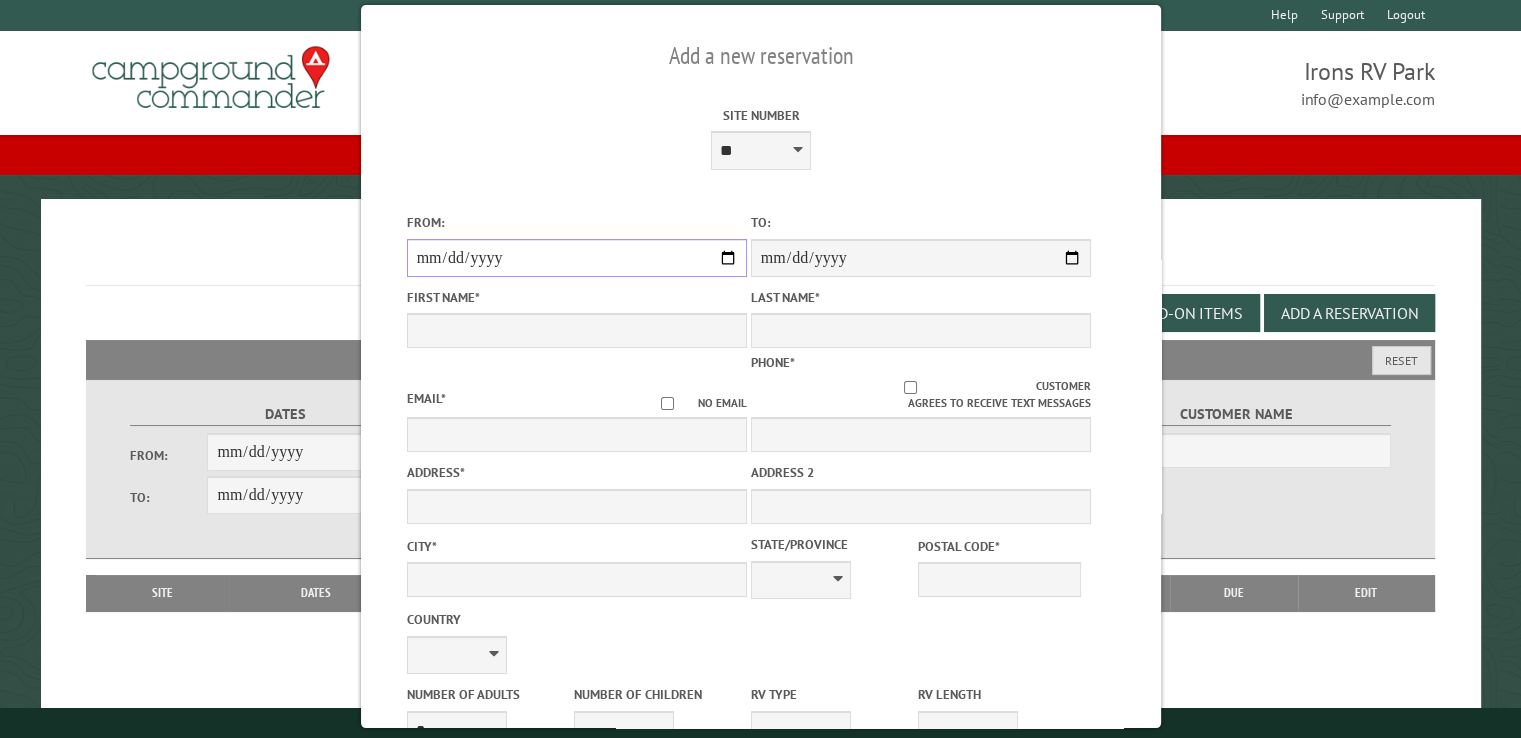 click on "From:" at bounding box center (576, 258) 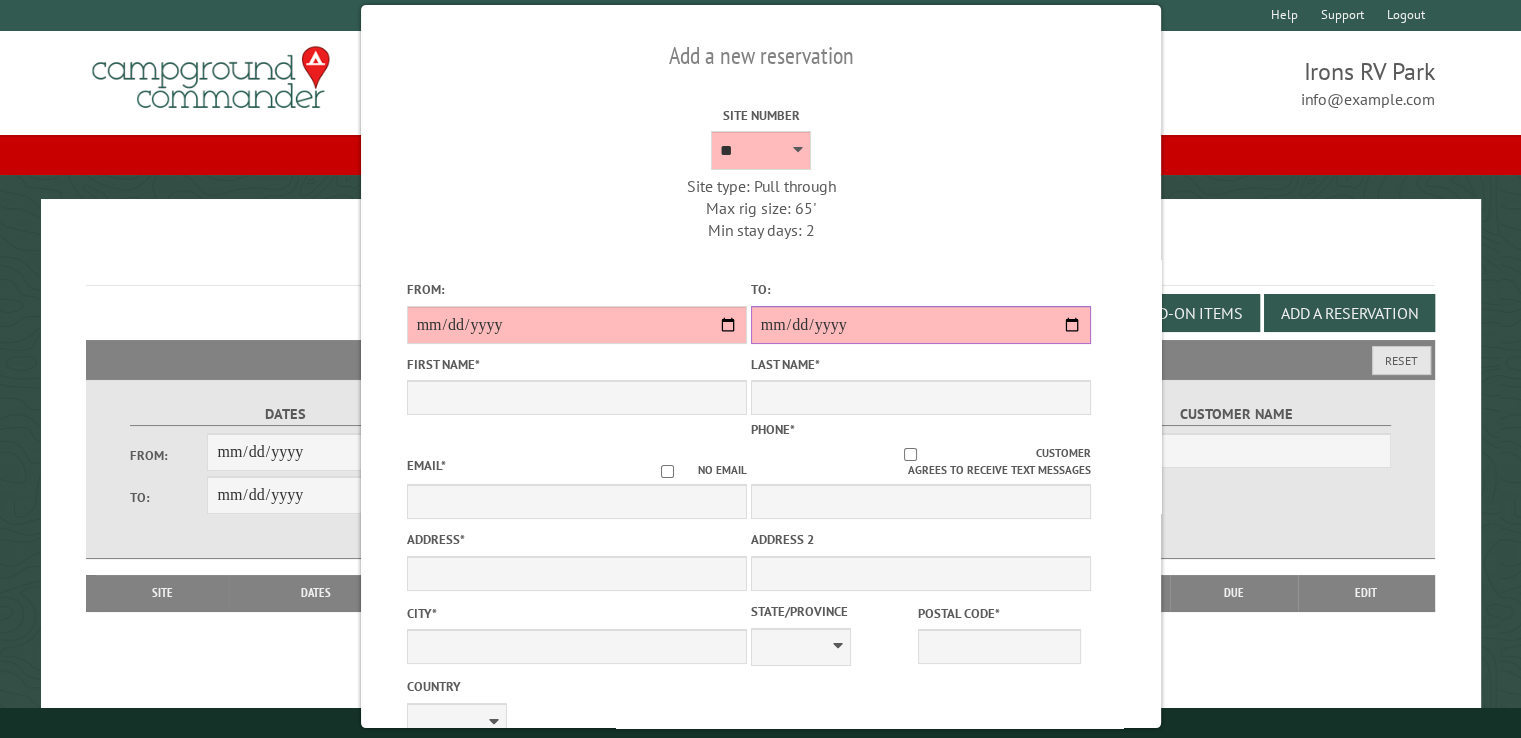 click on "**********" at bounding box center [920, 325] 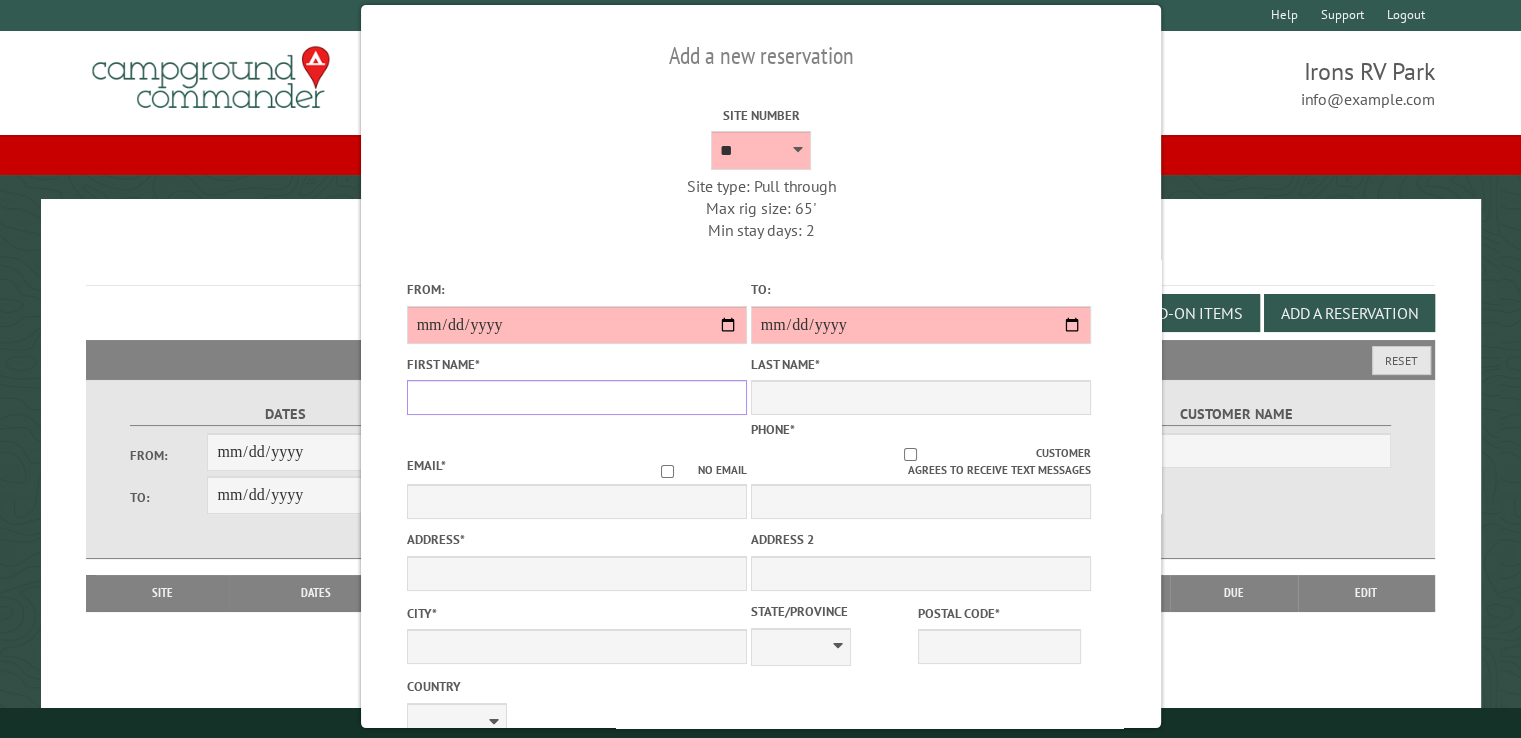 click on "First Name *" at bounding box center (576, 397) 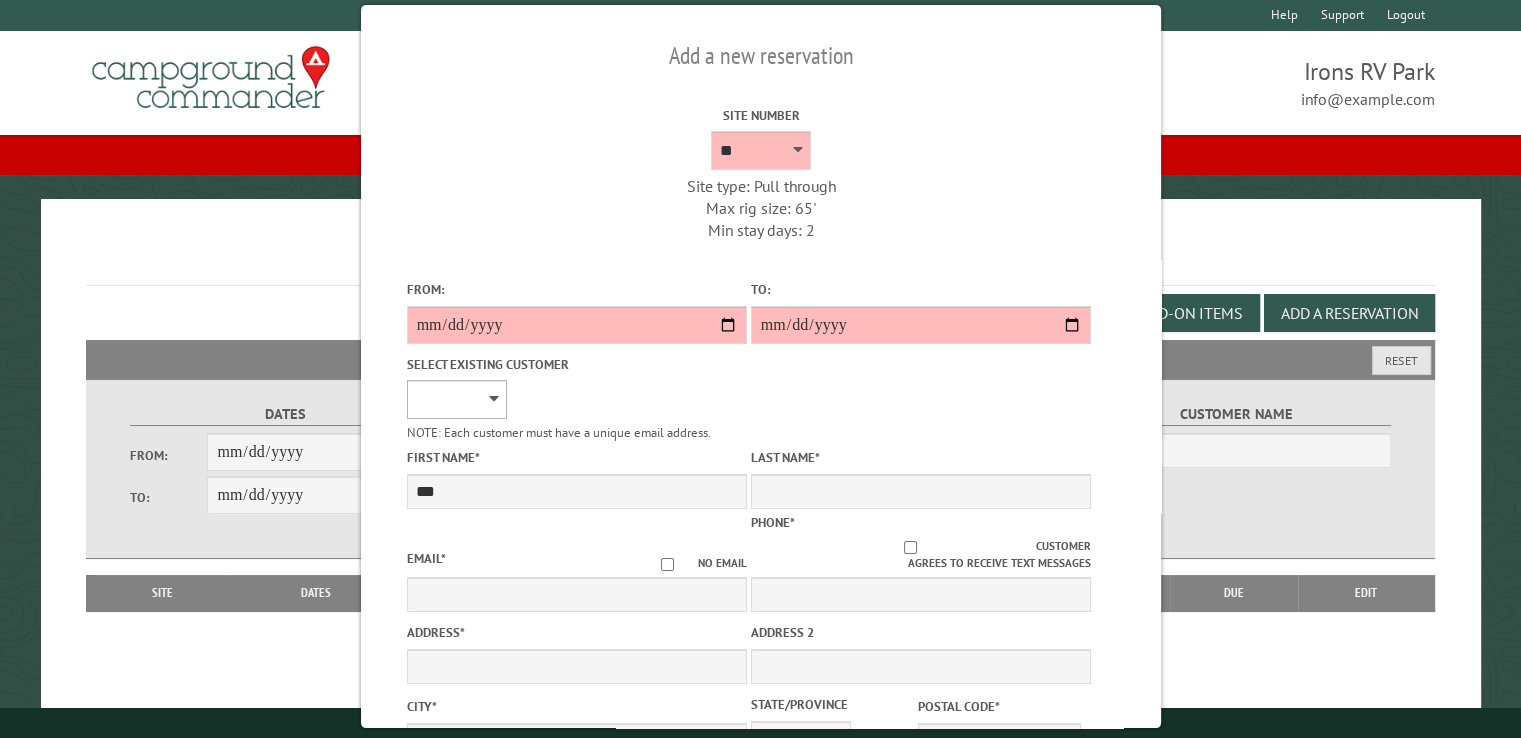 click on "**********" at bounding box center [456, 399] 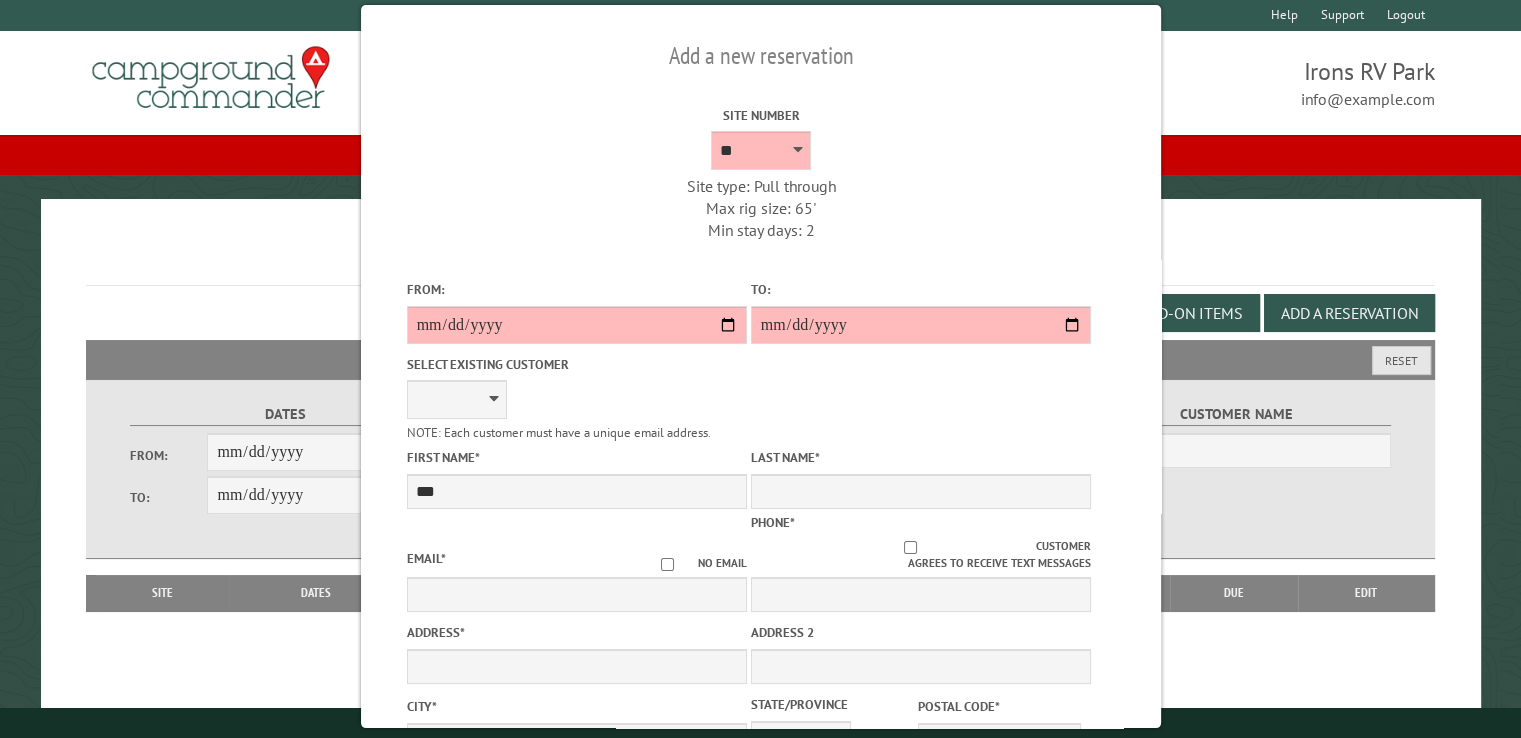 drag, startPoint x: 644, startPoint y: 269, endPoint x: 628, endPoint y: 289, distance: 25.612497 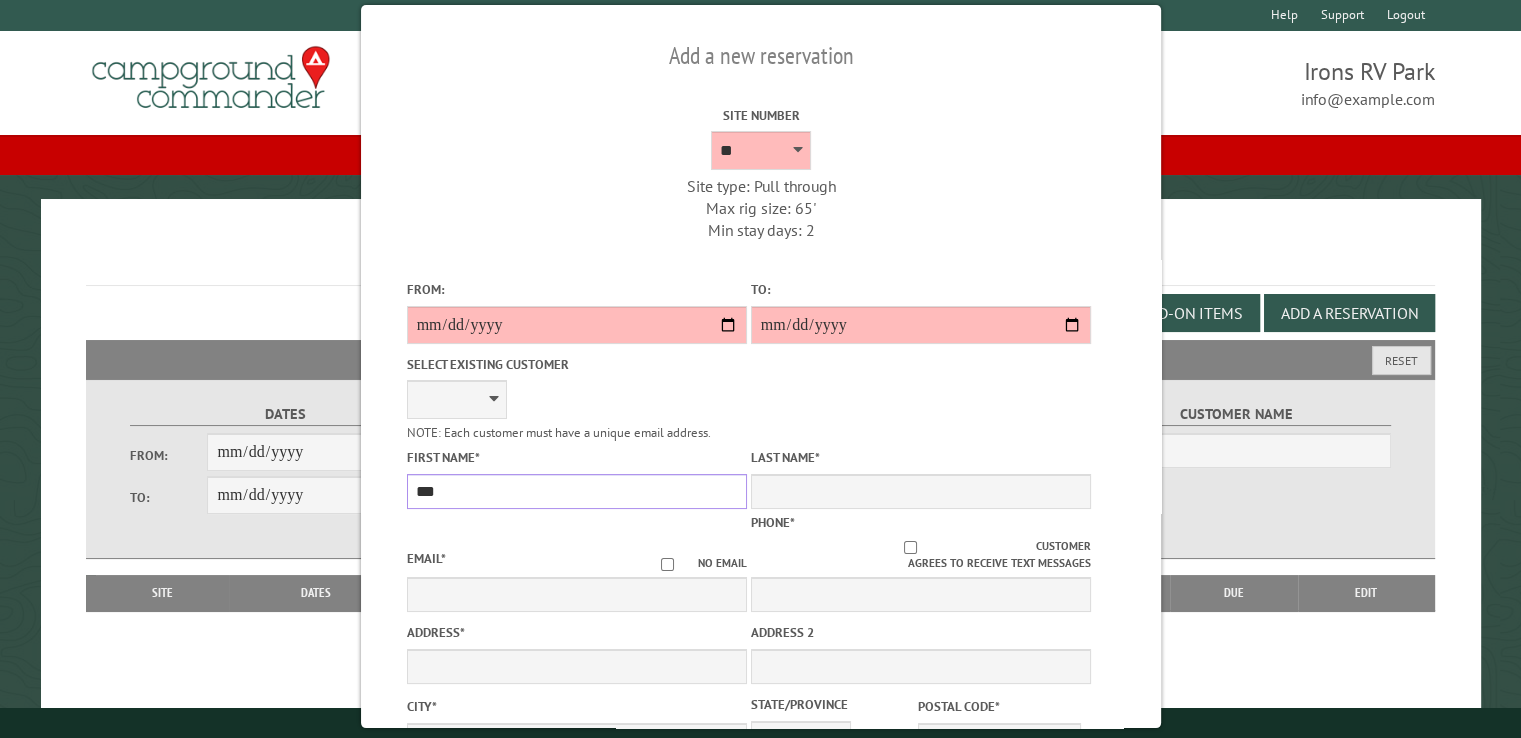 click on "***" at bounding box center (576, 491) 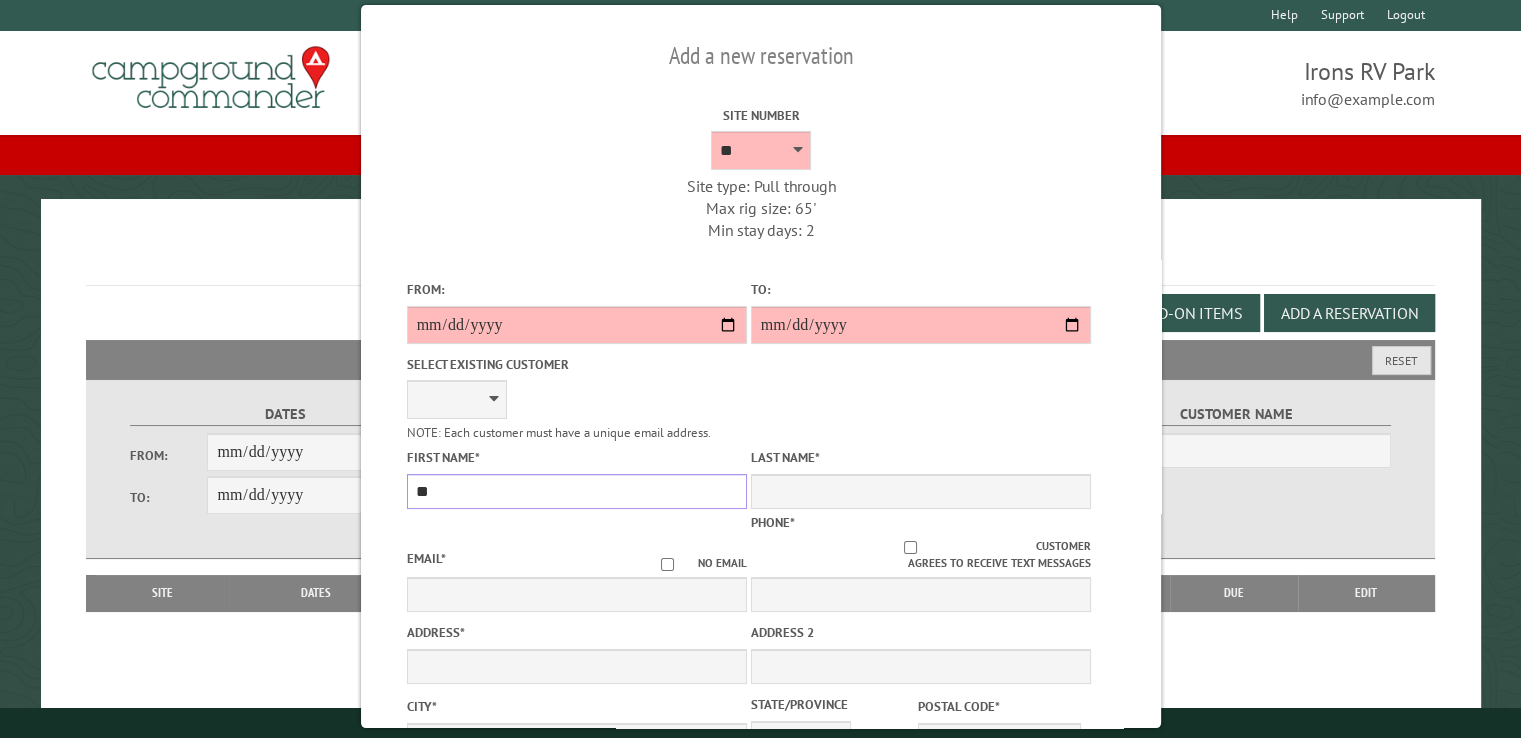 type on "*" 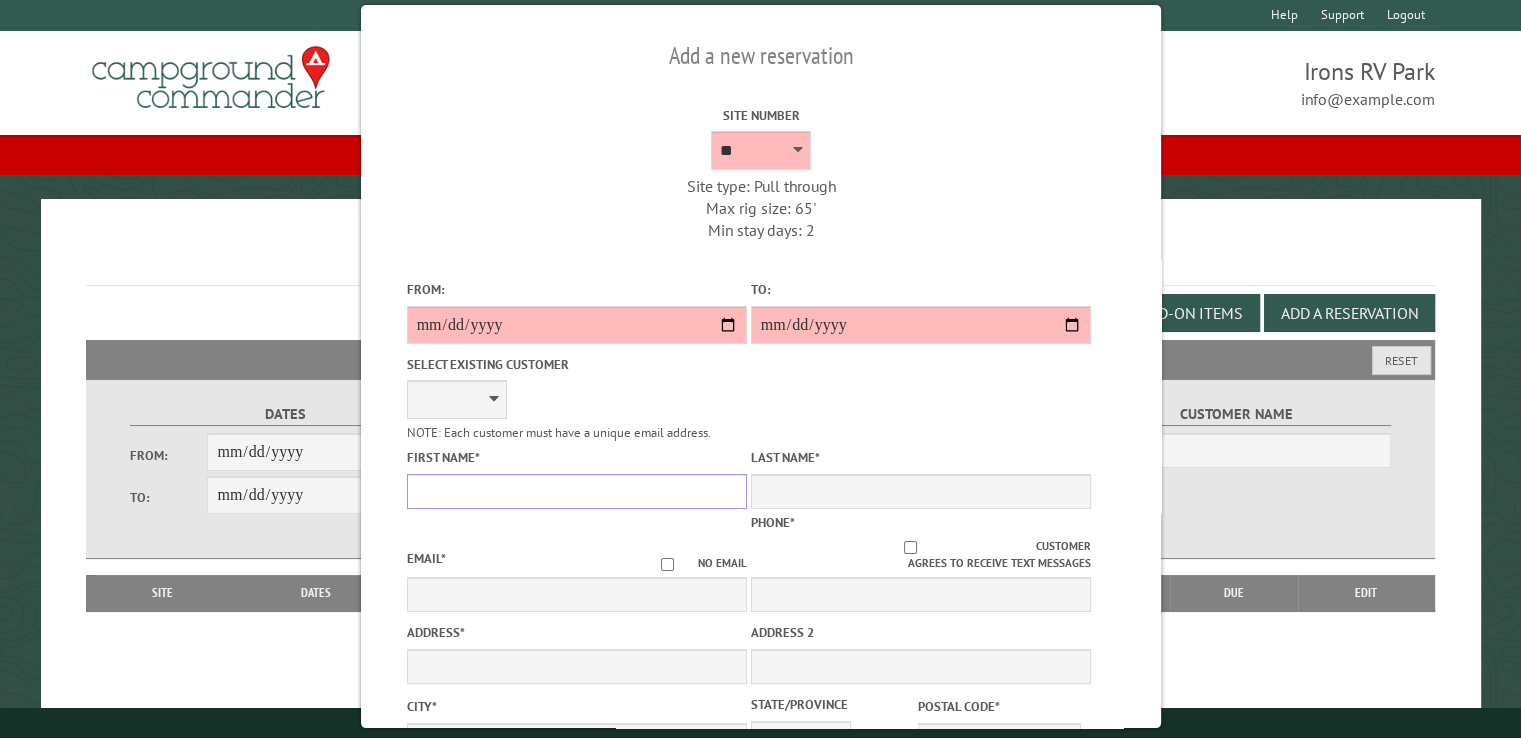 type 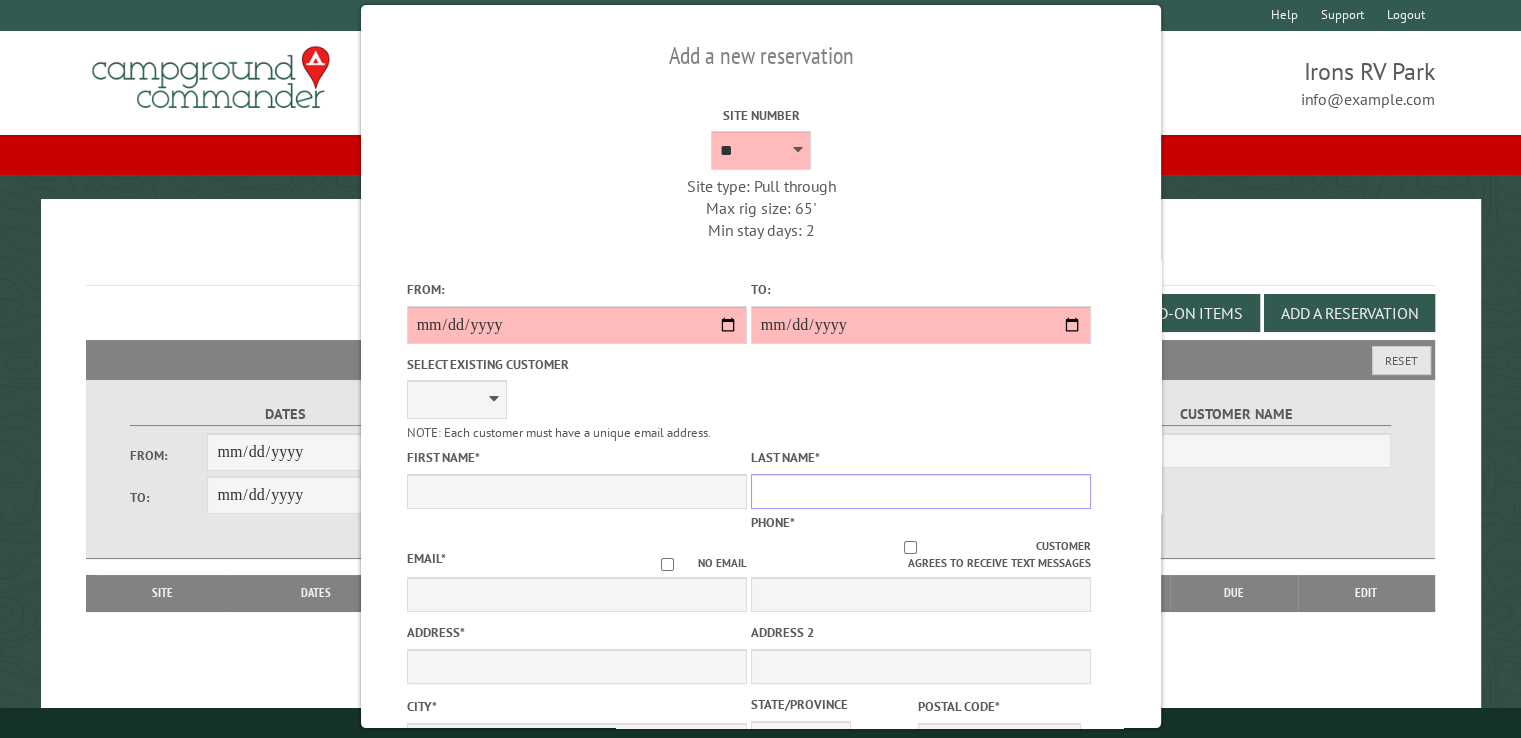 click on "Last Name *" at bounding box center (920, 491) 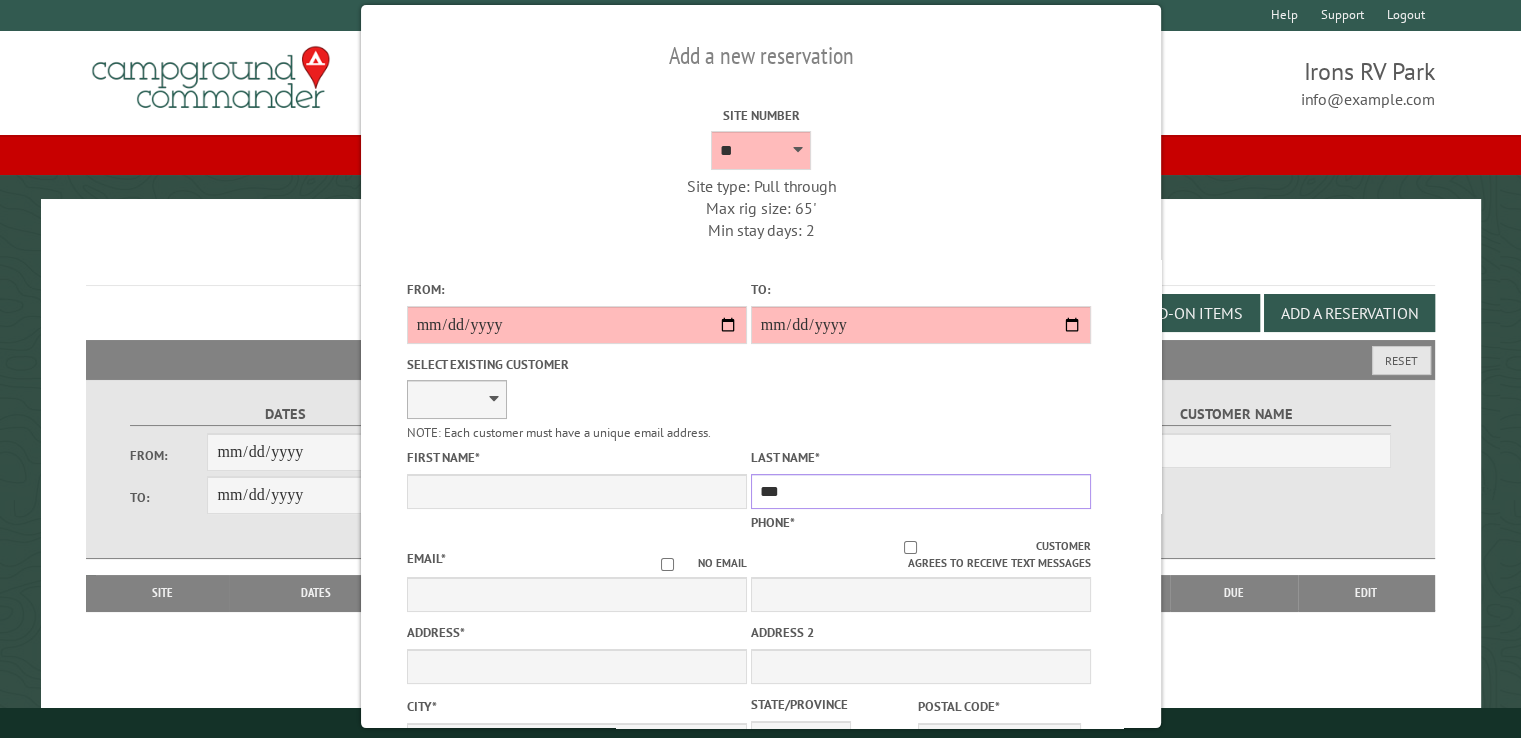 type on "***" 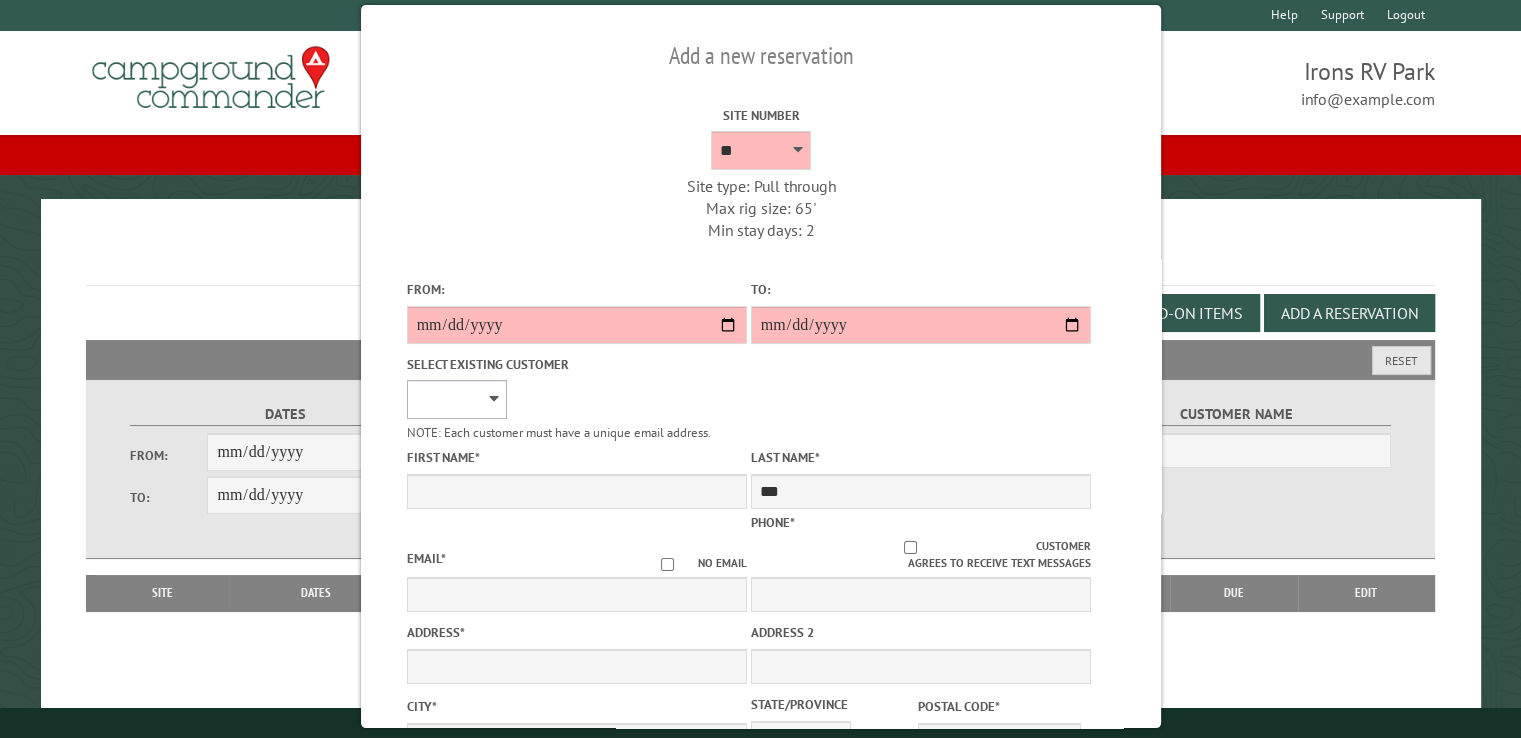 click on "**********" at bounding box center [456, 399] 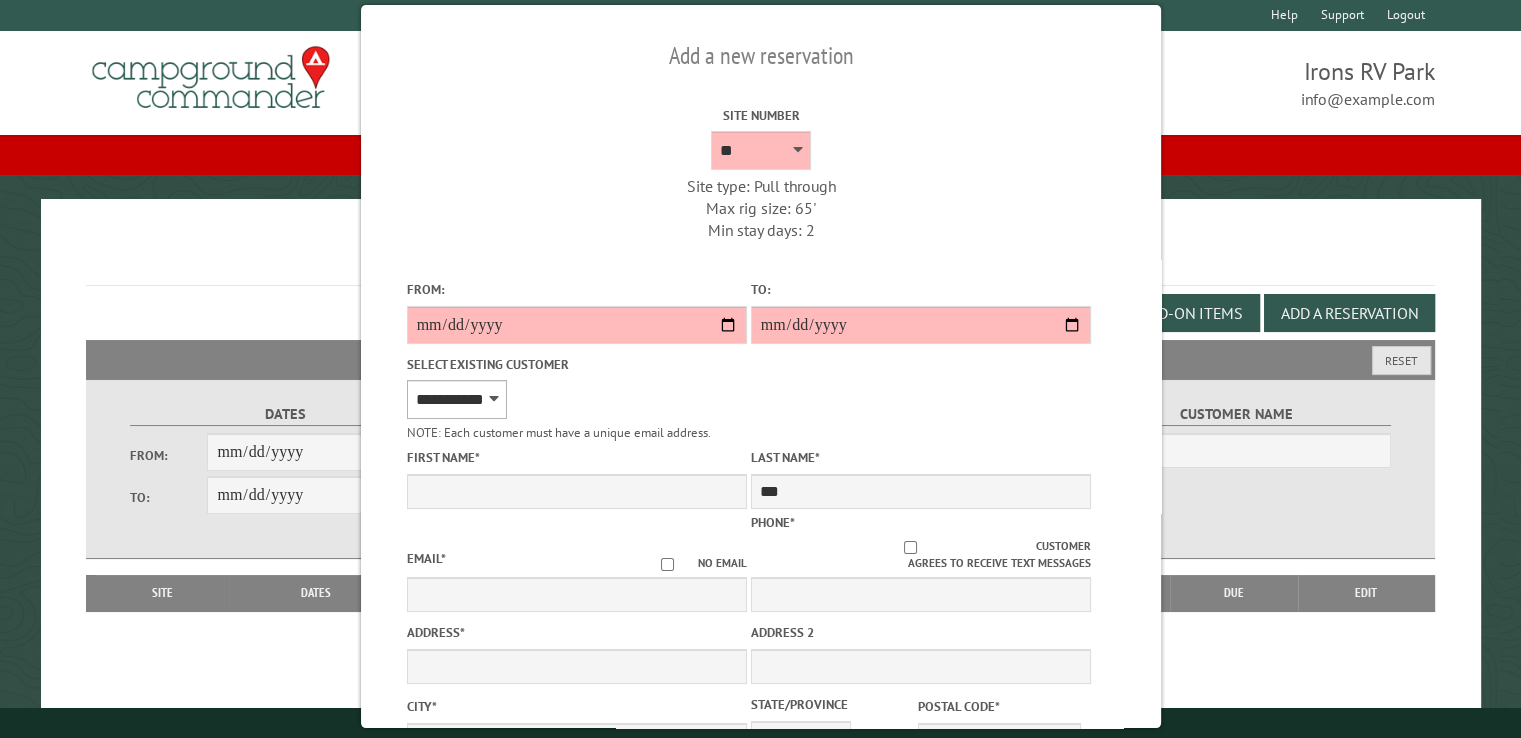 click on "**********" at bounding box center (456, 399) 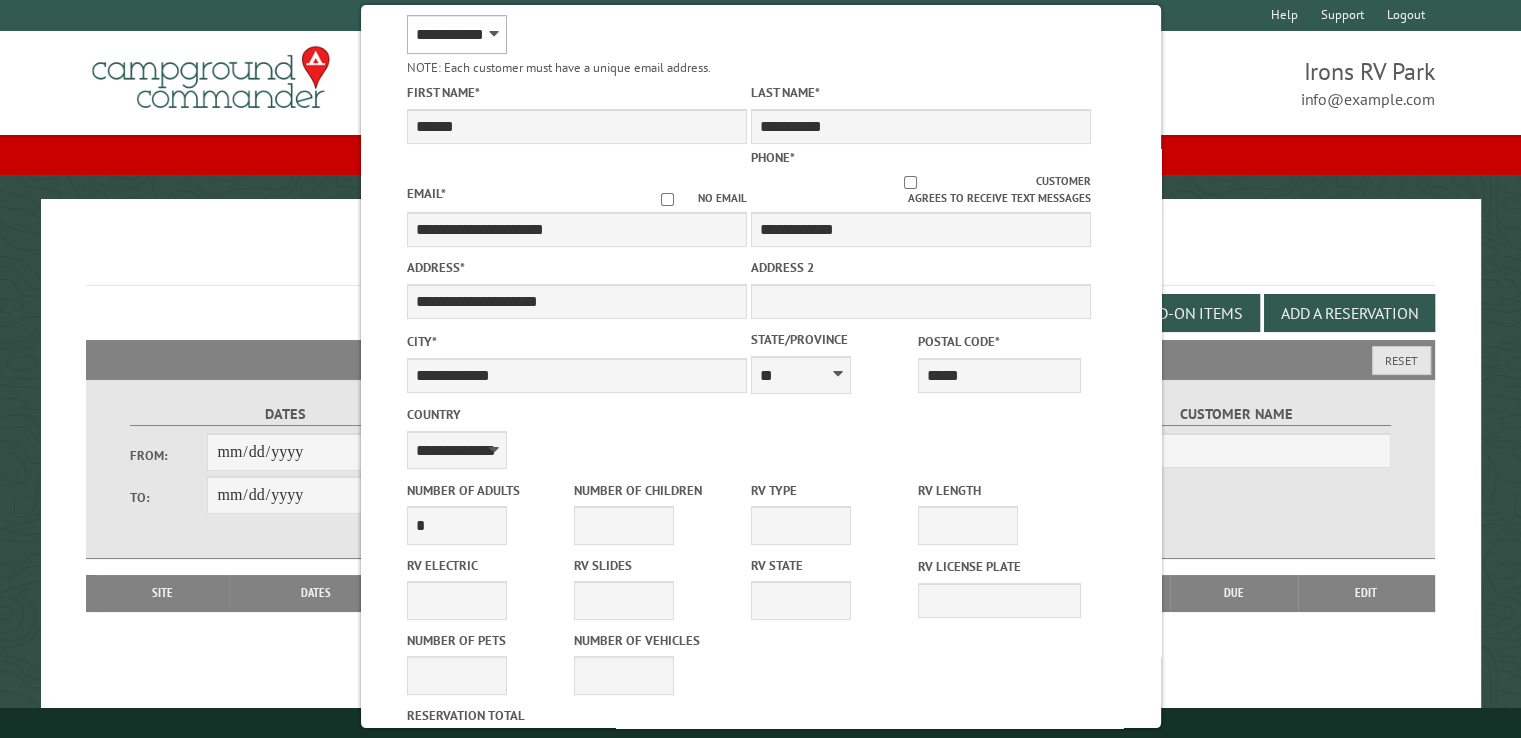 scroll, scrollTop: 400, scrollLeft: 0, axis: vertical 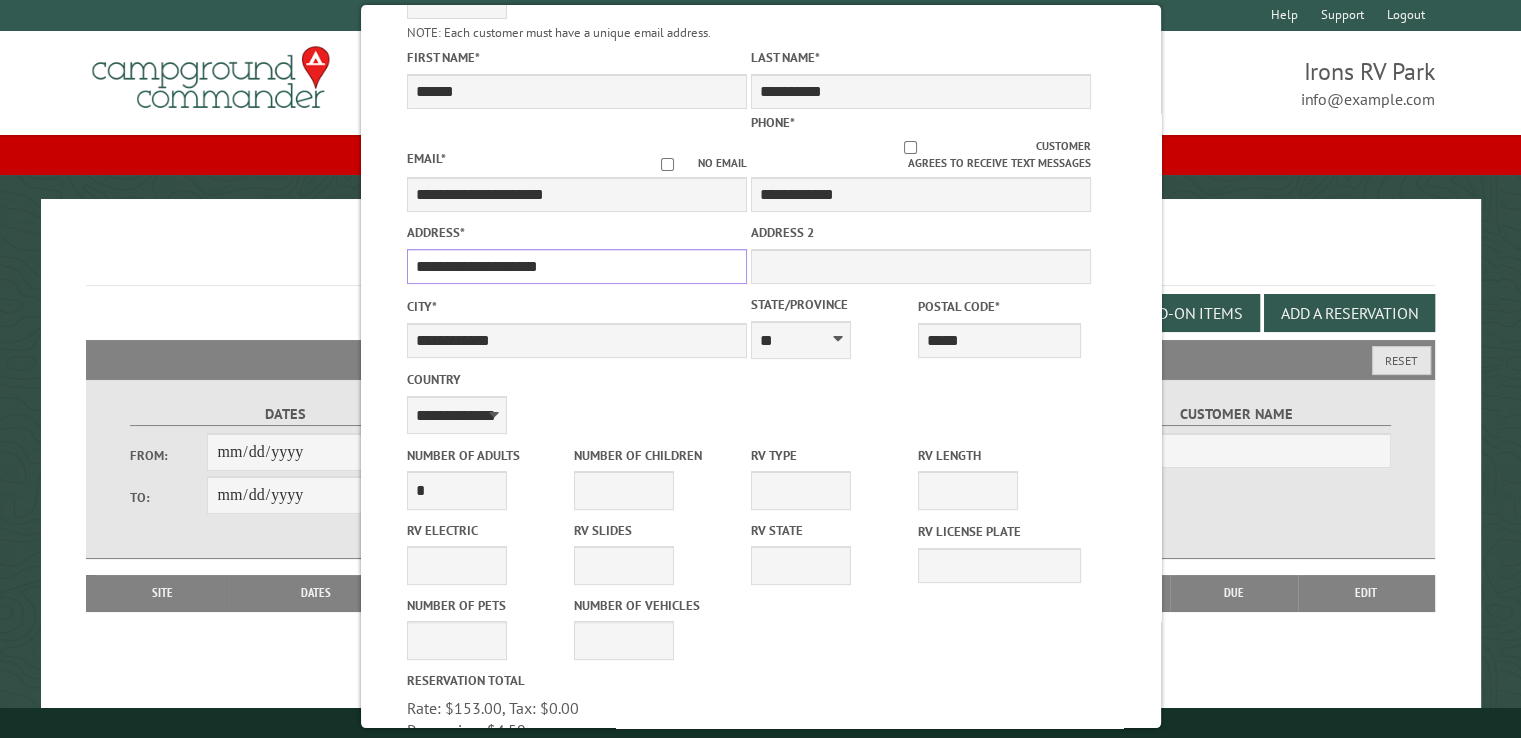 click on "**********" at bounding box center (576, 266) 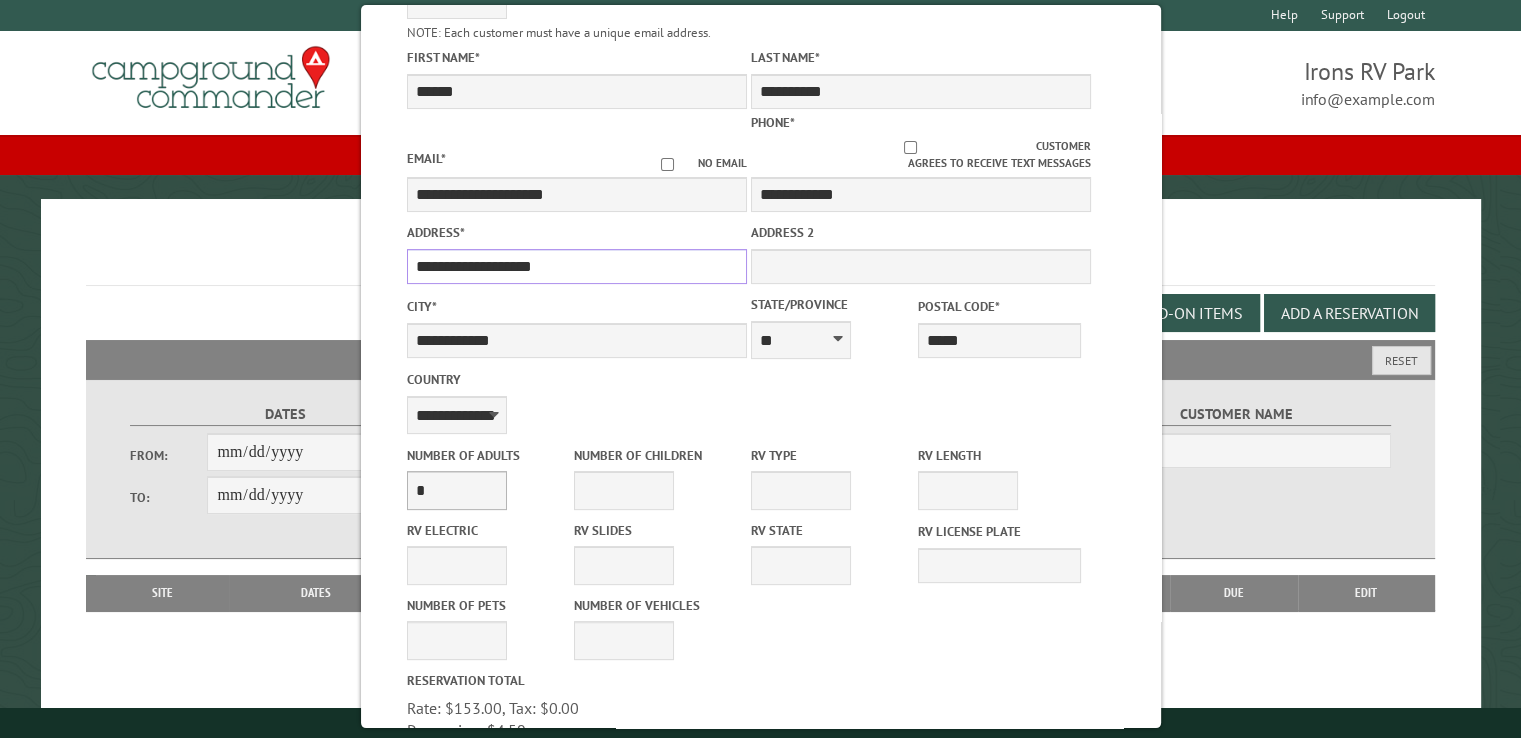 type on "**********" 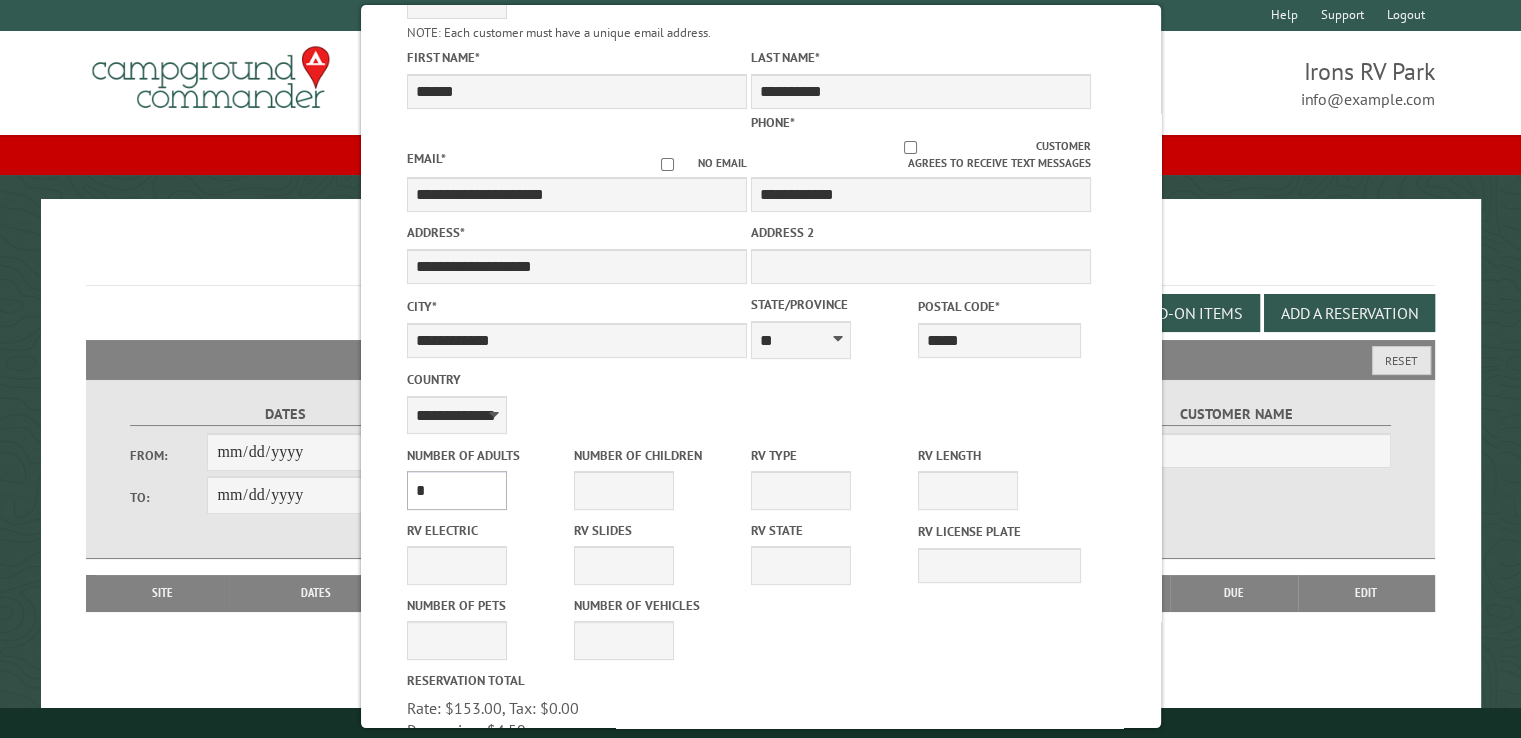 click on "* * * * * * * * * * **" at bounding box center (456, 490) 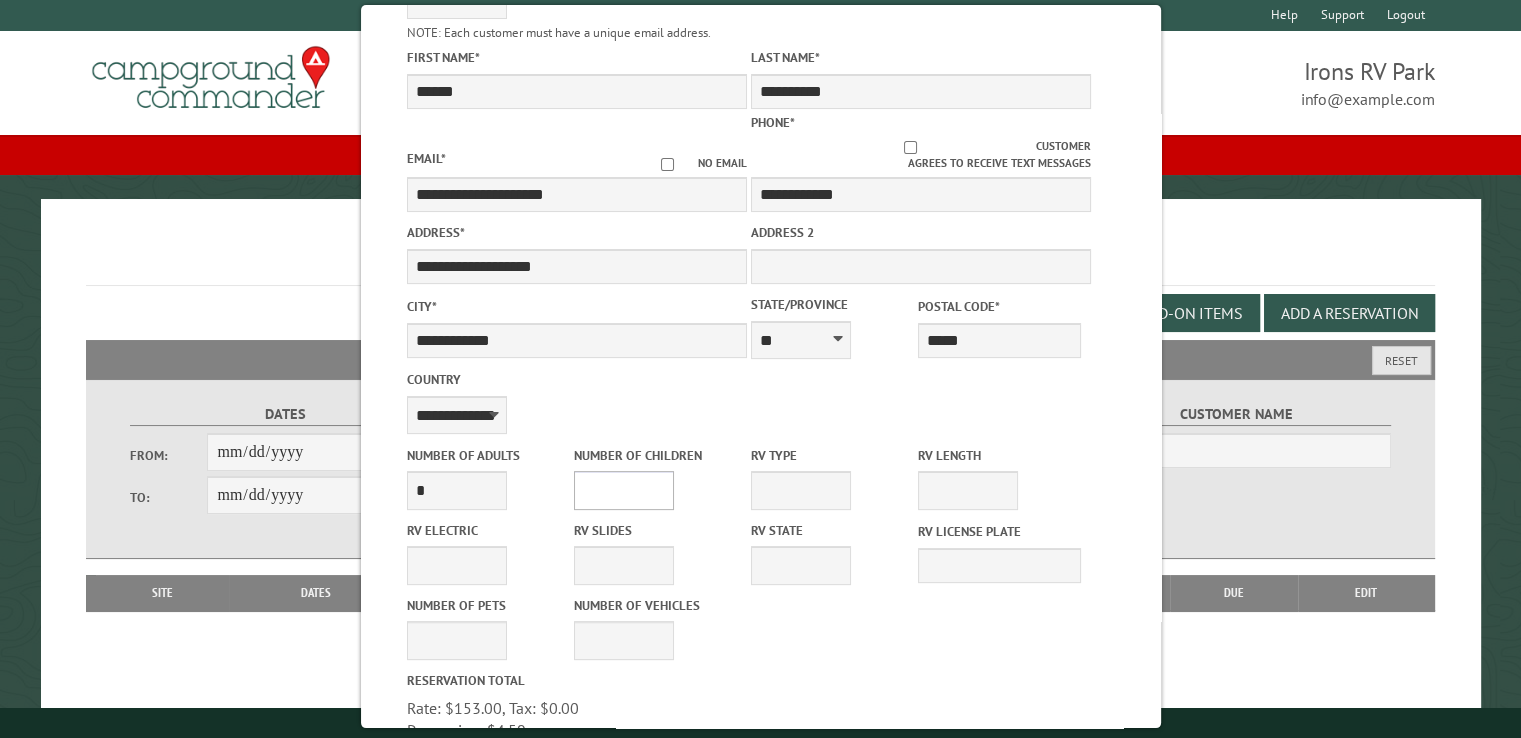 click on "* * * * * * * * * * **" at bounding box center [623, 490] 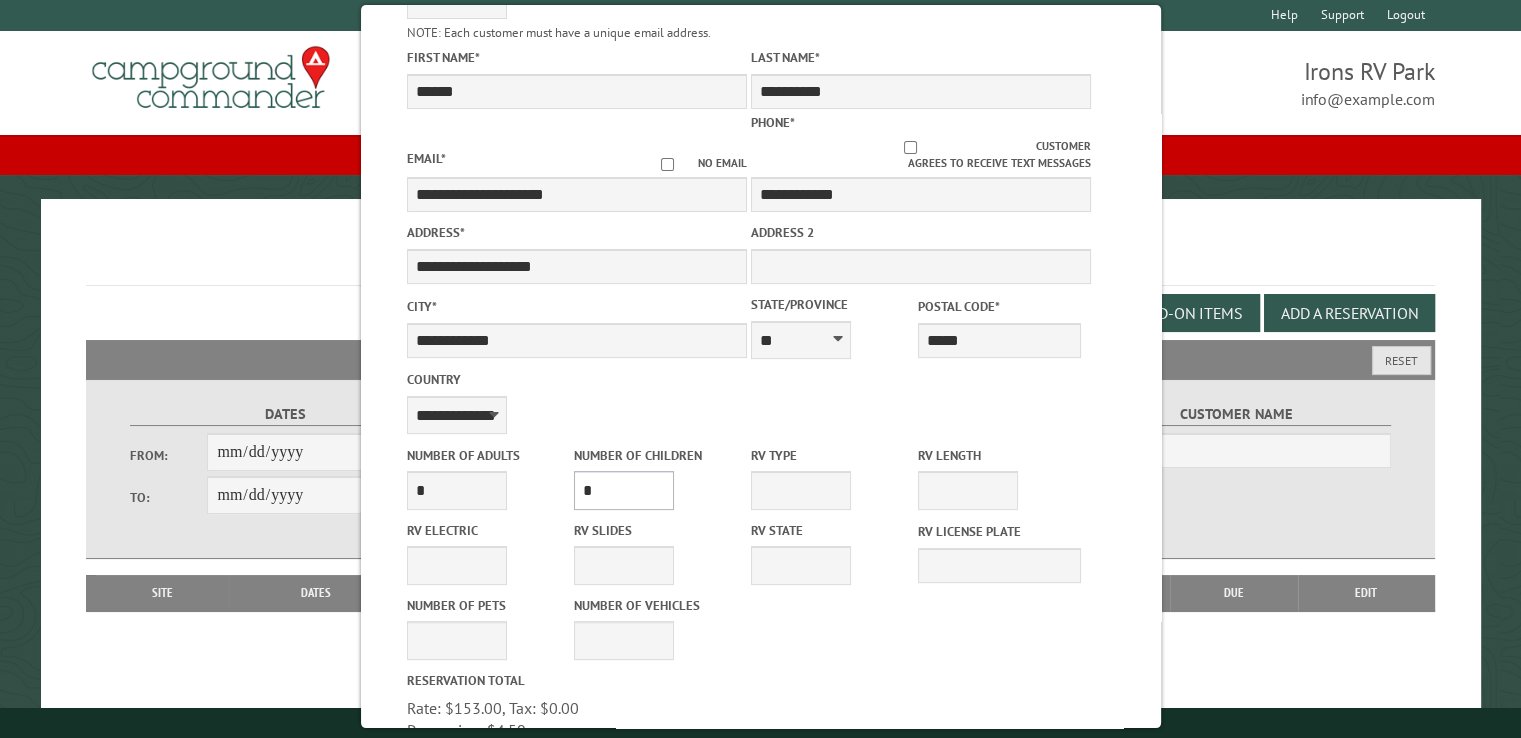 click on "* * * * * * * * * * **" at bounding box center [623, 490] 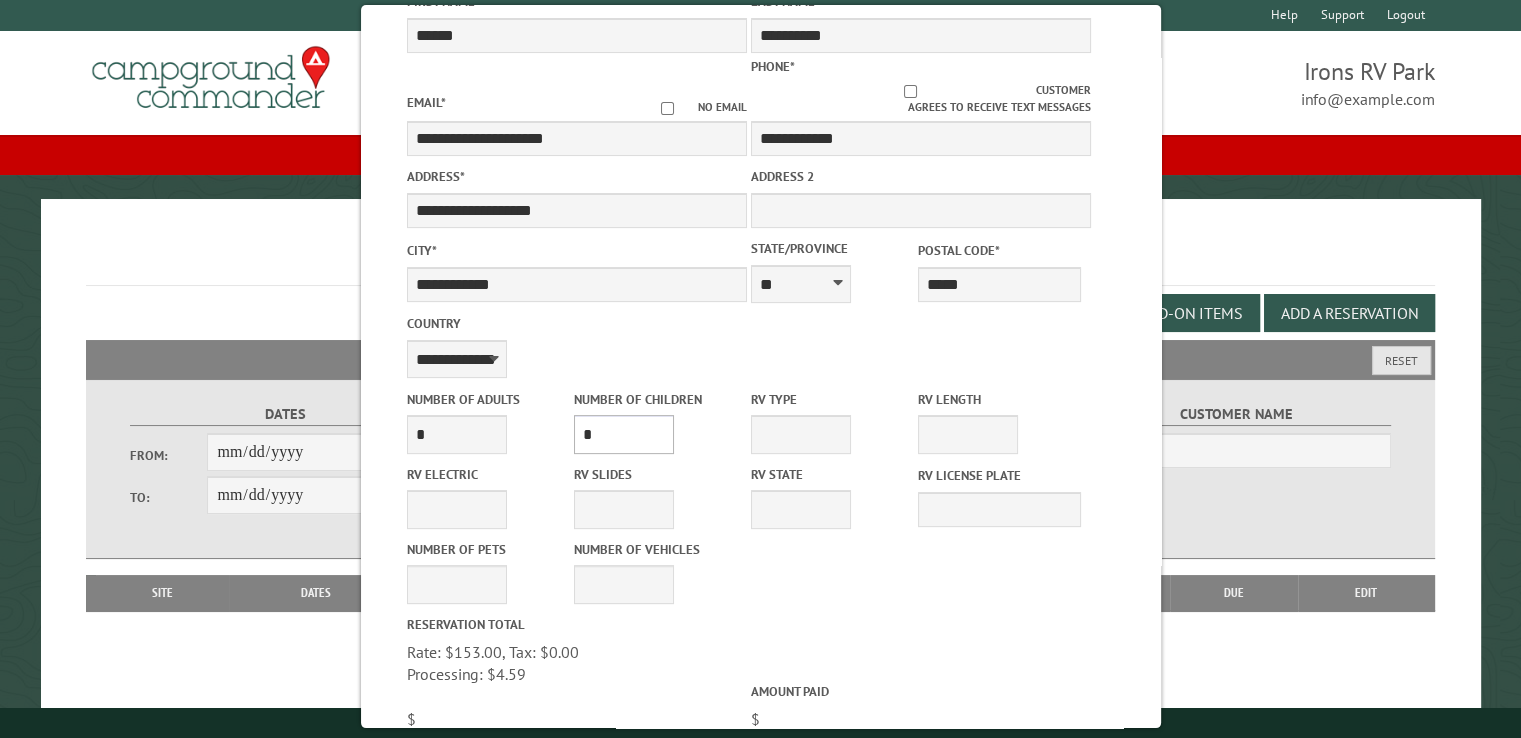 scroll, scrollTop: 500, scrollLeft: 0, axis: vertical 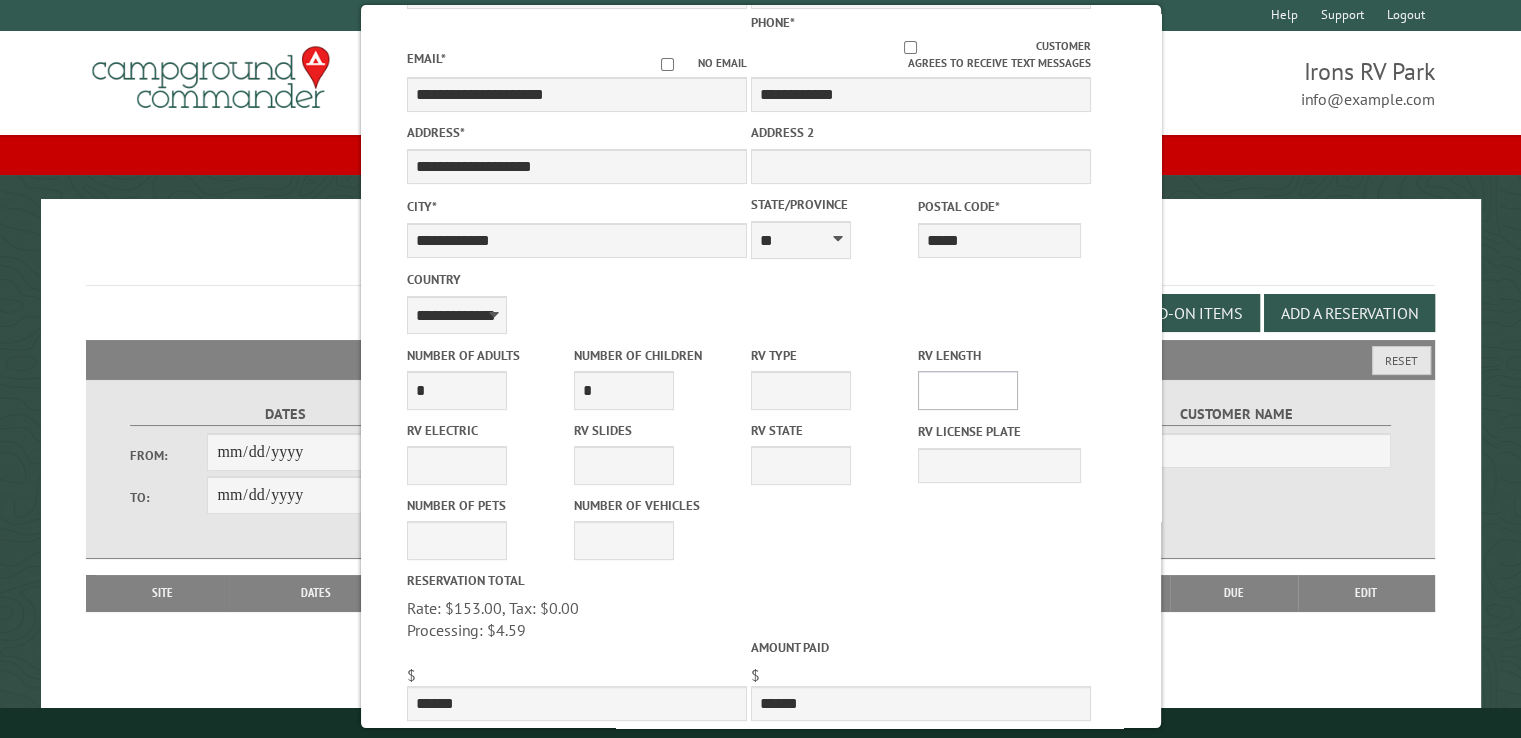 click on "* ** ** ** ** ** ** ** ** ** ** **" at bounding box center [968, 390] 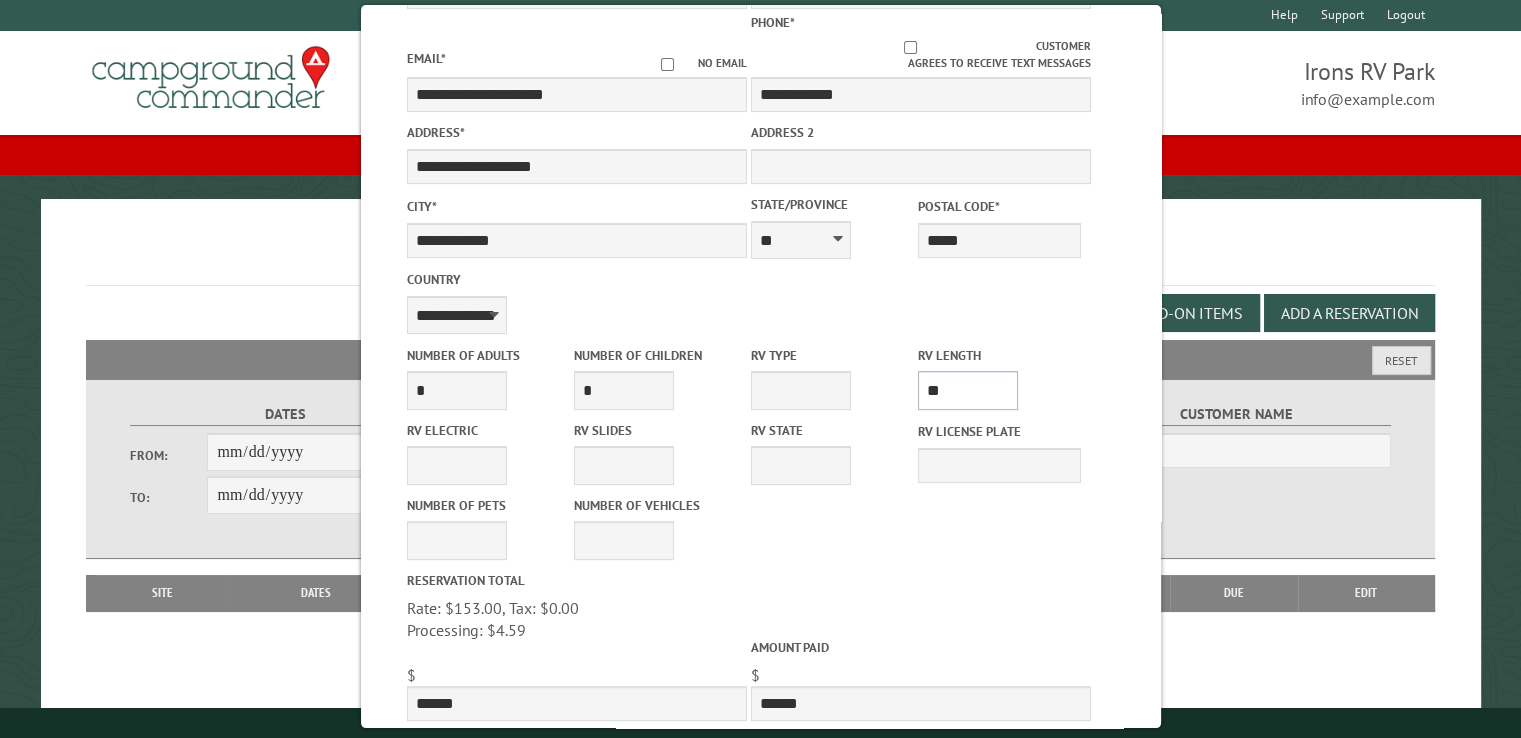 click on "* ** ** ** ** ** ** ** ** ** ** **" at bounding box center (968, 390) 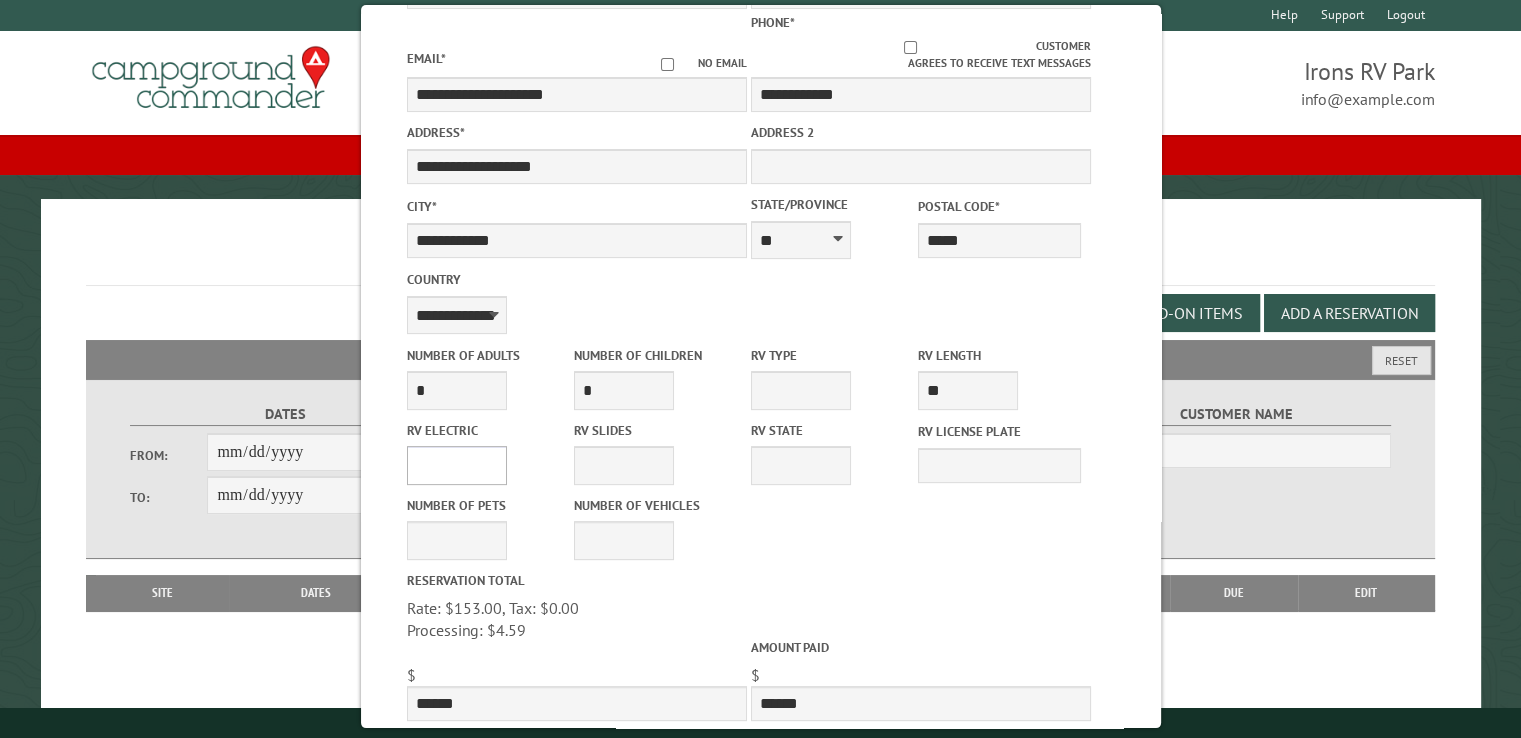 click on "**** *** *** ***" at bounding box center [456, 465] 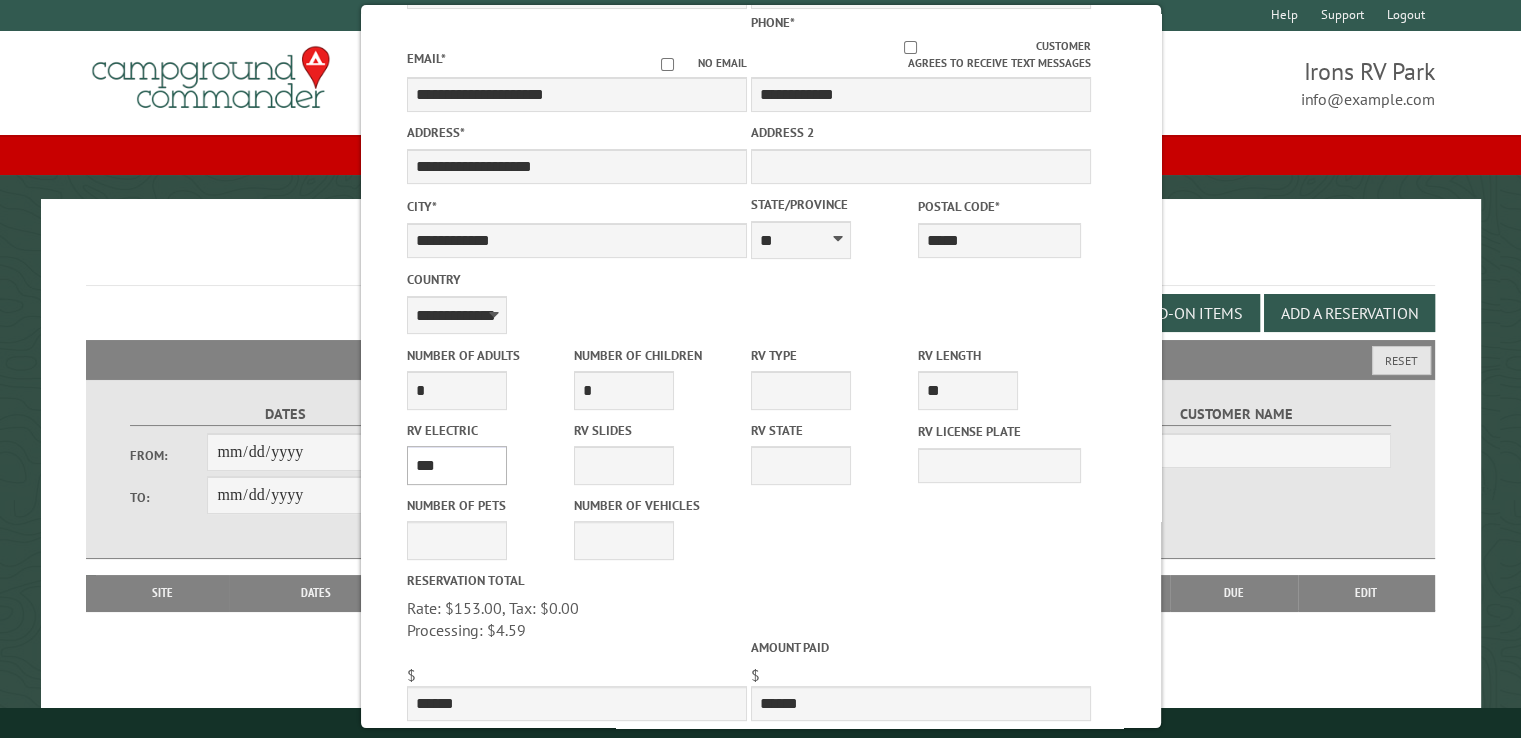click on "**** *** *** ***" at bounding box center (456, 465) 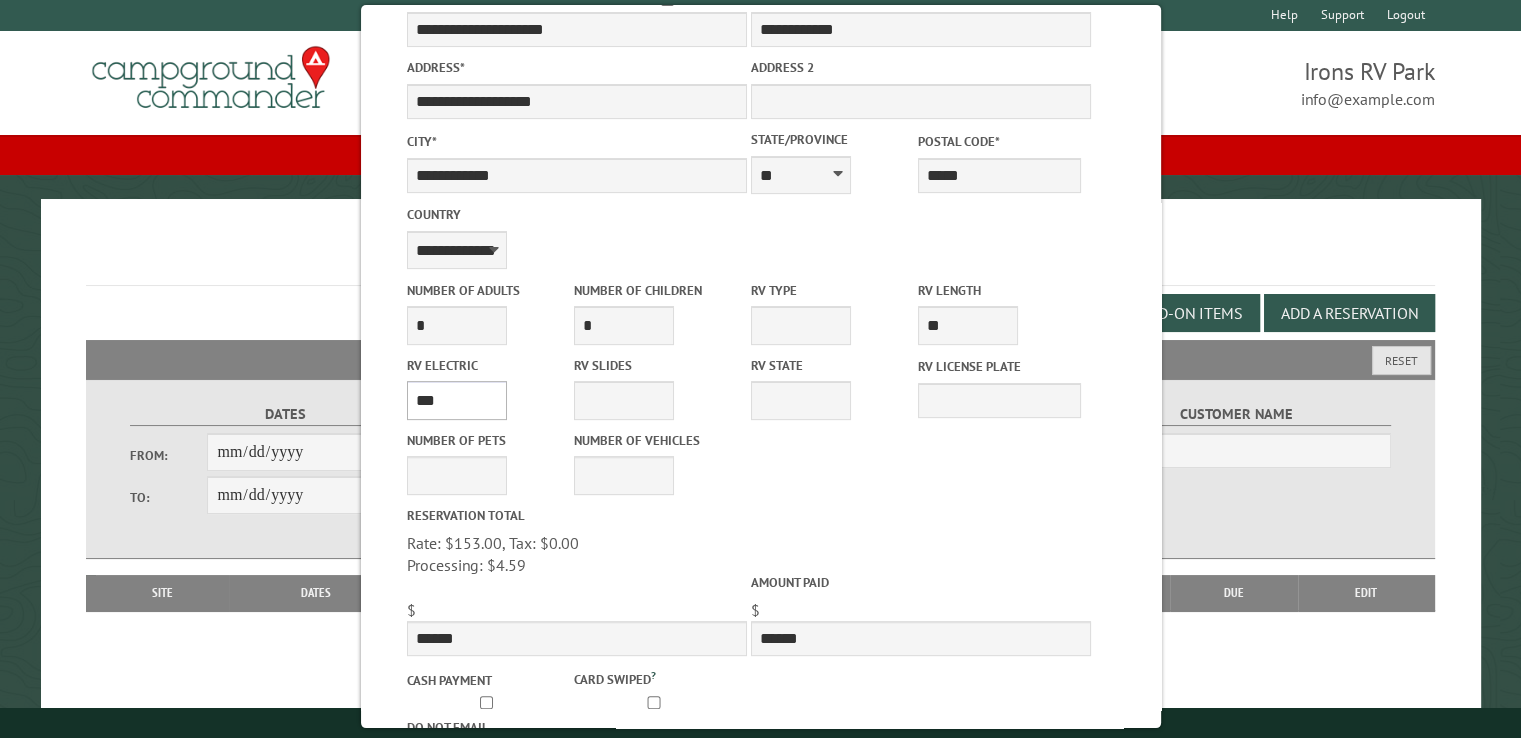 scroll, scrollTop: 600, scrollLeft: 0, axis: vertical 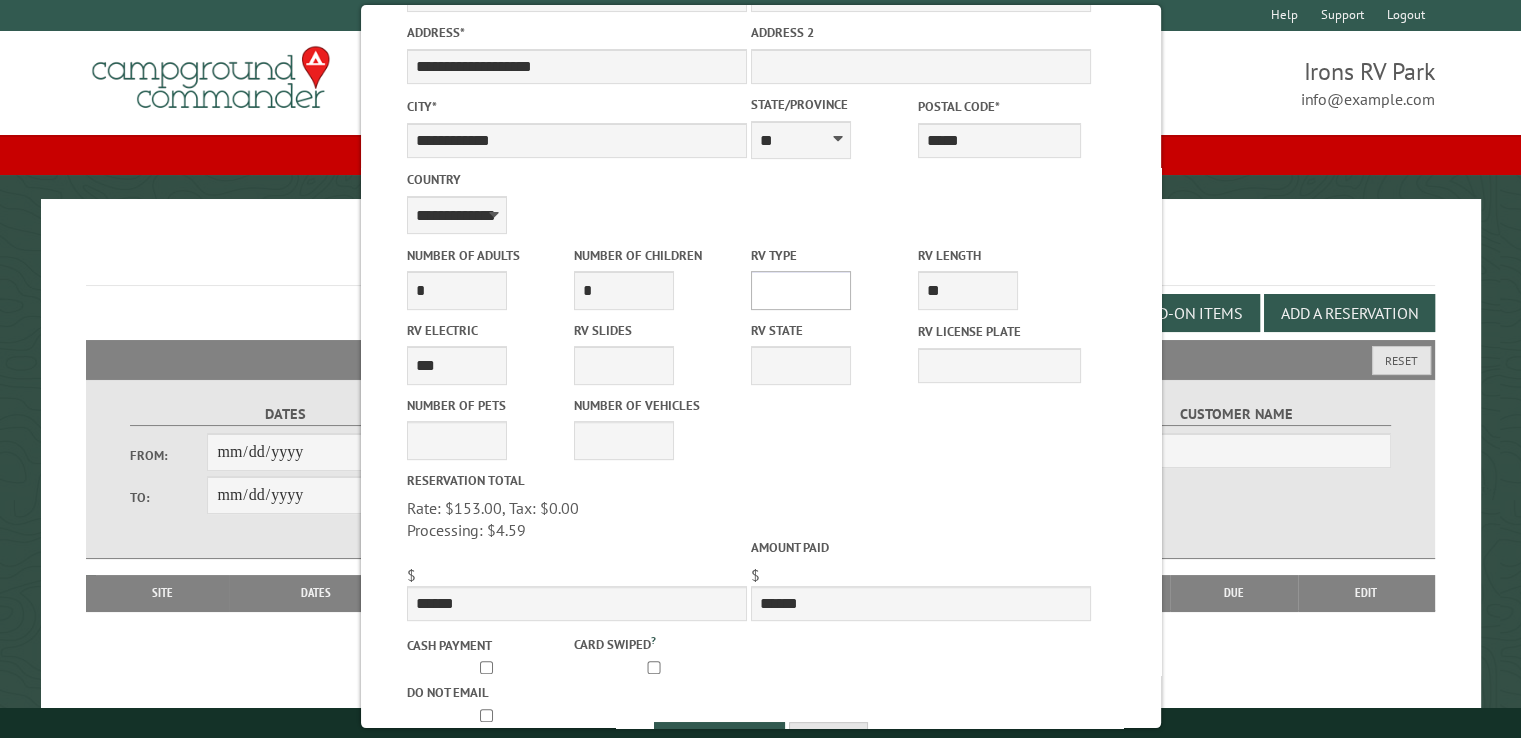 click on "**********" at bounding box center [800, 290] 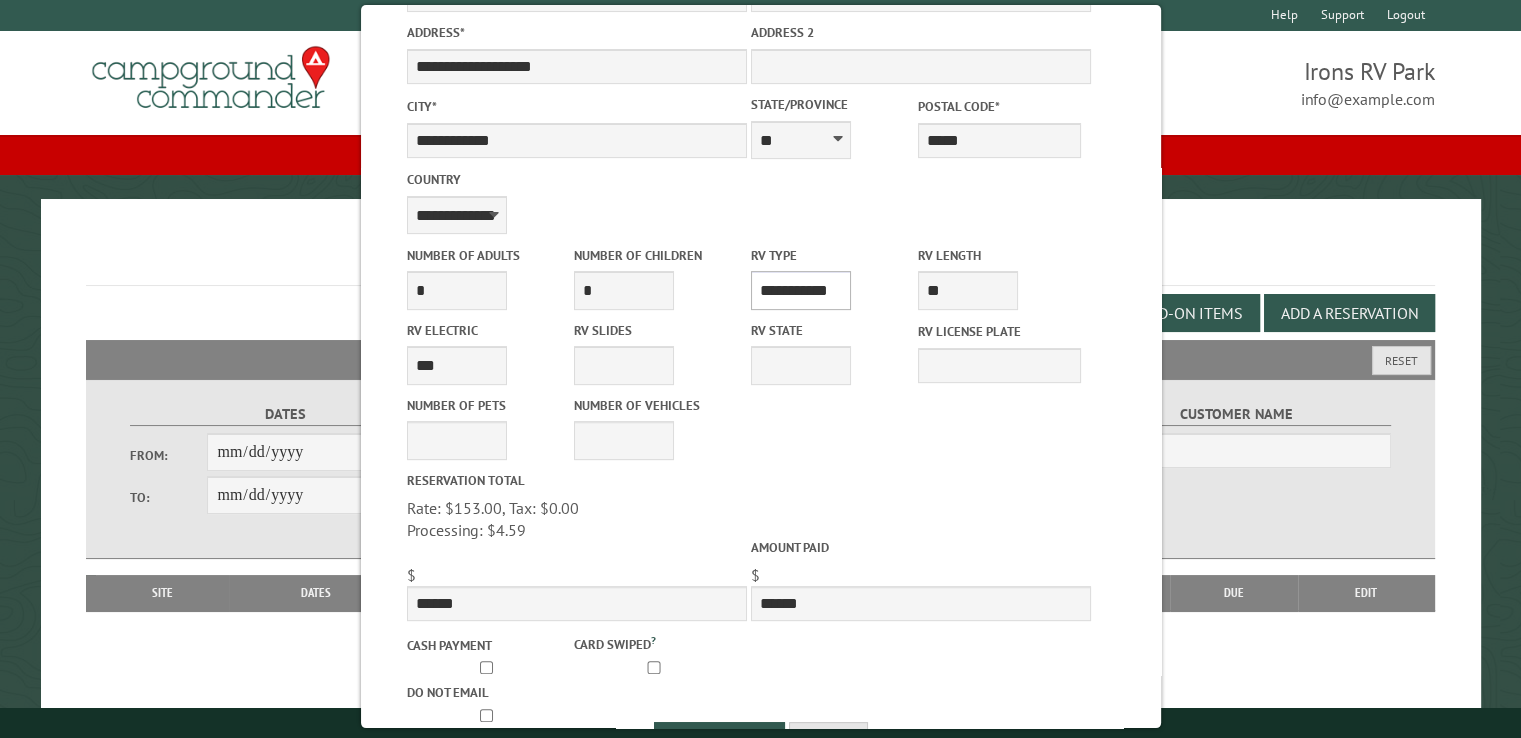 click on "**********" at bounding box center [800, 290] 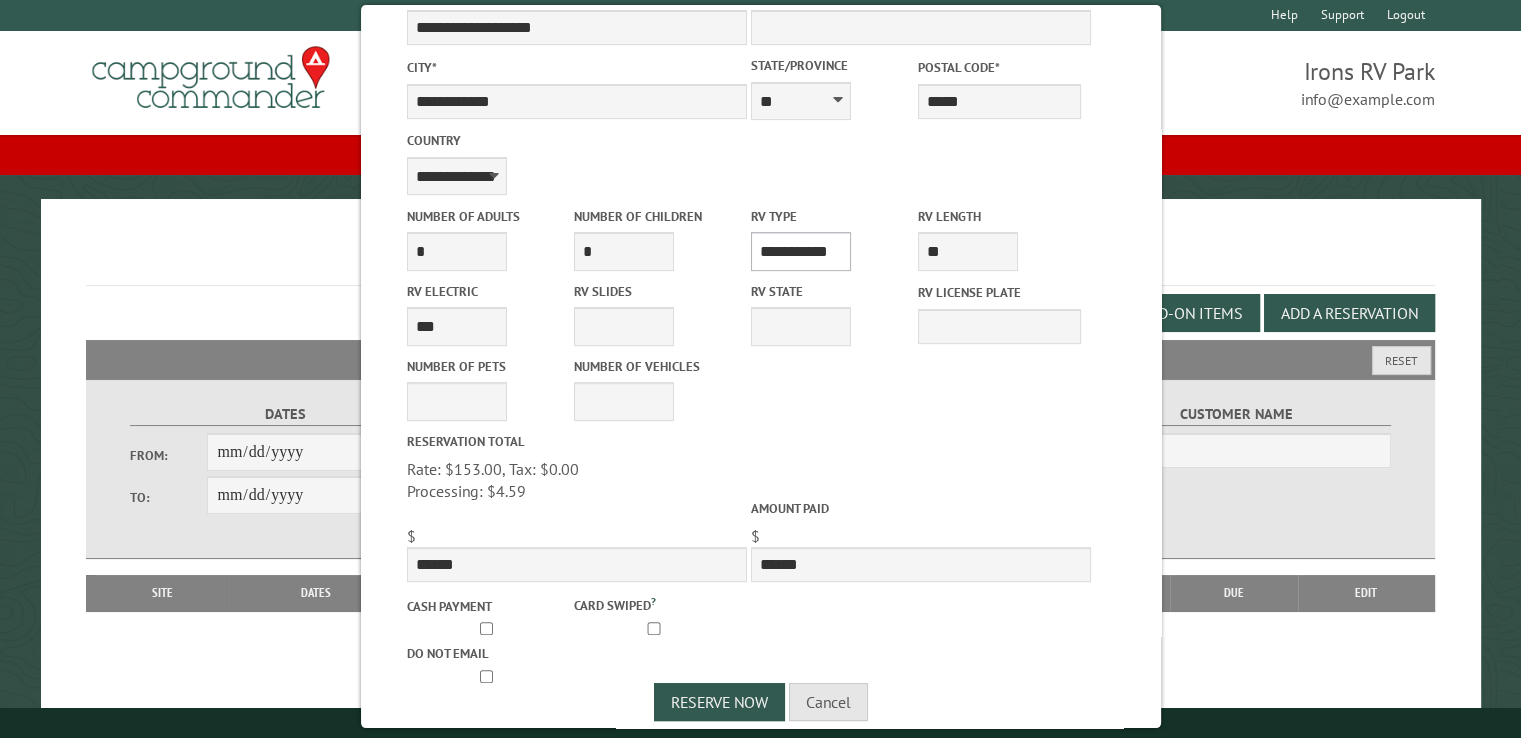 scroll, scrollTop: 656, scrollLeft: 0, axis: vertical 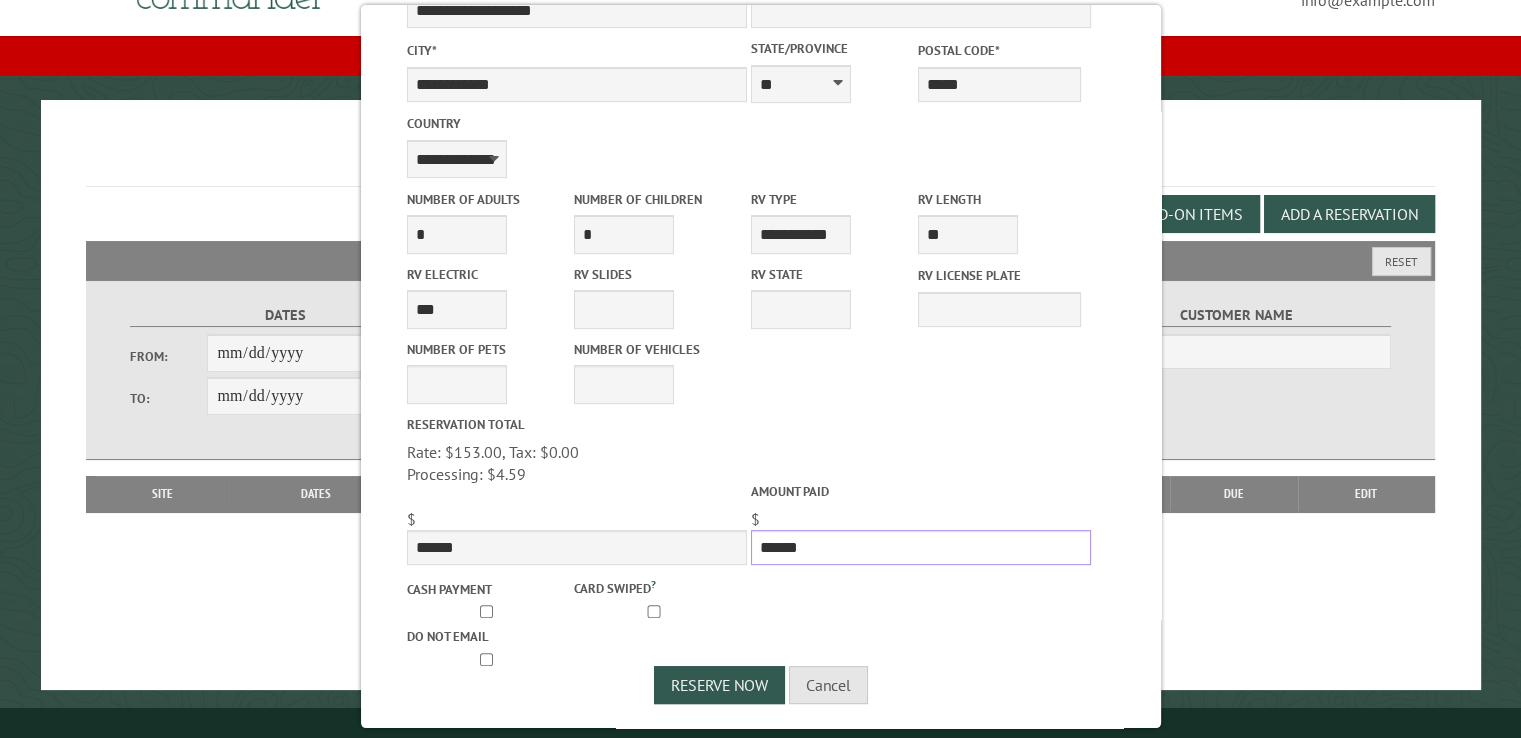 drag, startPoint x: 810, startPoint y: 543, endPoint x: 737, endPoint y: 545, distance: 73.02739 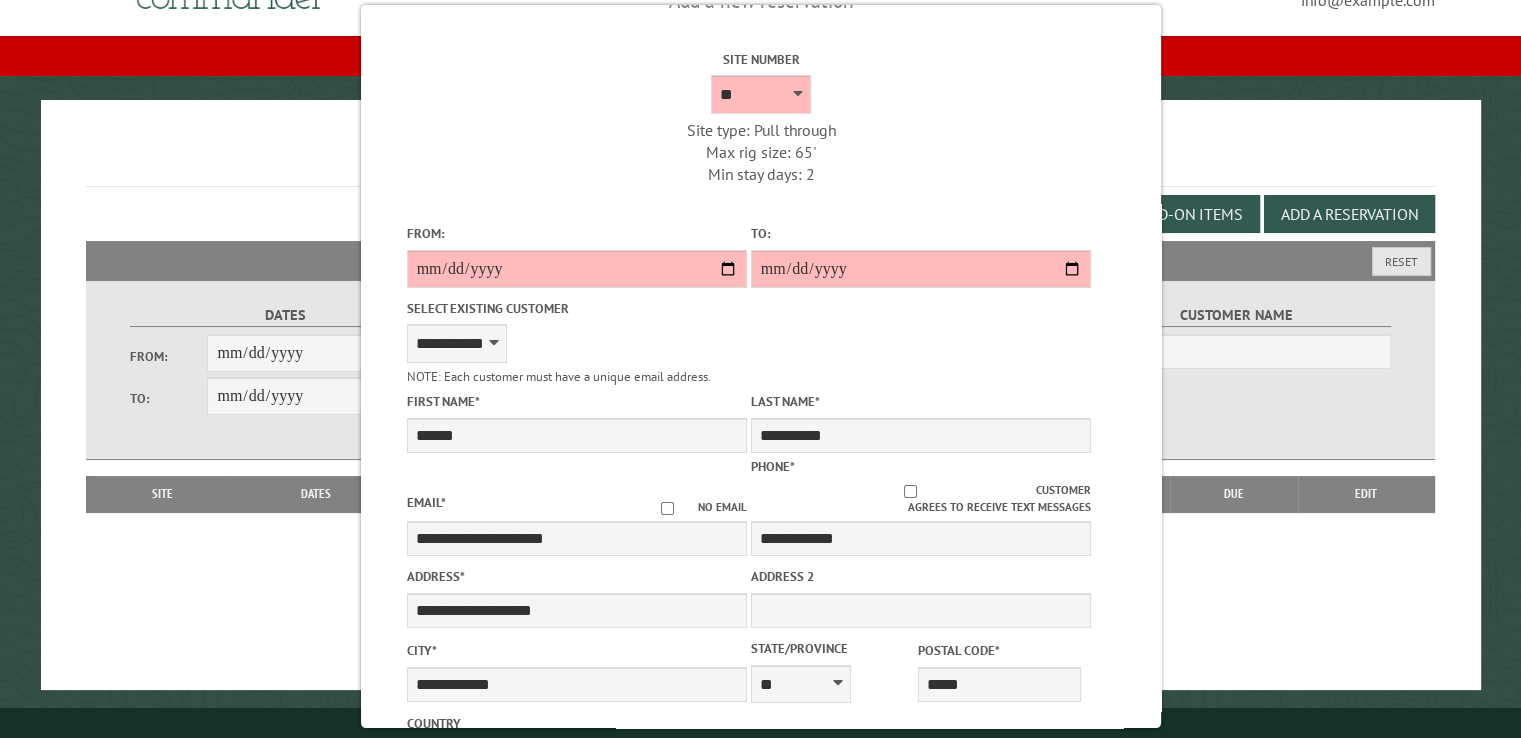 scroll, scrollTop: 0, scrollLeft: 0, axis: both 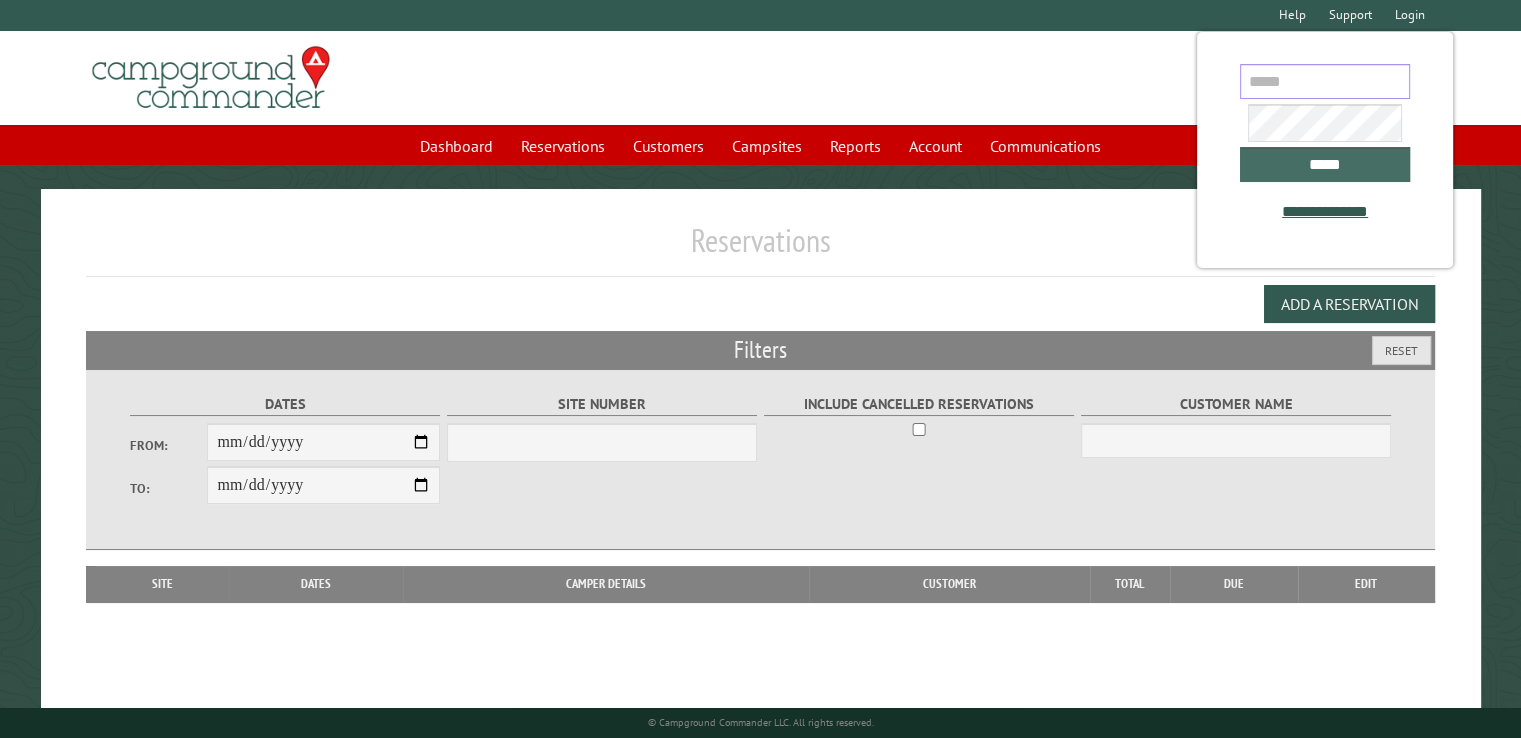 type on "**********" 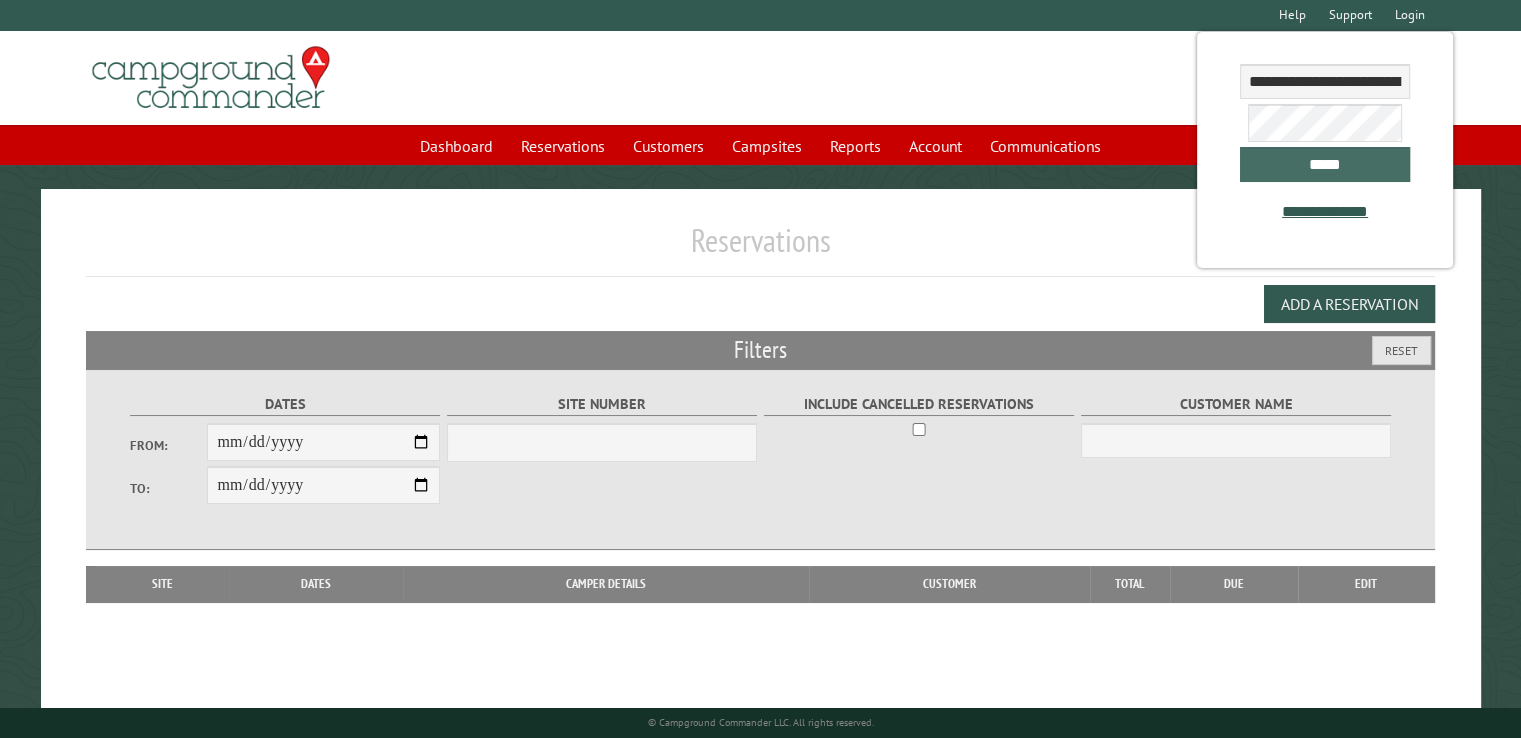 drag, startPoint x: 1299, startPoint y: 170, endPoint x: 1158, endPoint y: 151, distance: 142.27438 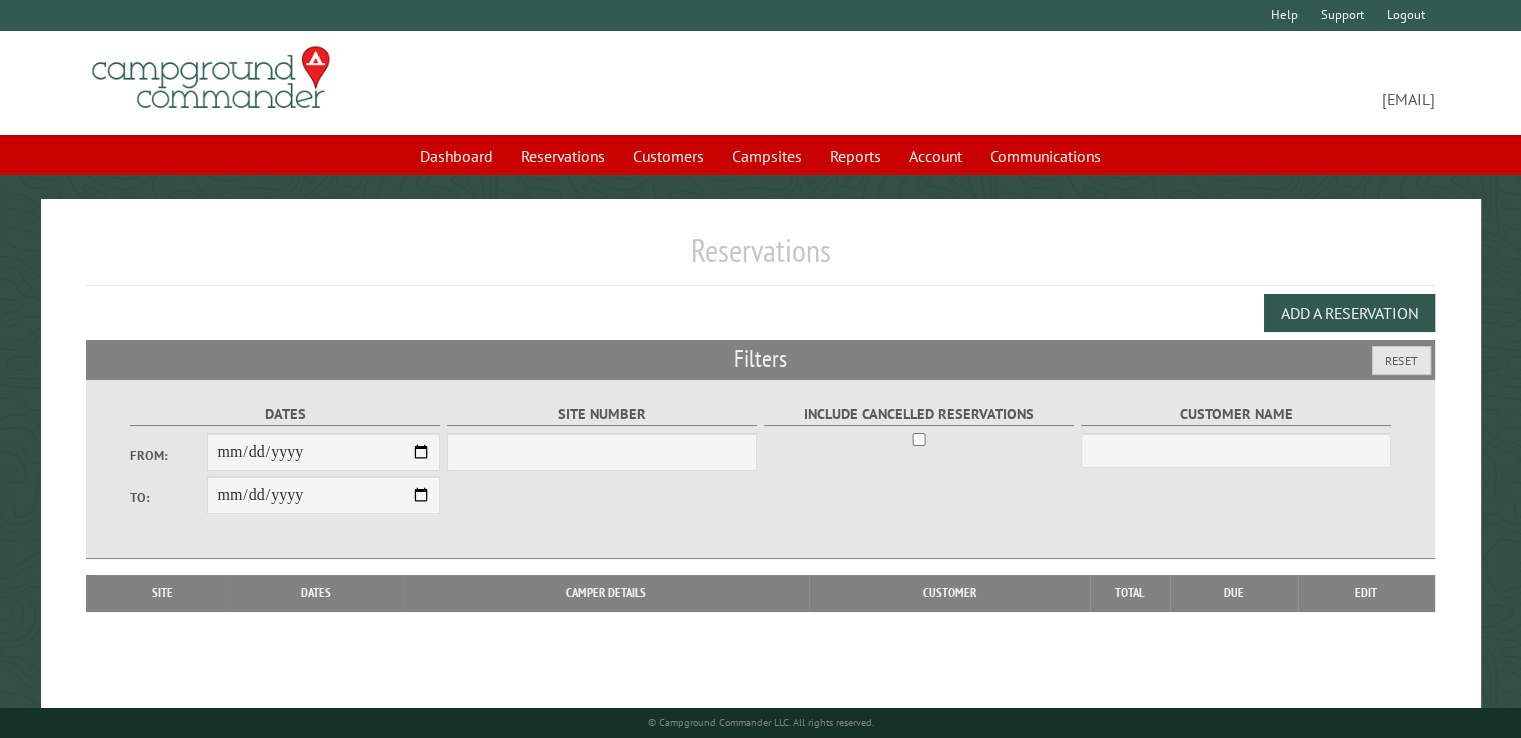 select on "***" 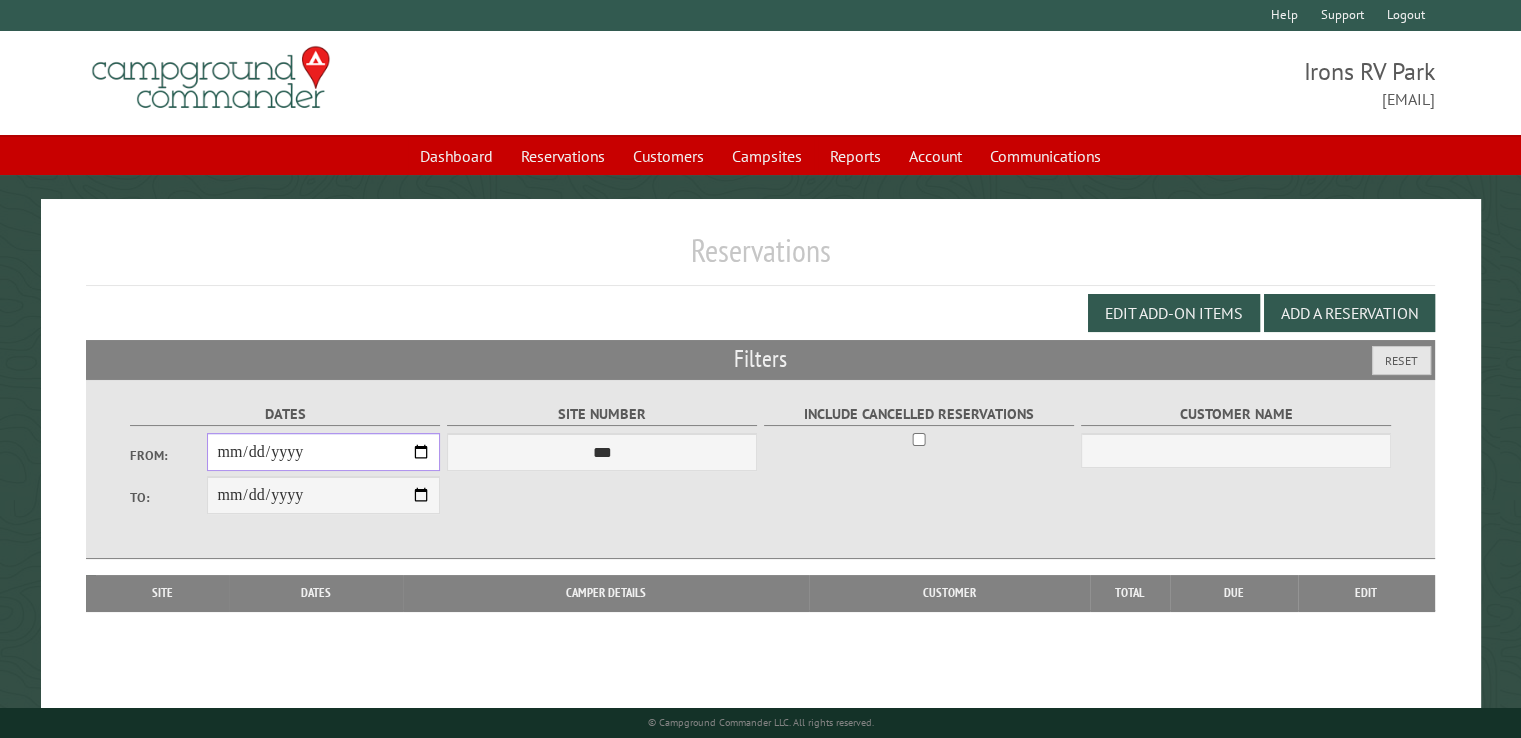 click on "From:" at bounding box center [323, 452] 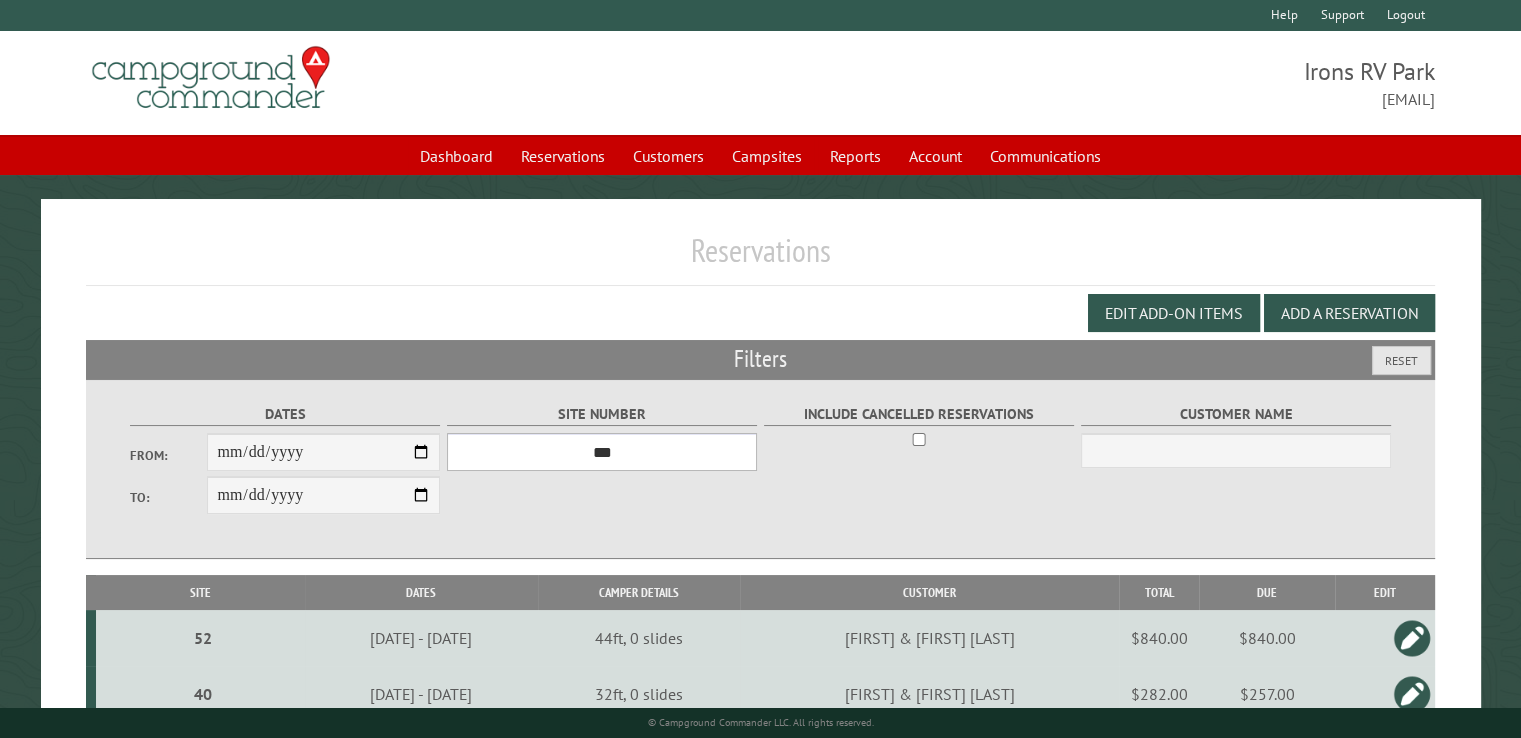 click on "**********" at bounding box center [602, 452] 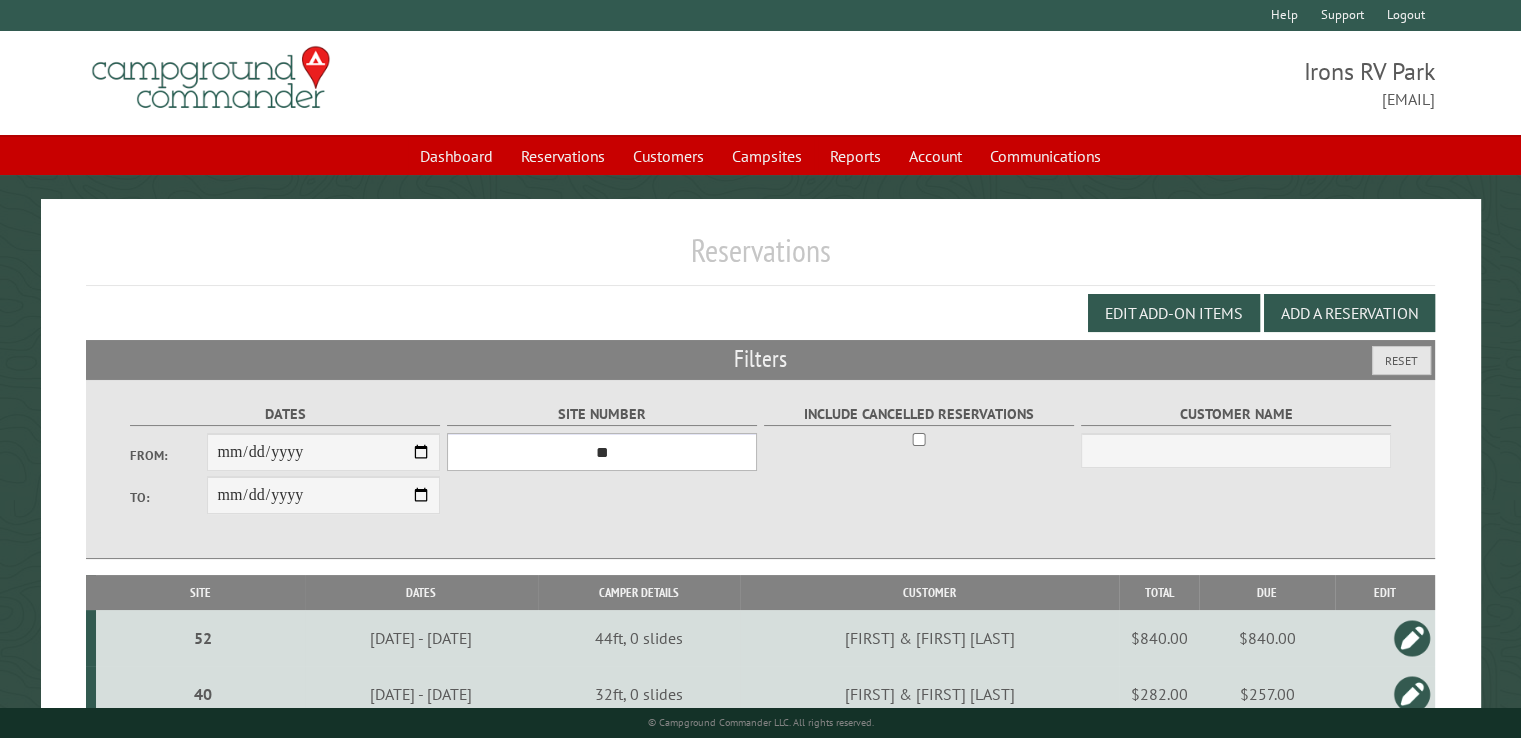 click on "**********" at bounding box center (602, 452) 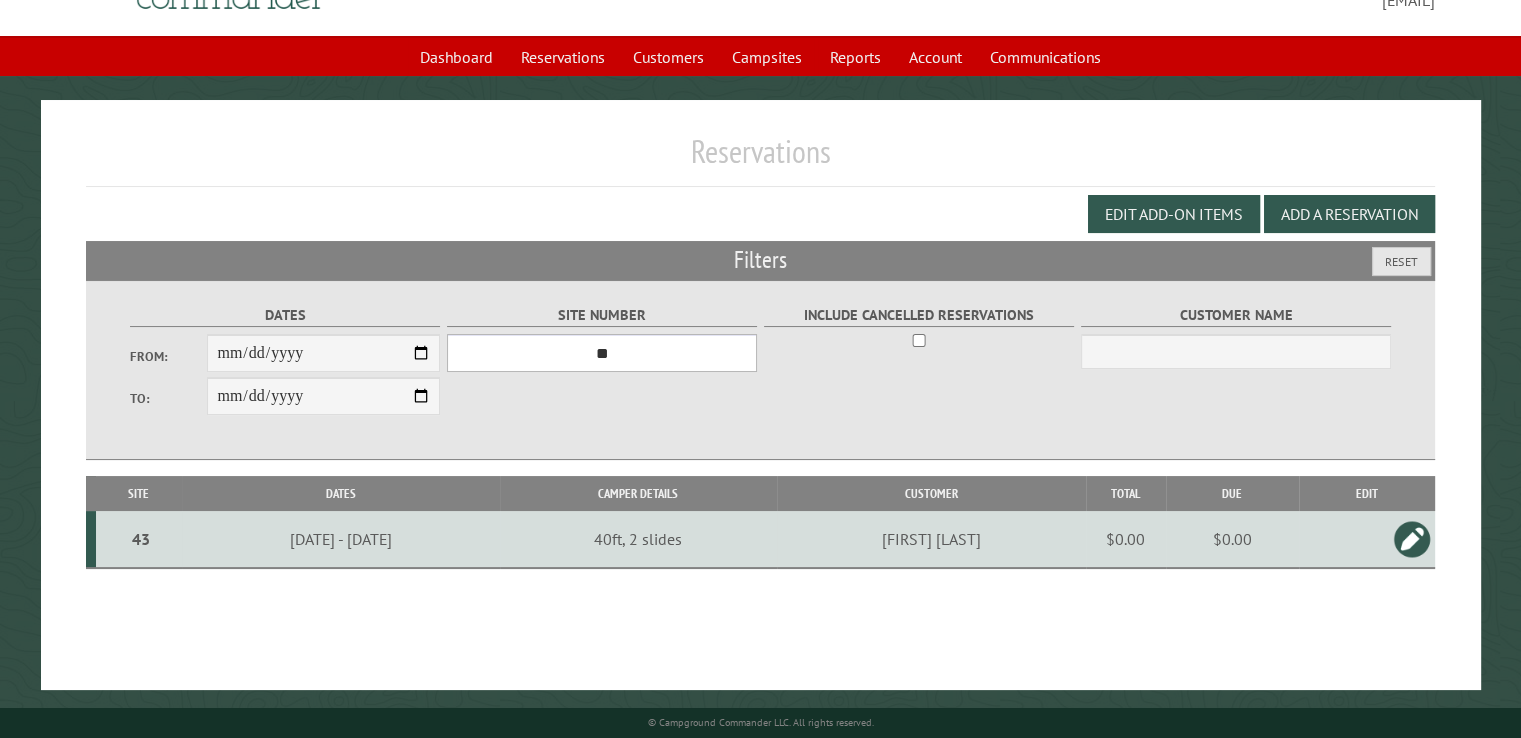 scroll, scrollTop: 99, scrollLeft: 0, axis: vertical 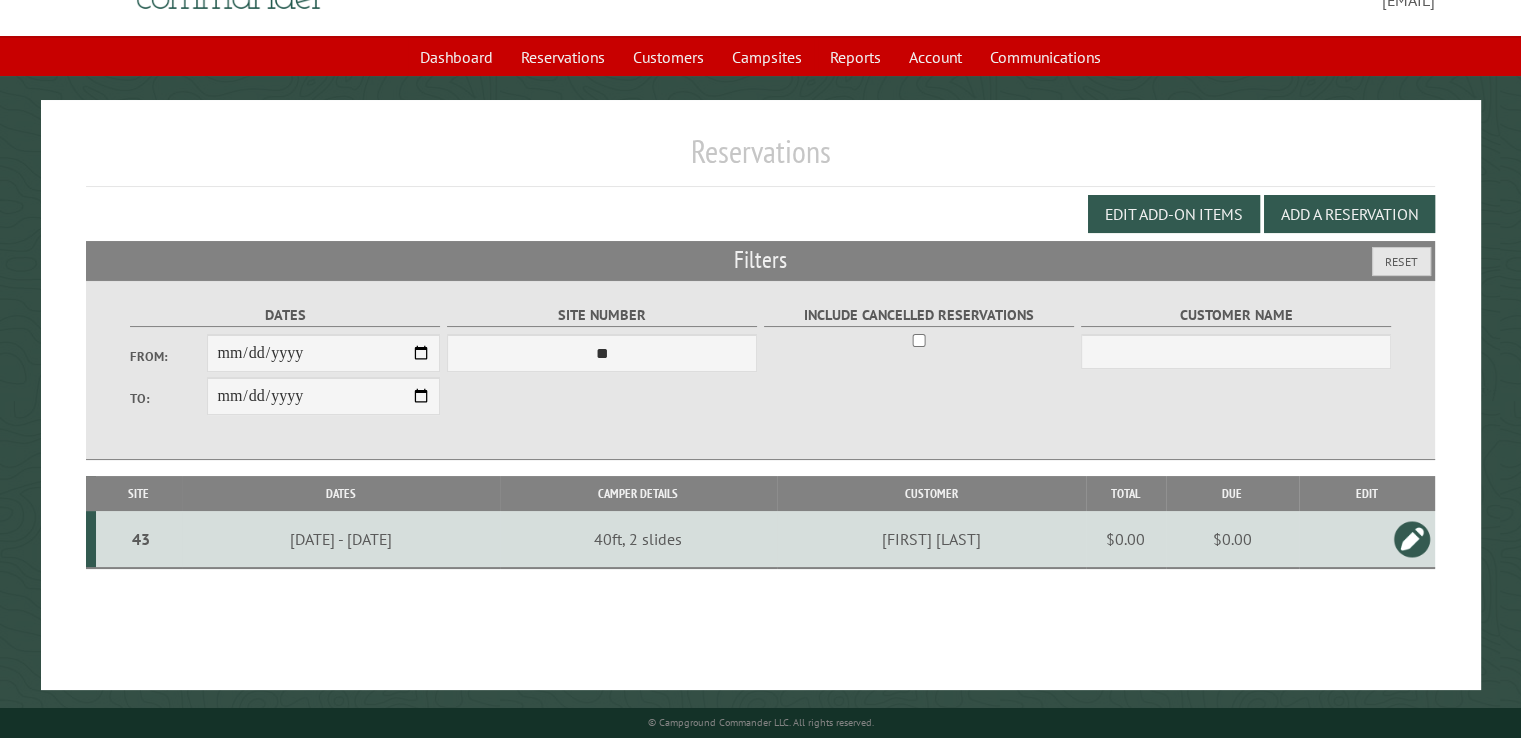click at bounding box center [1412, 539] 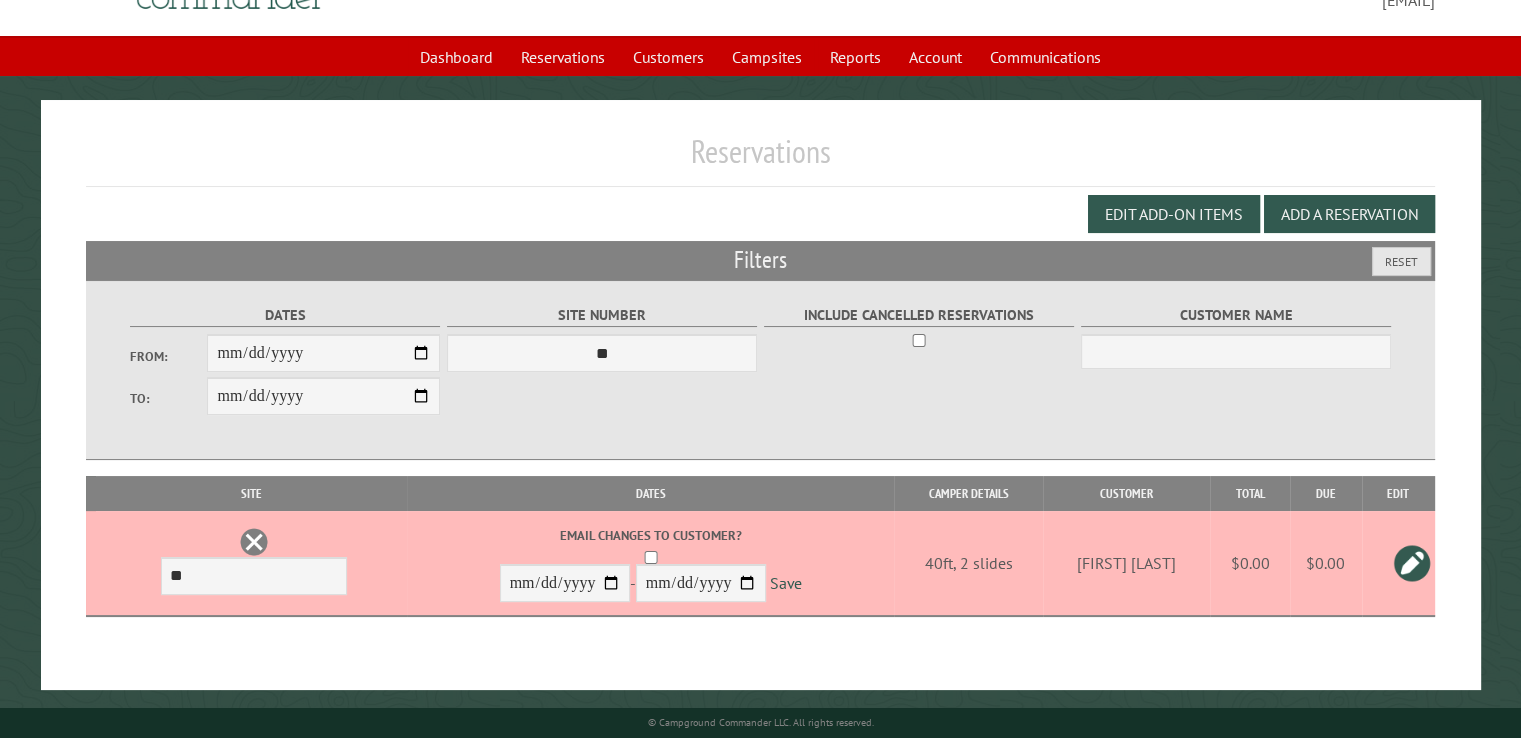 click at bounding box center [254, 542] 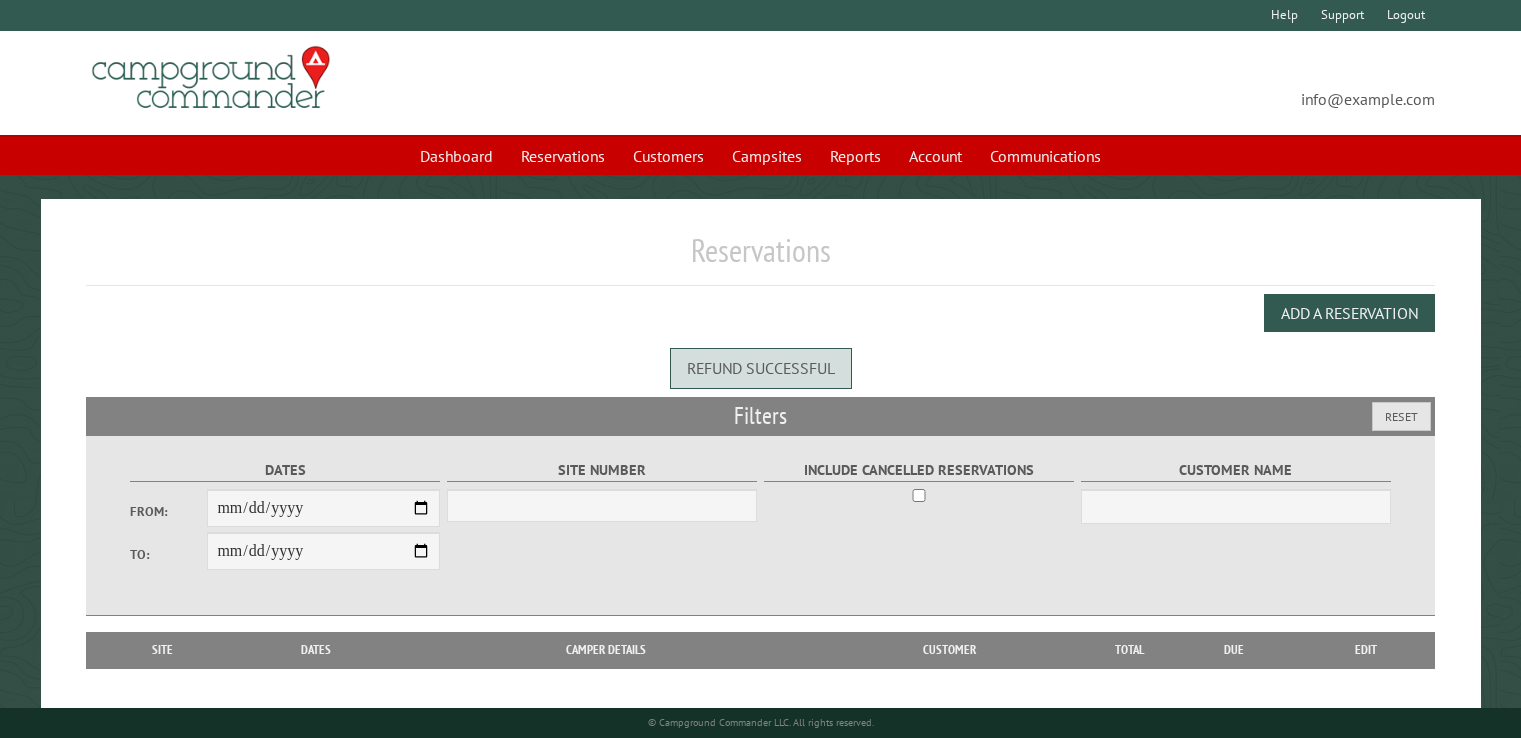 scroll, scrollTop: 0, scrollLeft: 0, axis: both 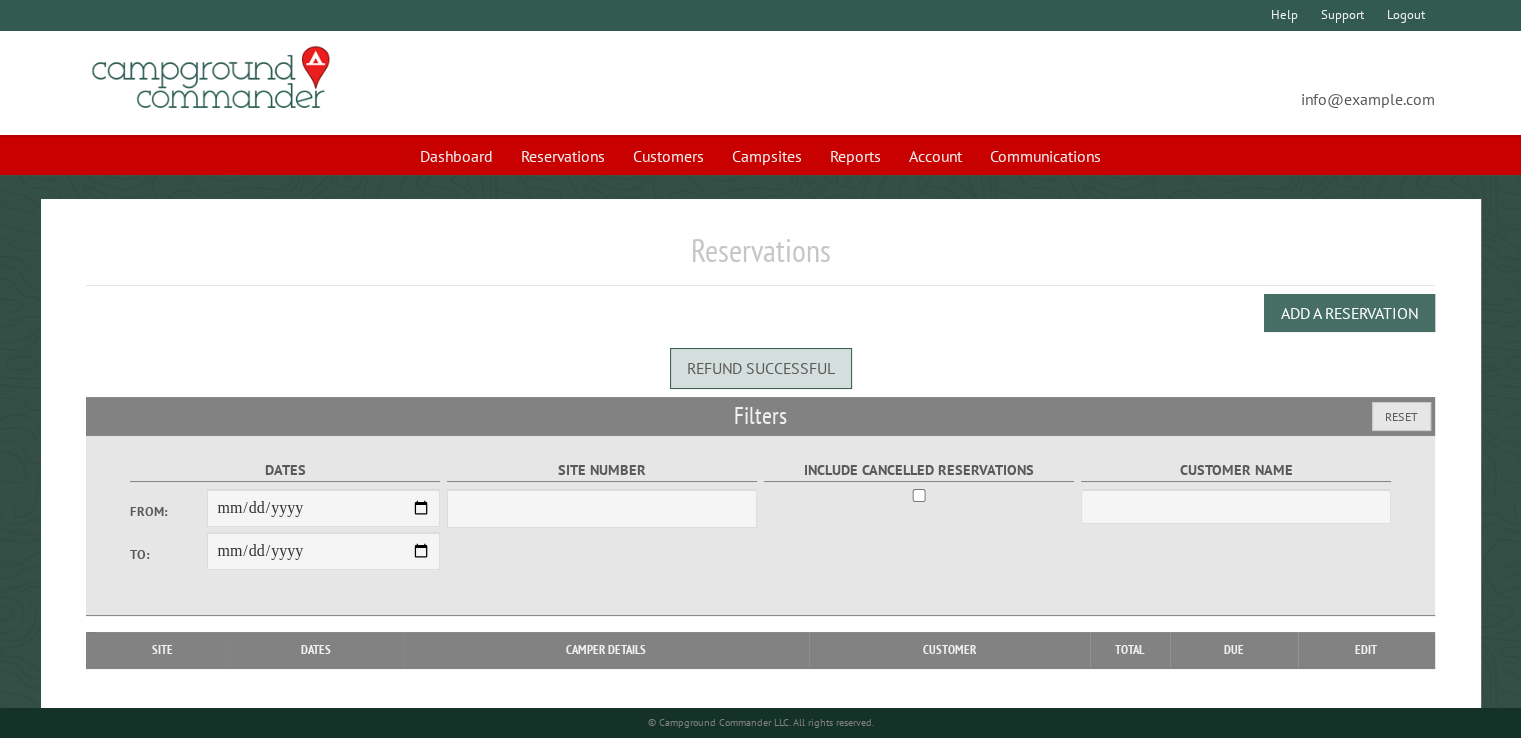 click on "Add a Reservation" at bounding box center (1349, 313) 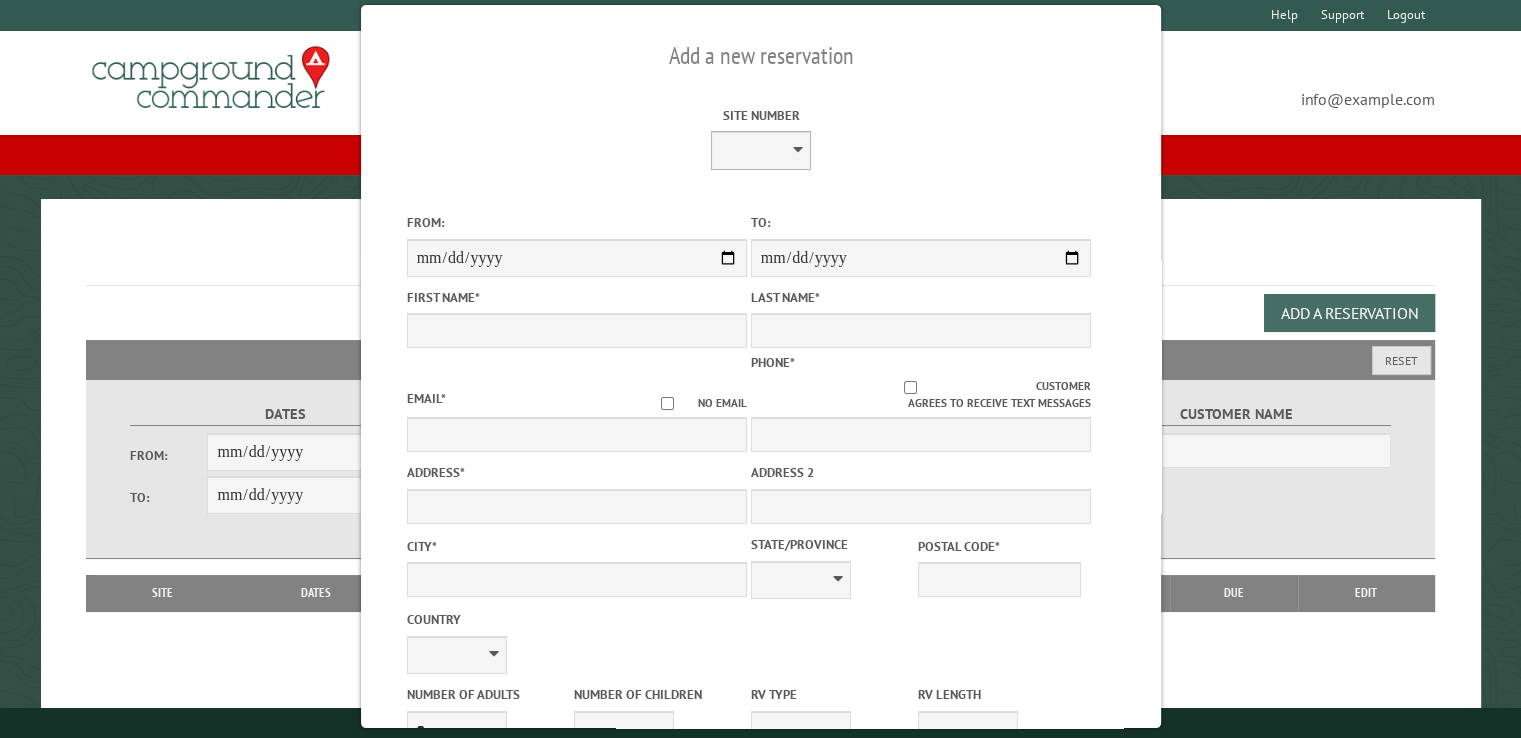 select on "***" 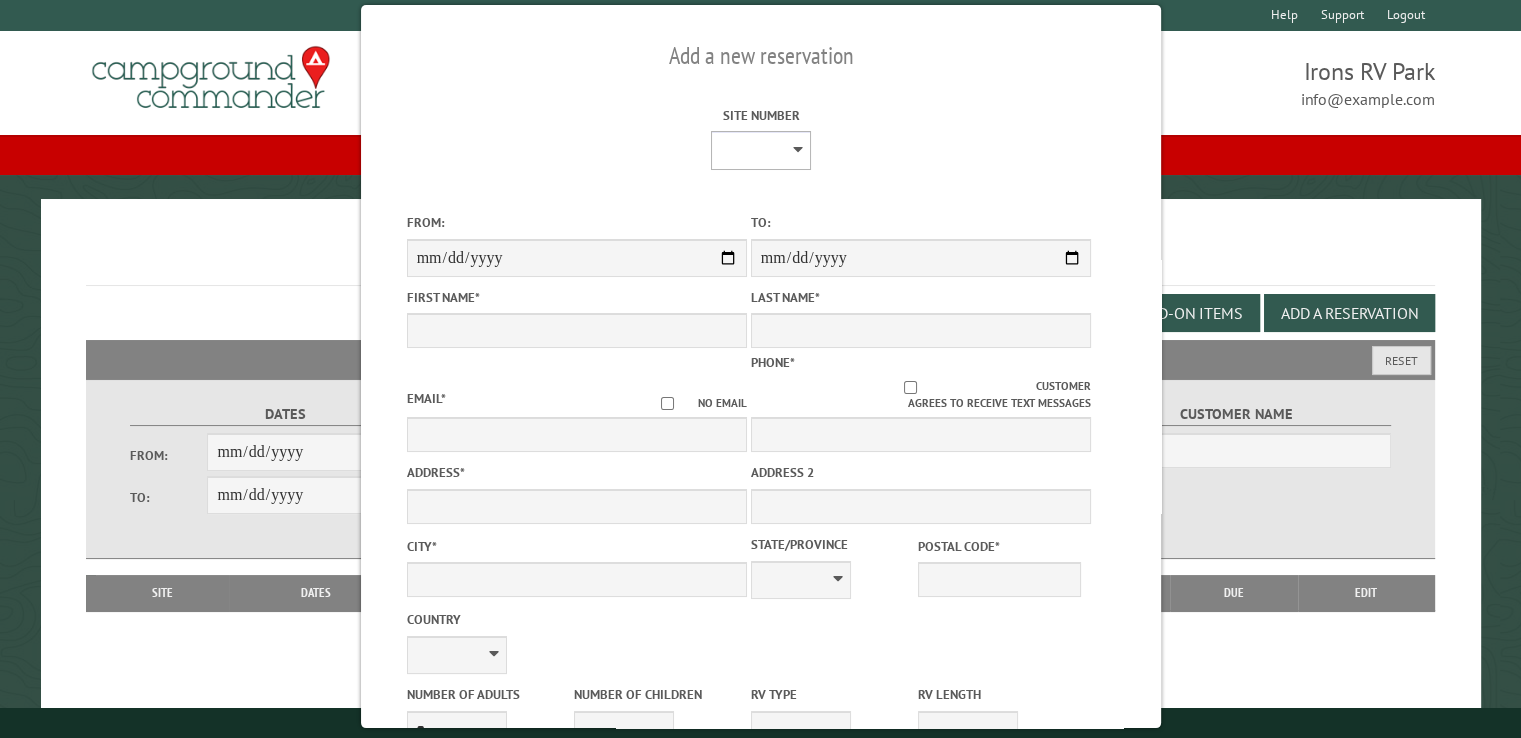 click on "**********" at bounding box center [761, 150] 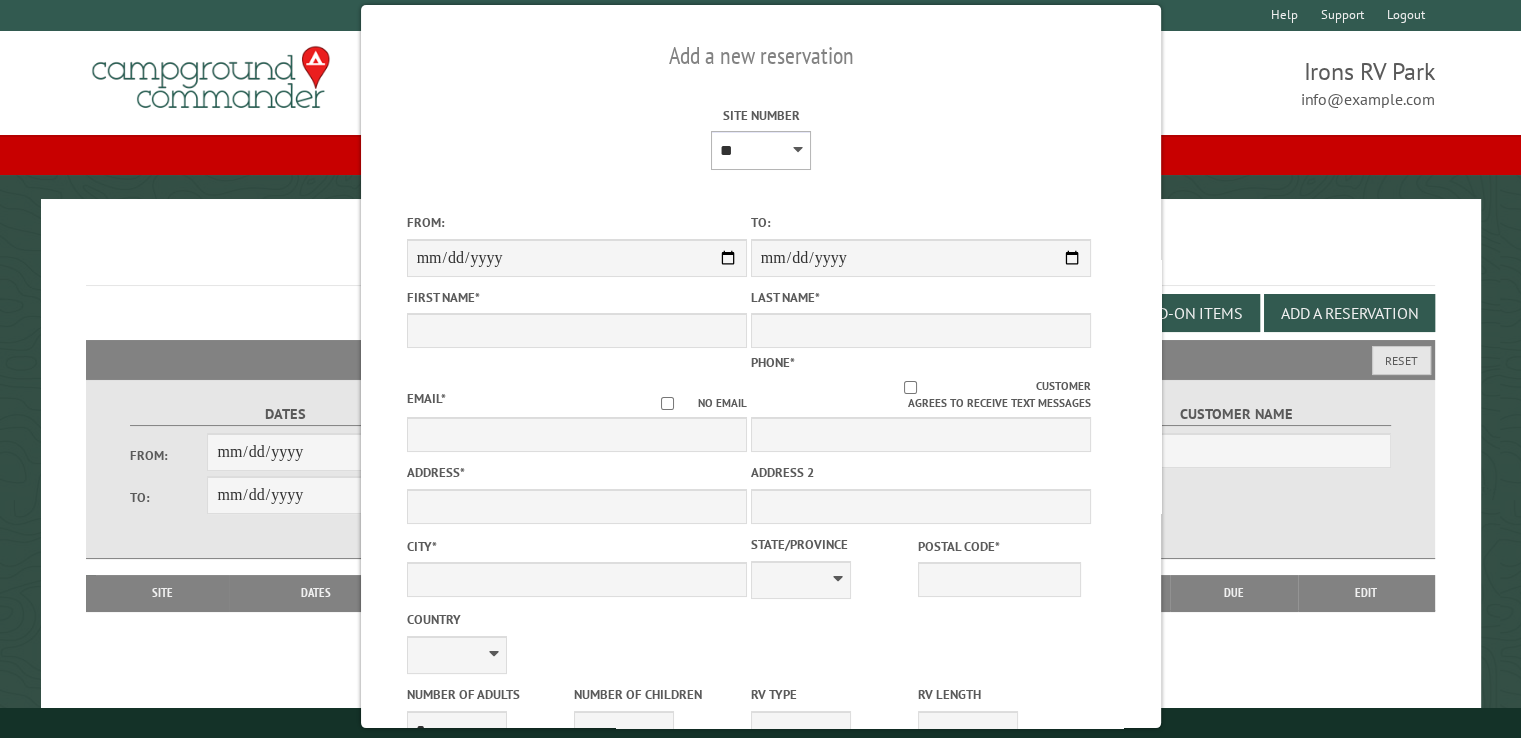 click on "**********" at bounding box center (761, 150) 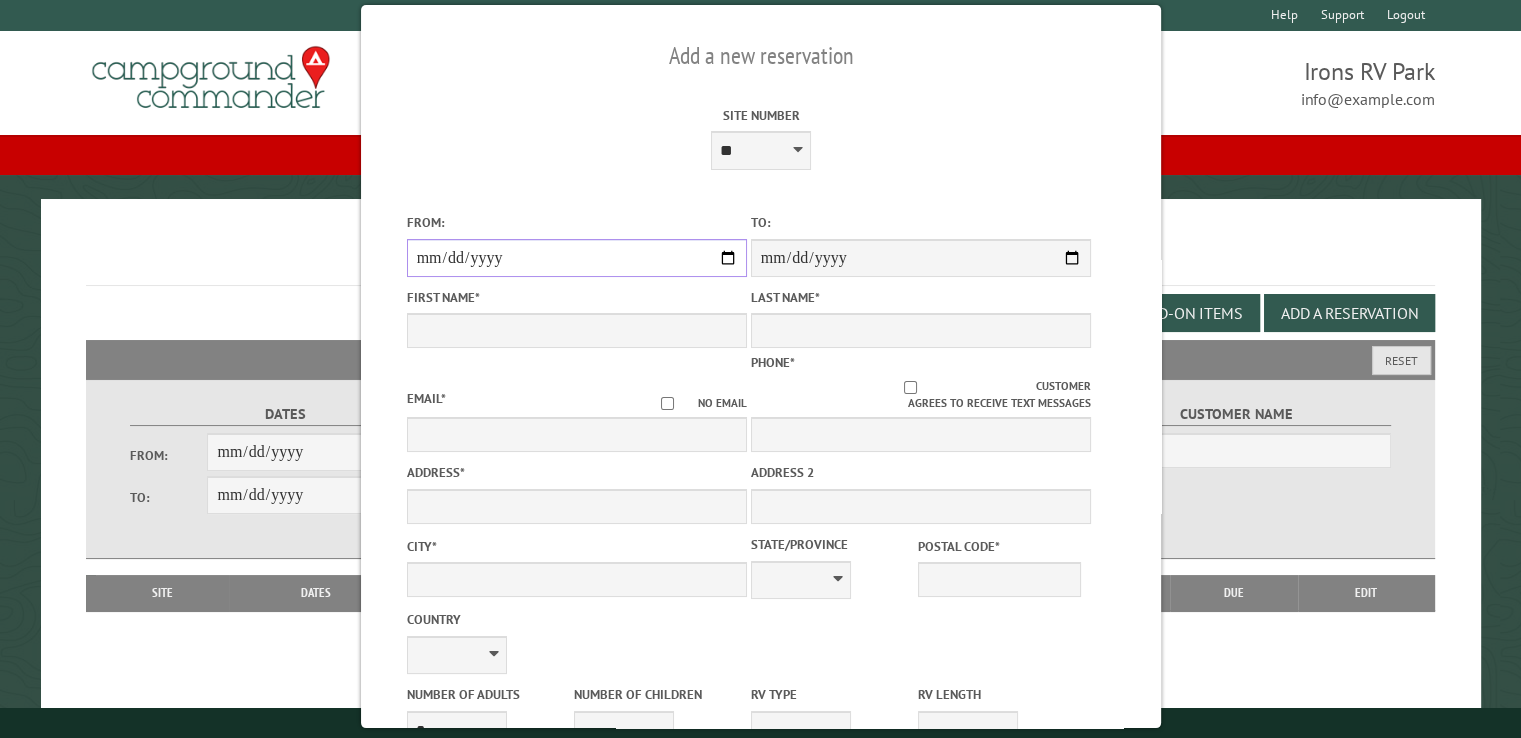 click on "From:" at bounding box center (576, 258) 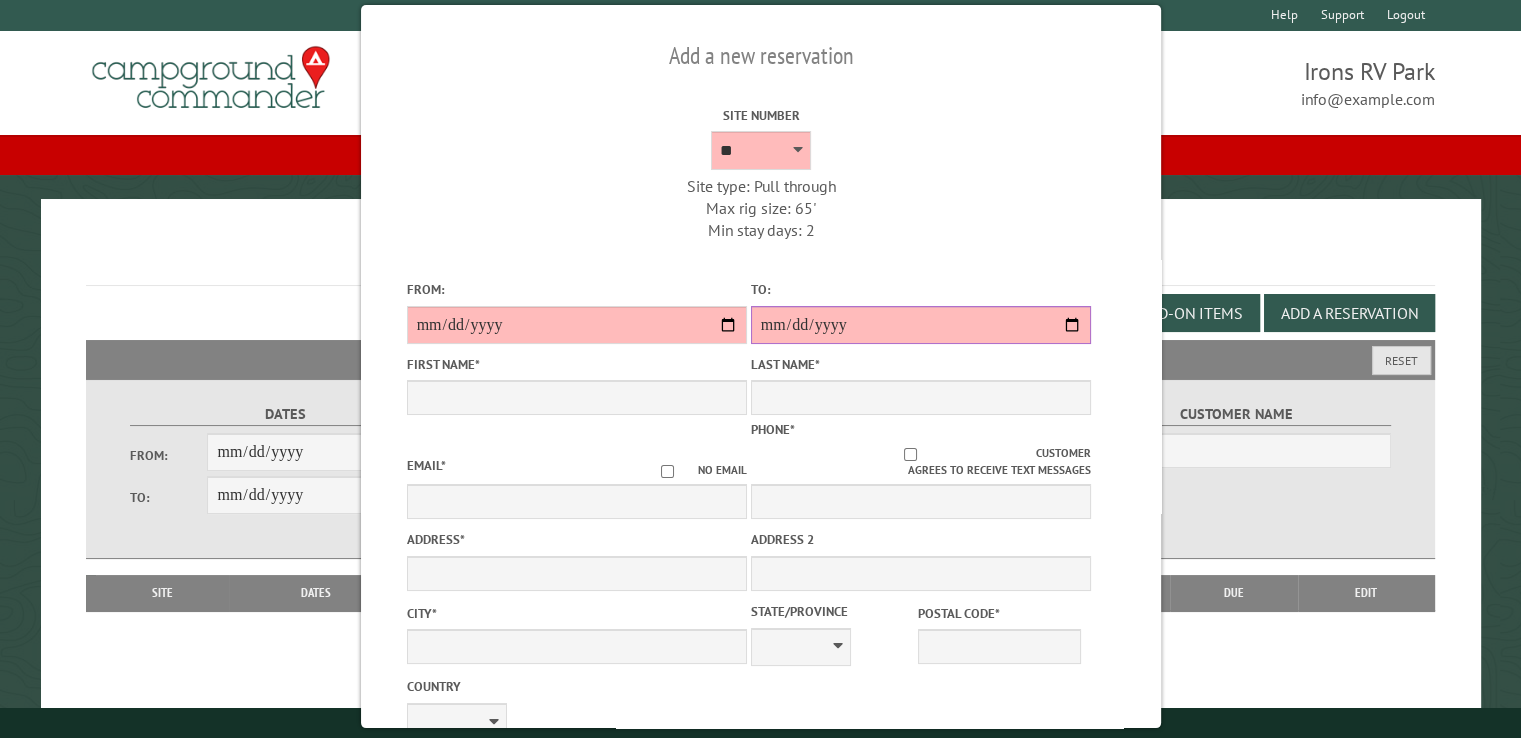 click on "**********" at bounding box center (920, 325) 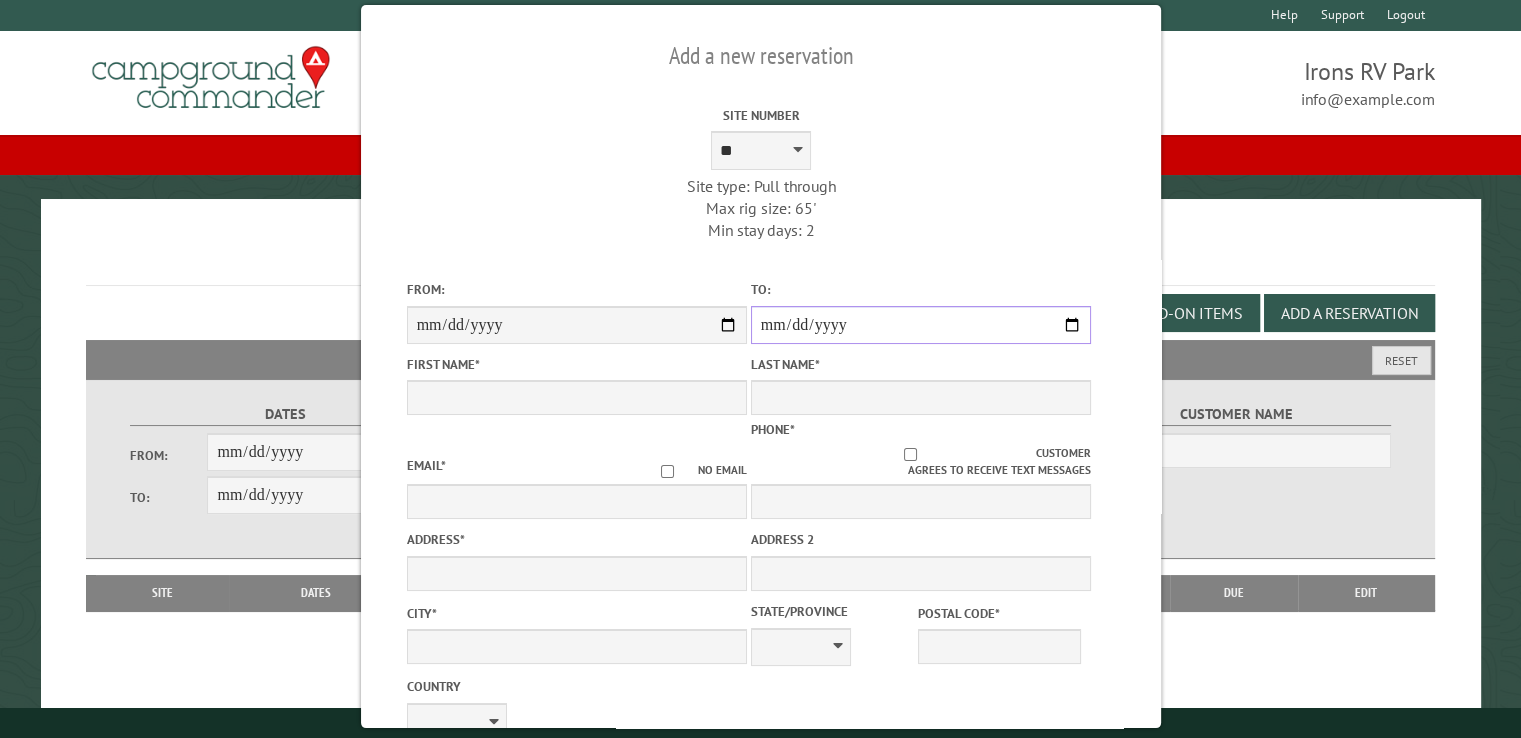 type on "******" 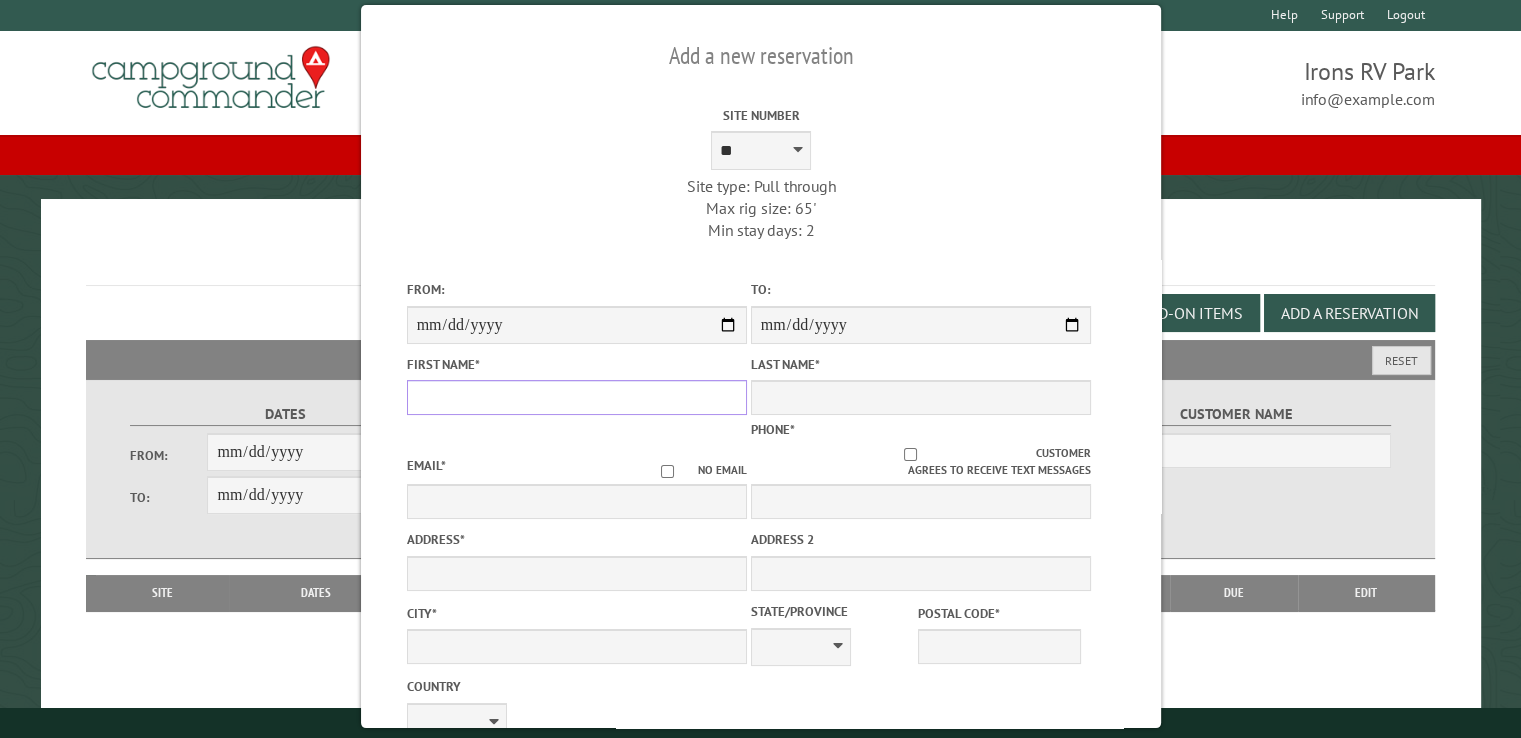 click on "First Name *" at bounding box center [576, 397] 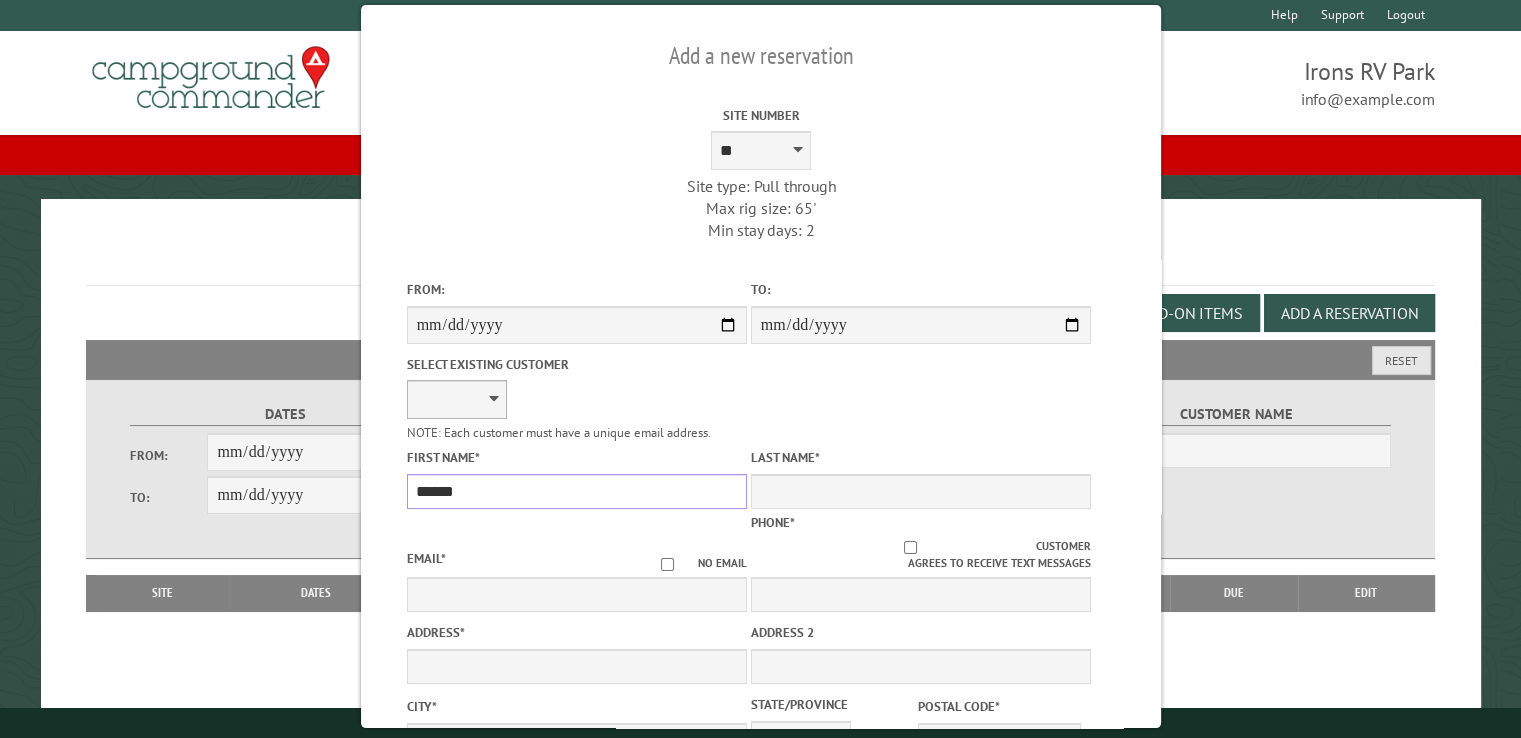 type on "******" 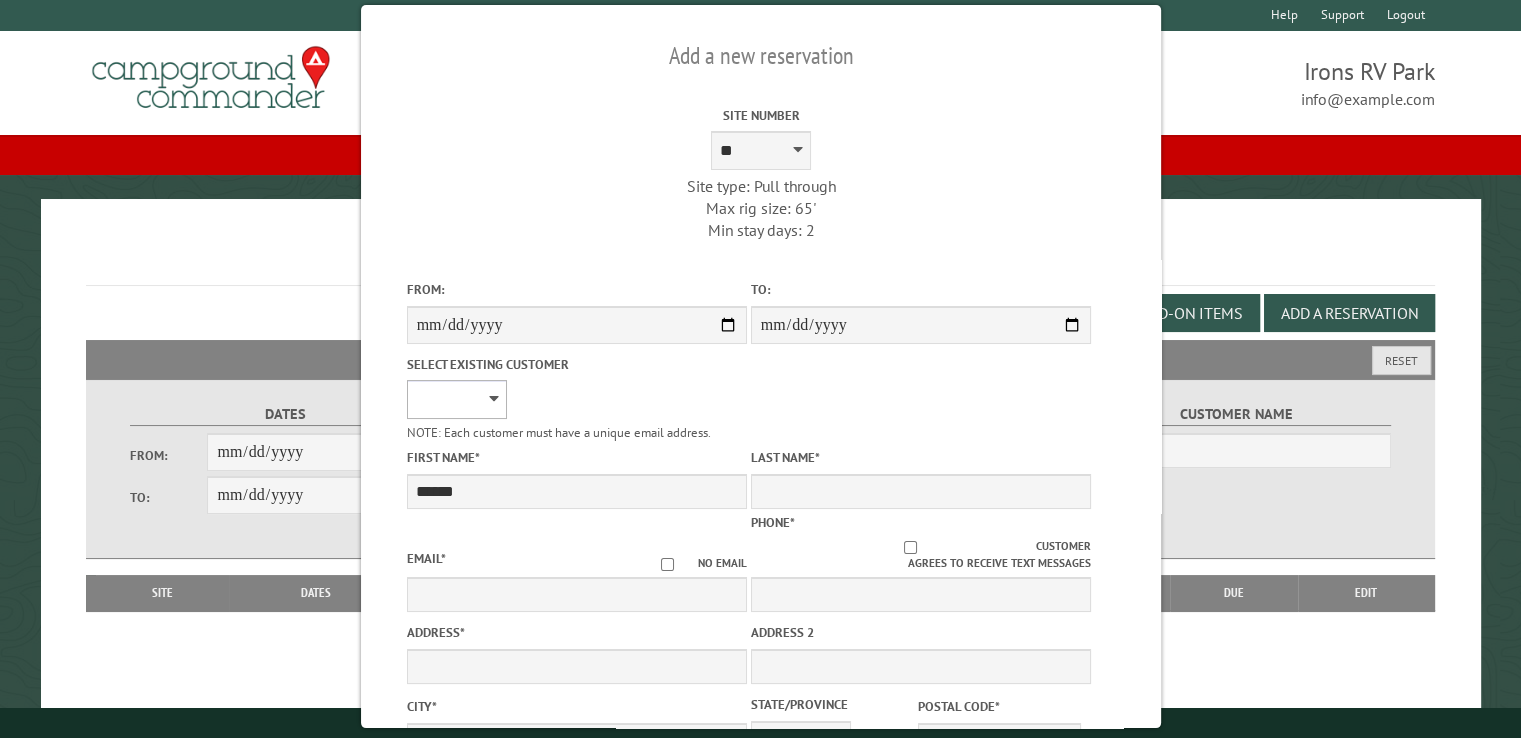 click on "**********" at bounding box center [456, 399] 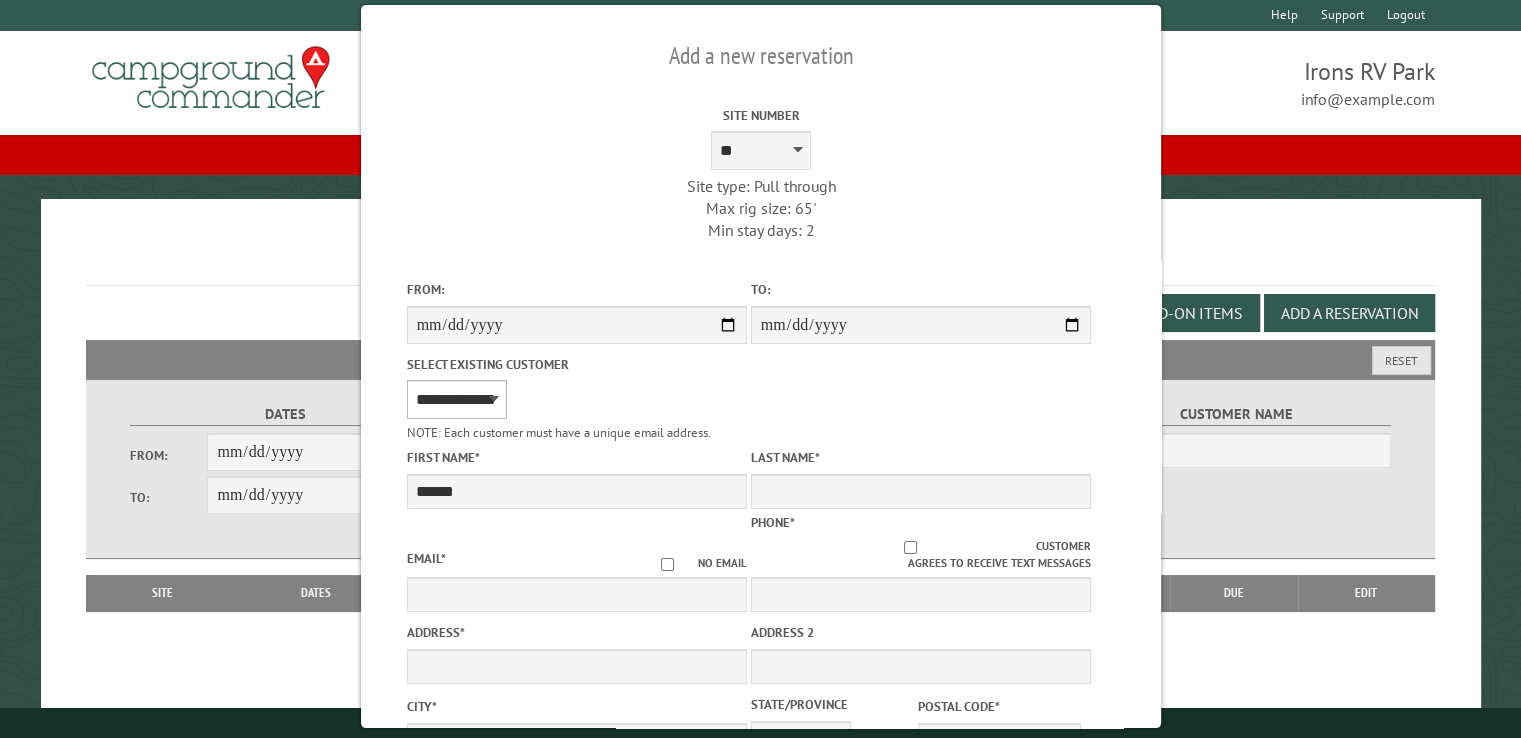 click on "**********" at bounding box center [456, 399] 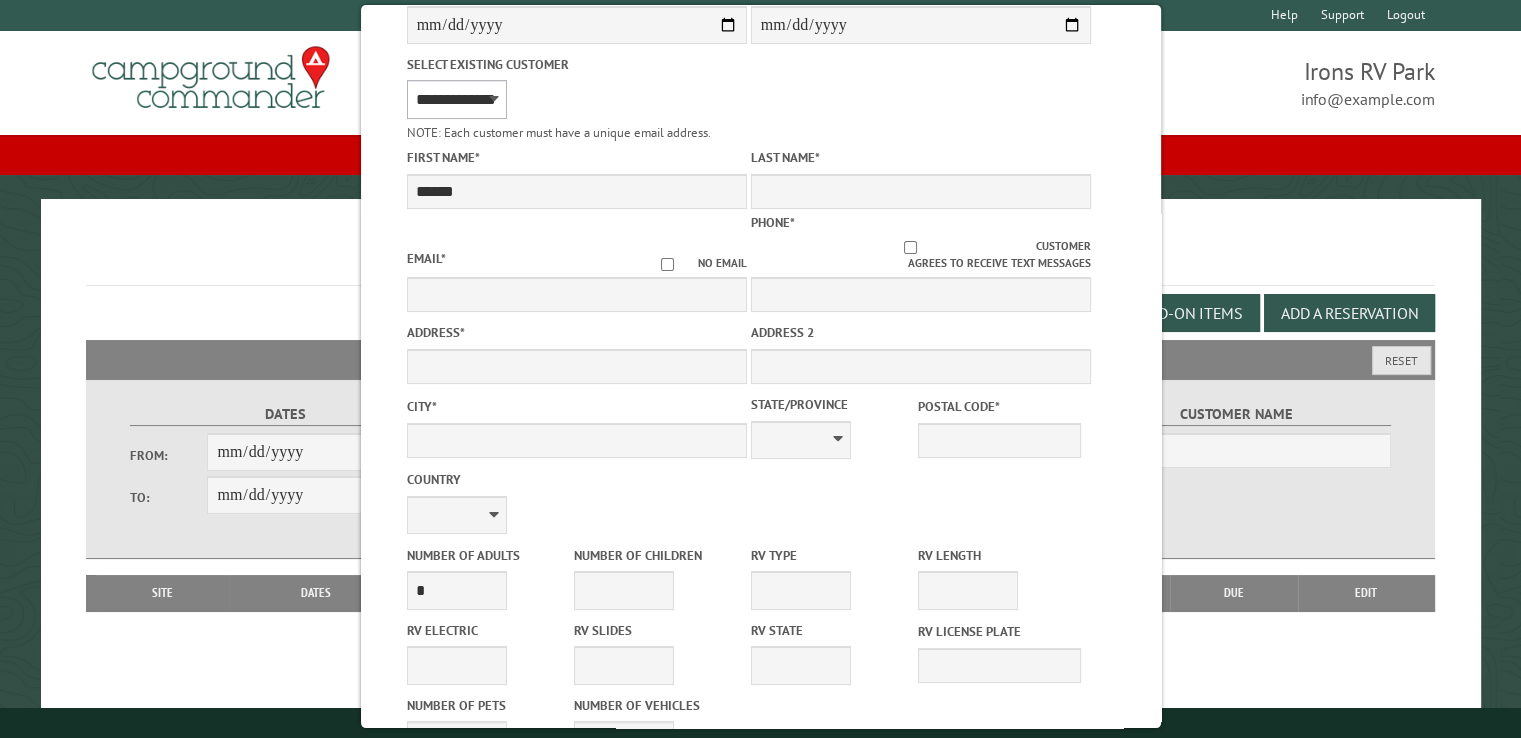 type on "**********" 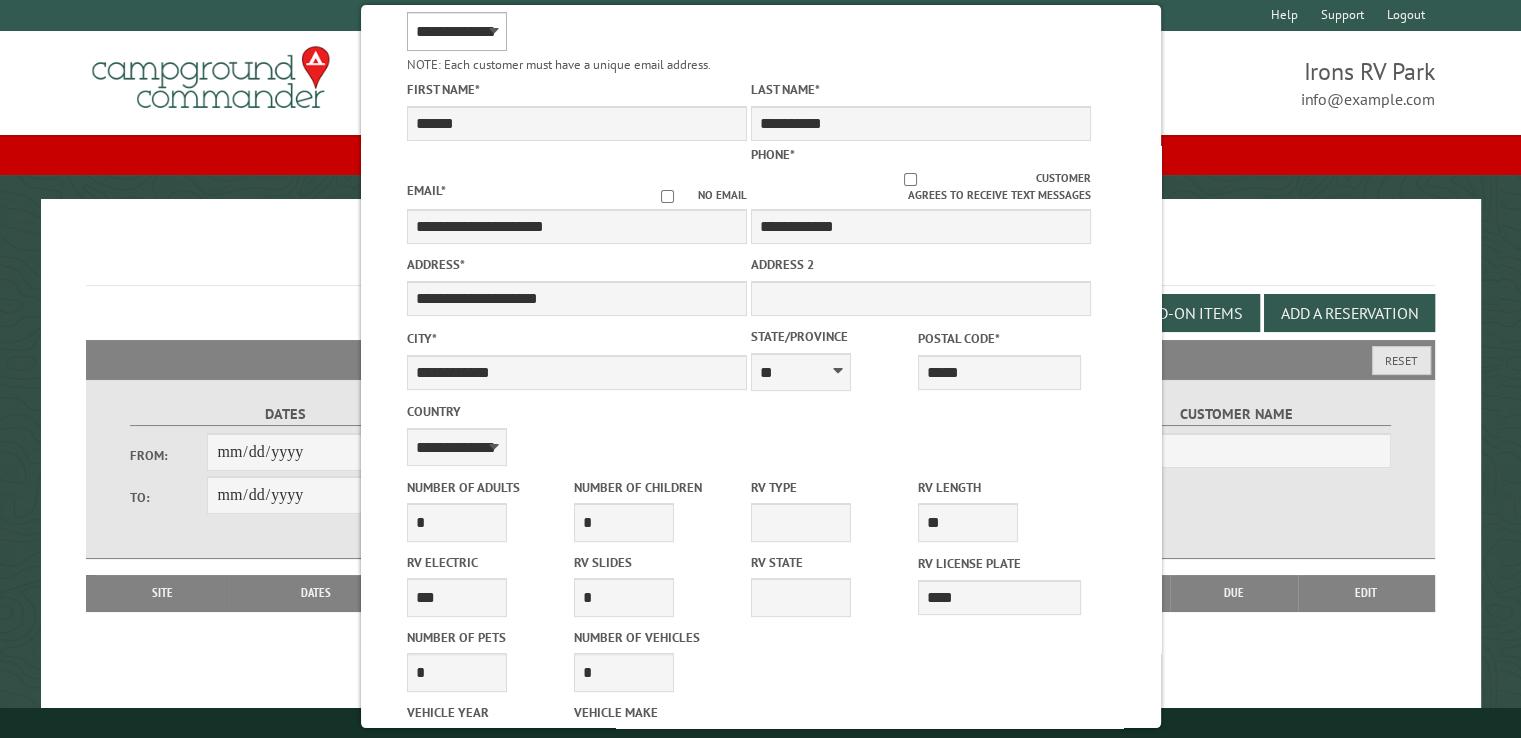 scroll, scrollTop: 400, scrollLeft: 0, axis: vertical 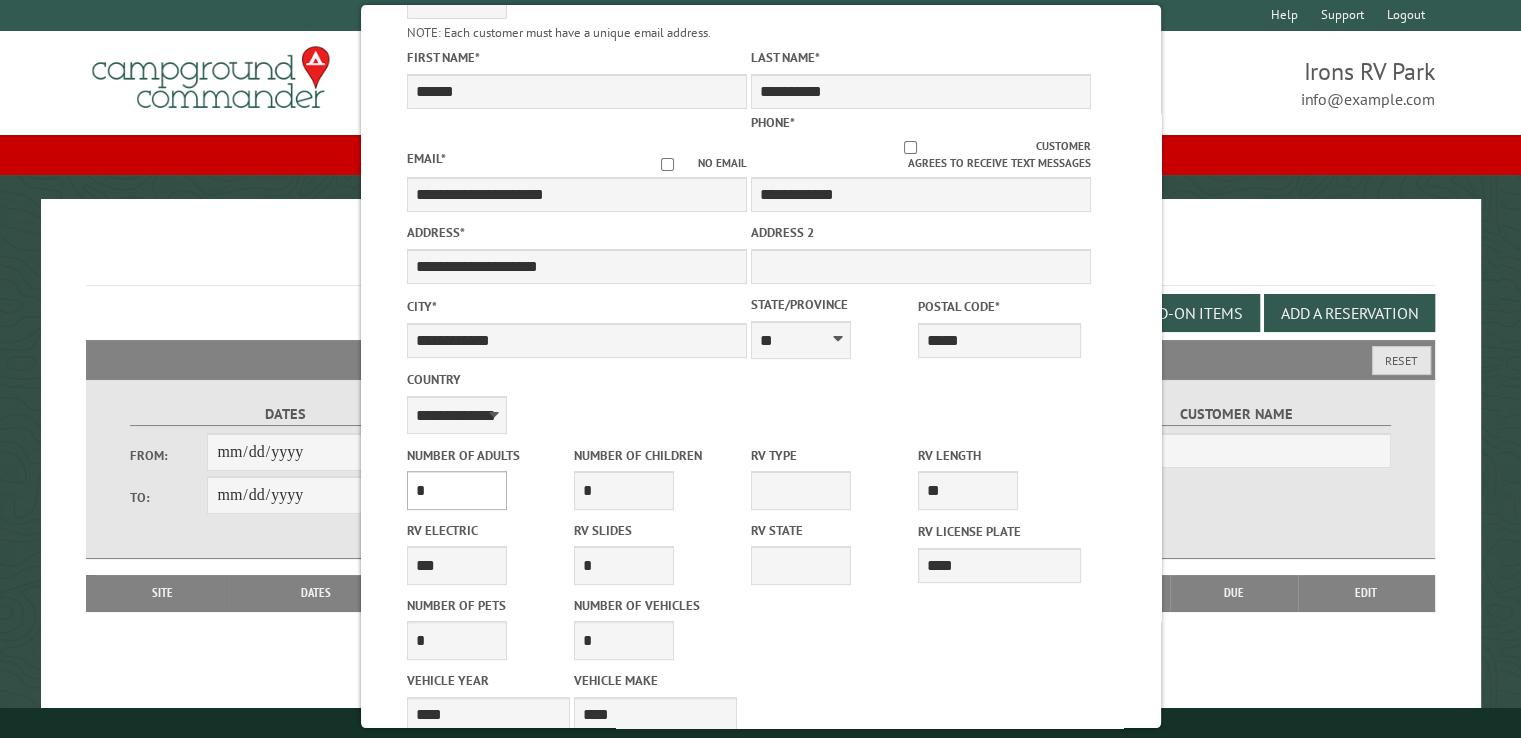 click on "* * * * * * * * * * **" at bounding box center [456, 490] 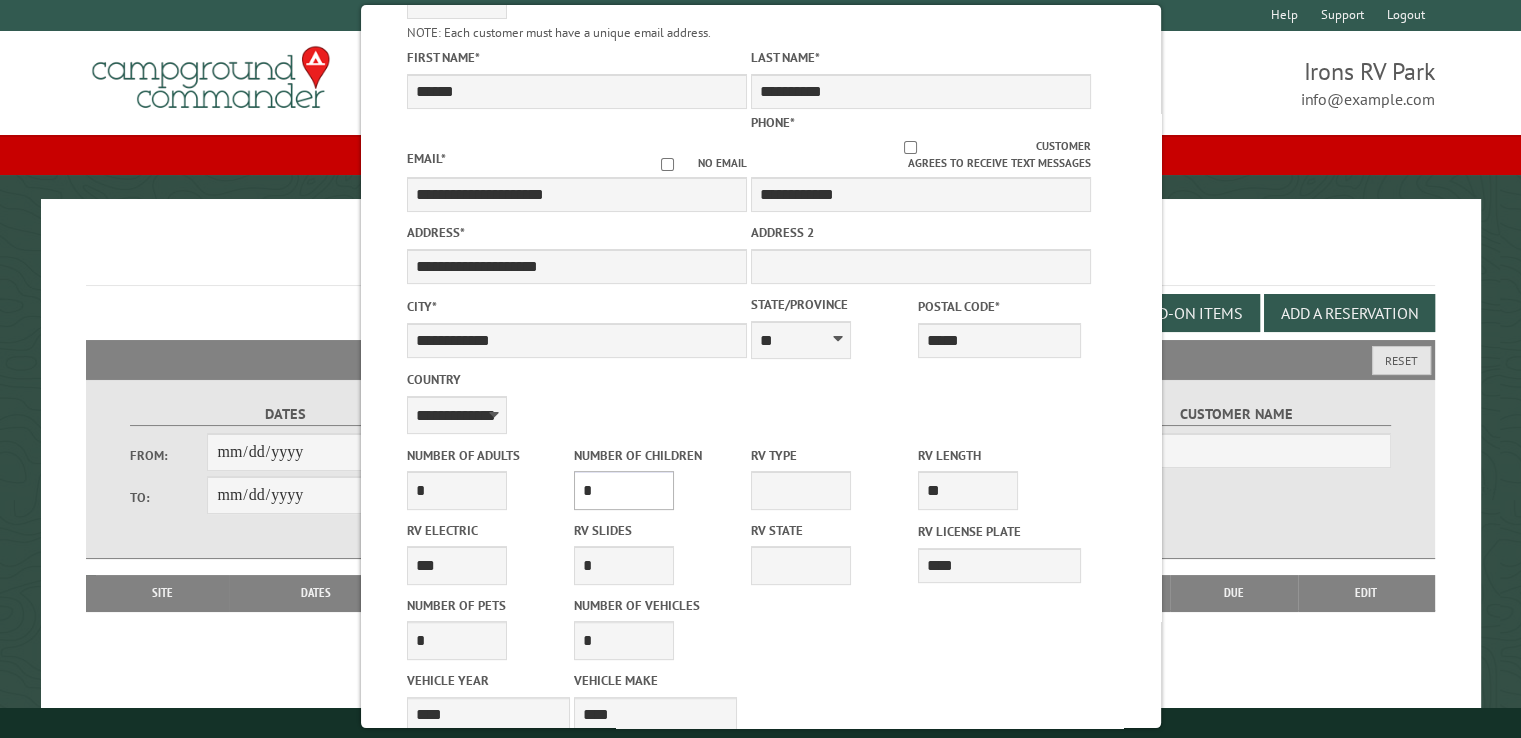click on "* * * * * * * * * * **" at bounding box center (623, 490) 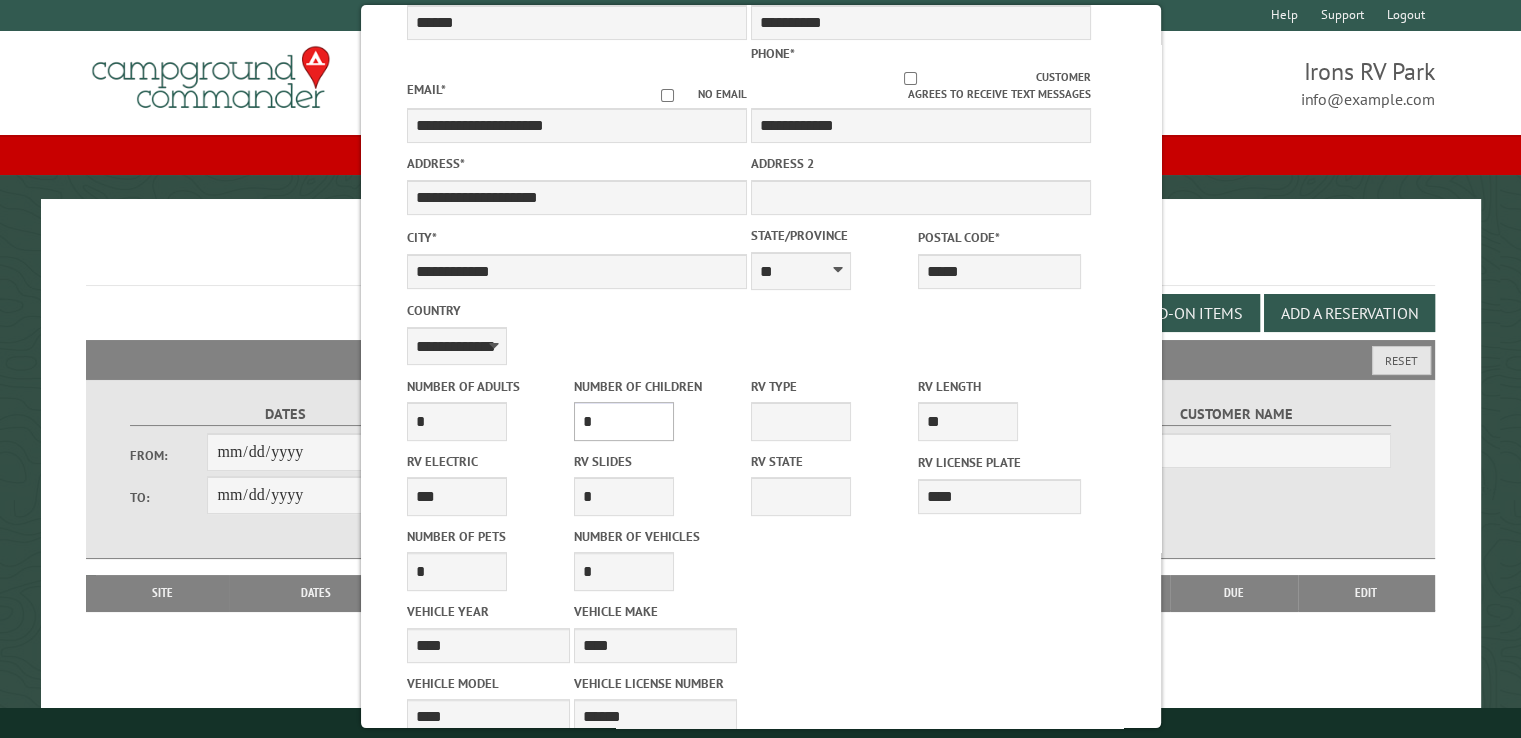 scroll, scrollTop: 500, scrollLeft: 0, axis: vertical 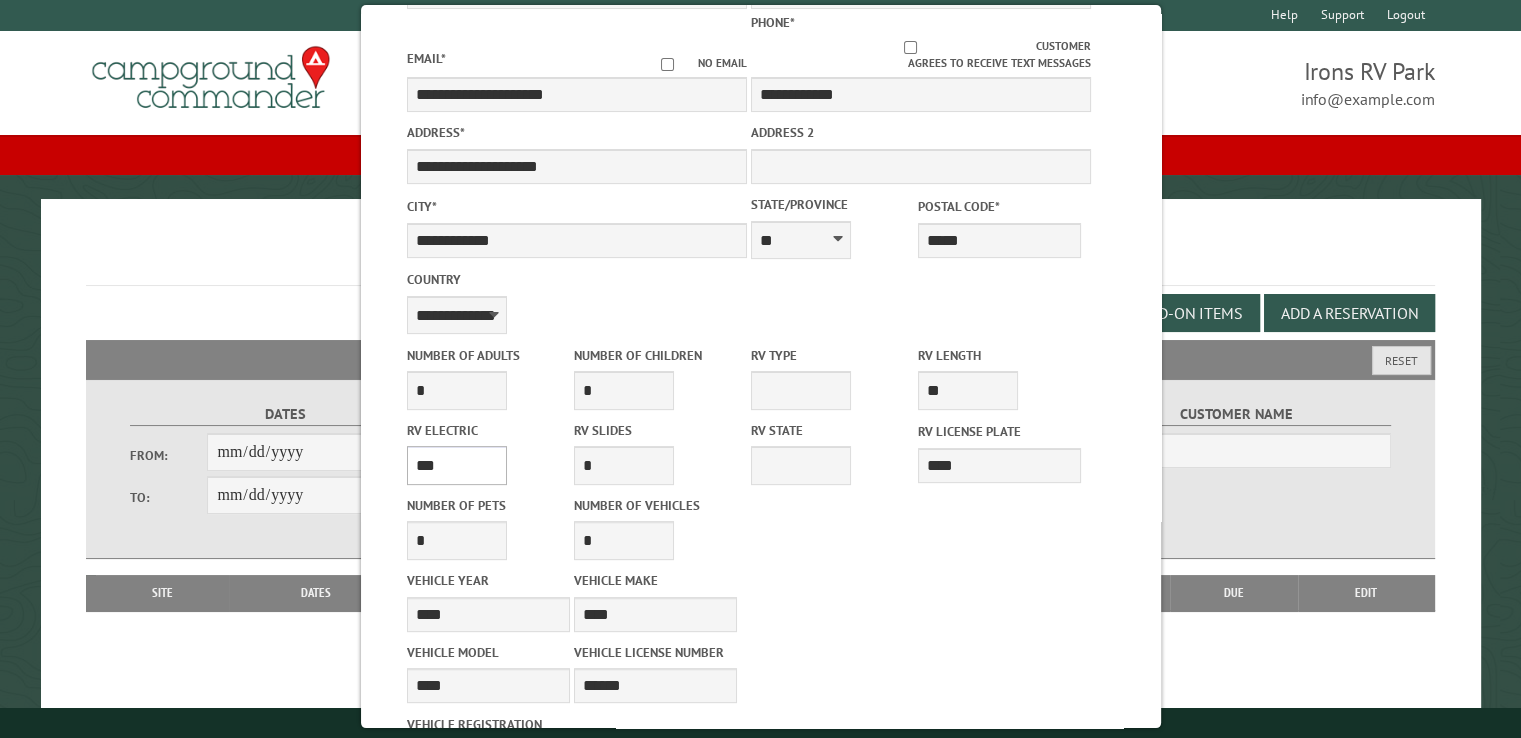 click on "**** *** *** ***" at bounding box center (456, 465) 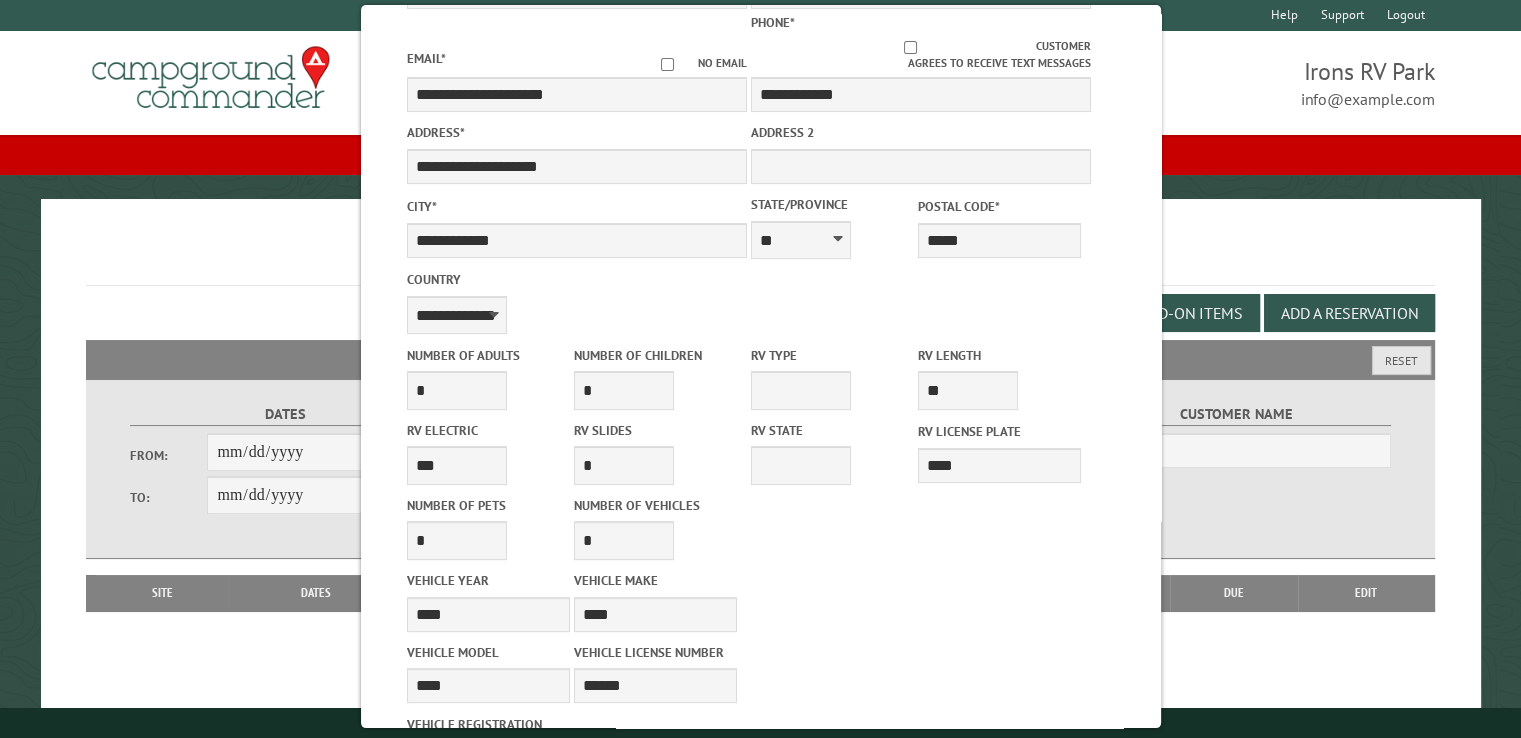 click on "**********" at bounding box center [760, 451] 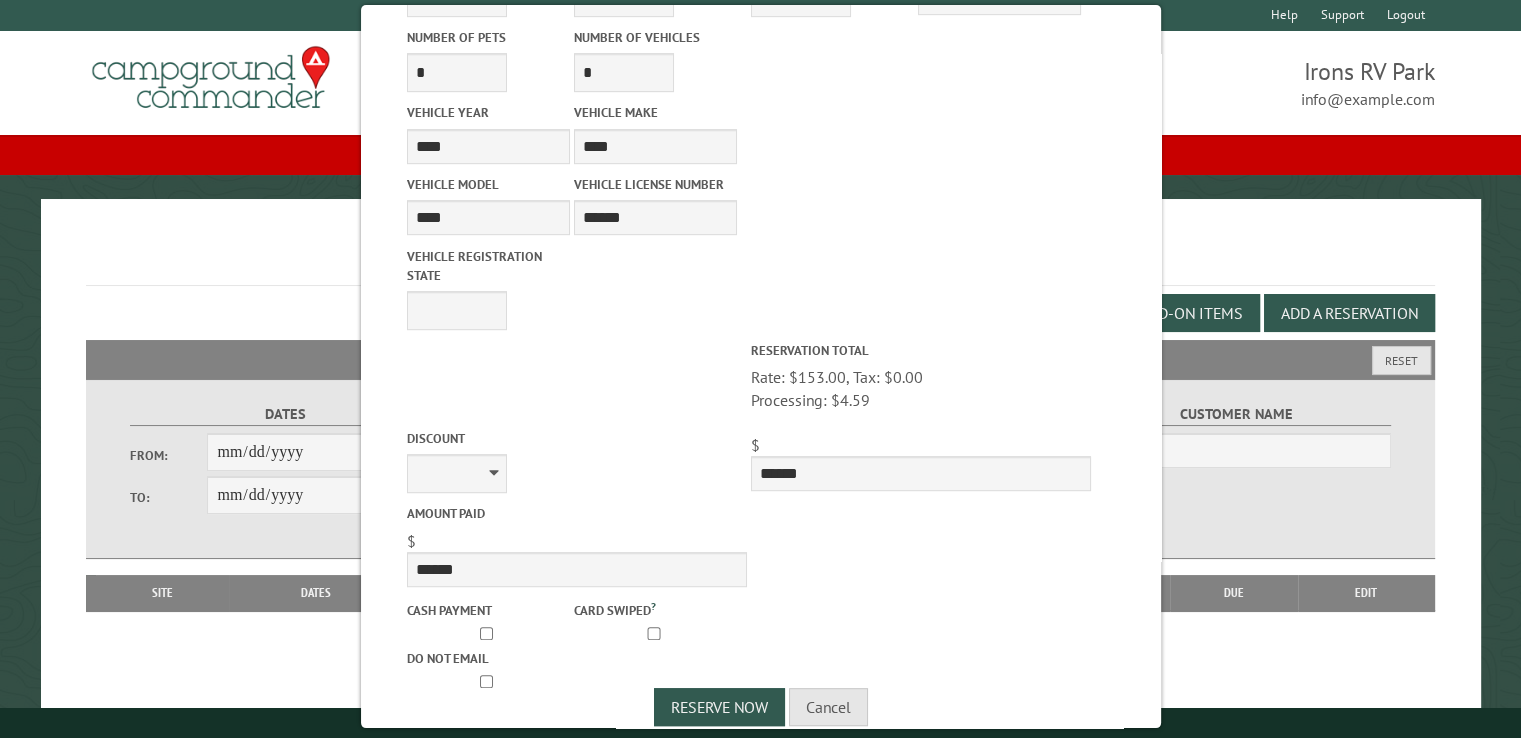 scroll, scrollTop: 999, scrollLeft: 0, axis: vertical 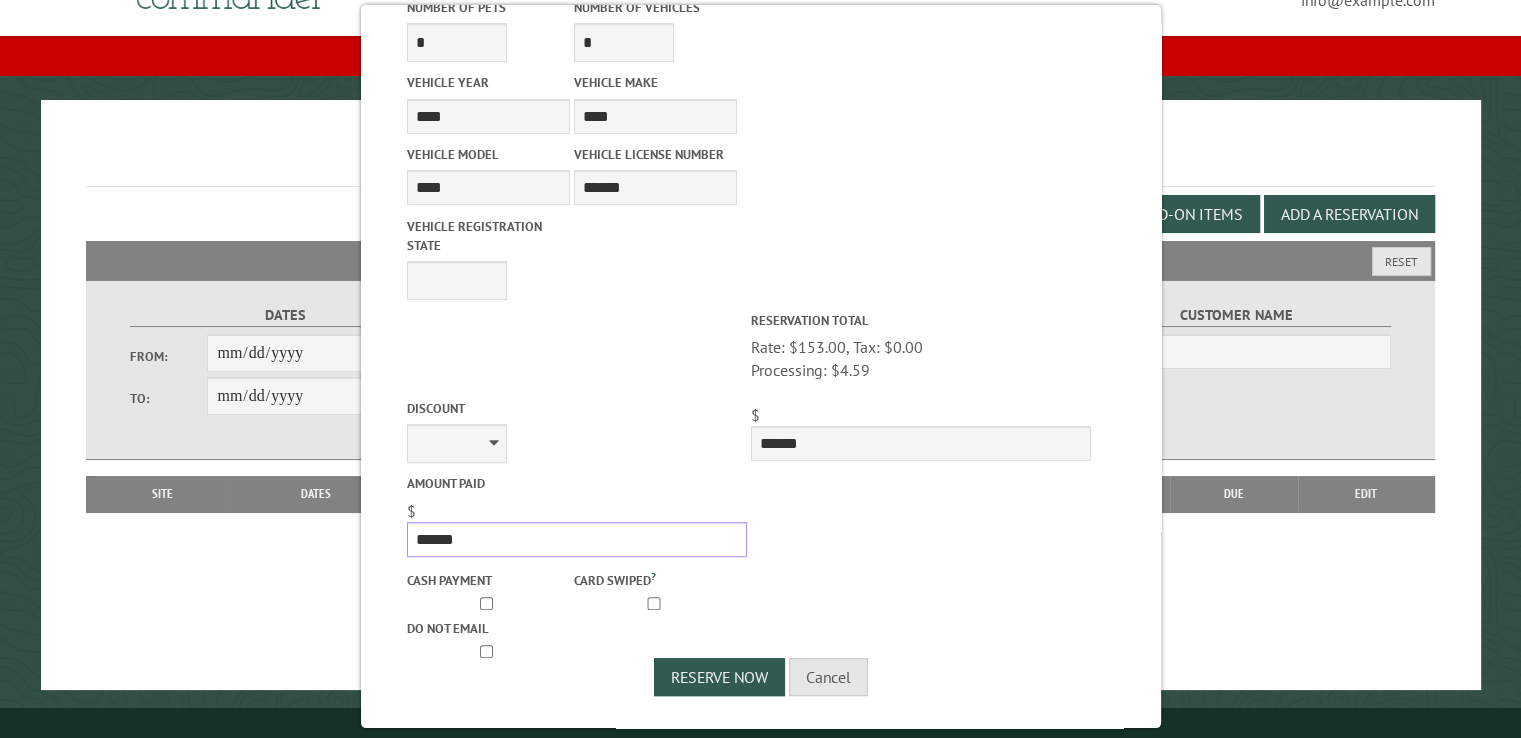 drag, startPoint x: 483, startPoint y: 533, endPoint x: 400, endPoint y: 530, distance: 83.0542 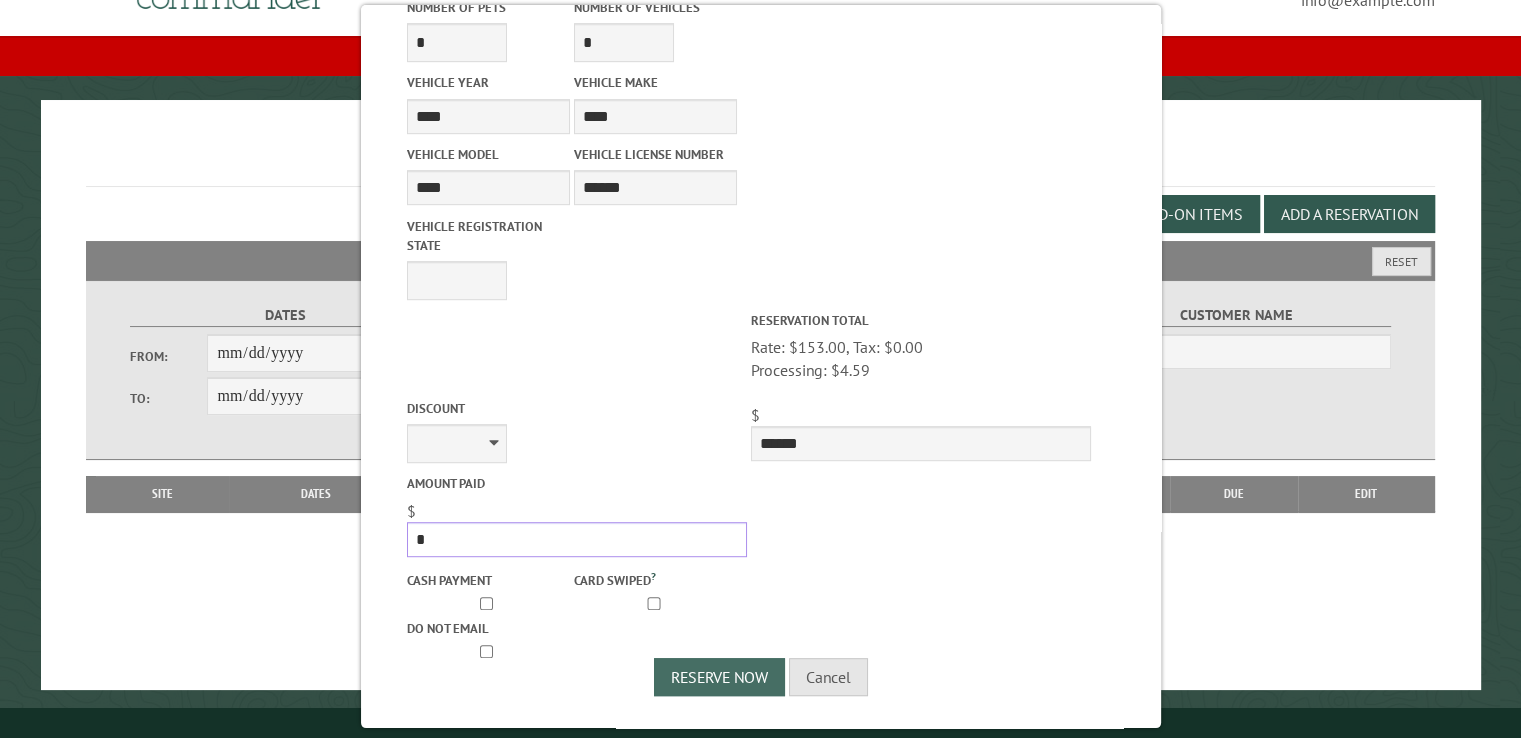 type on "*" 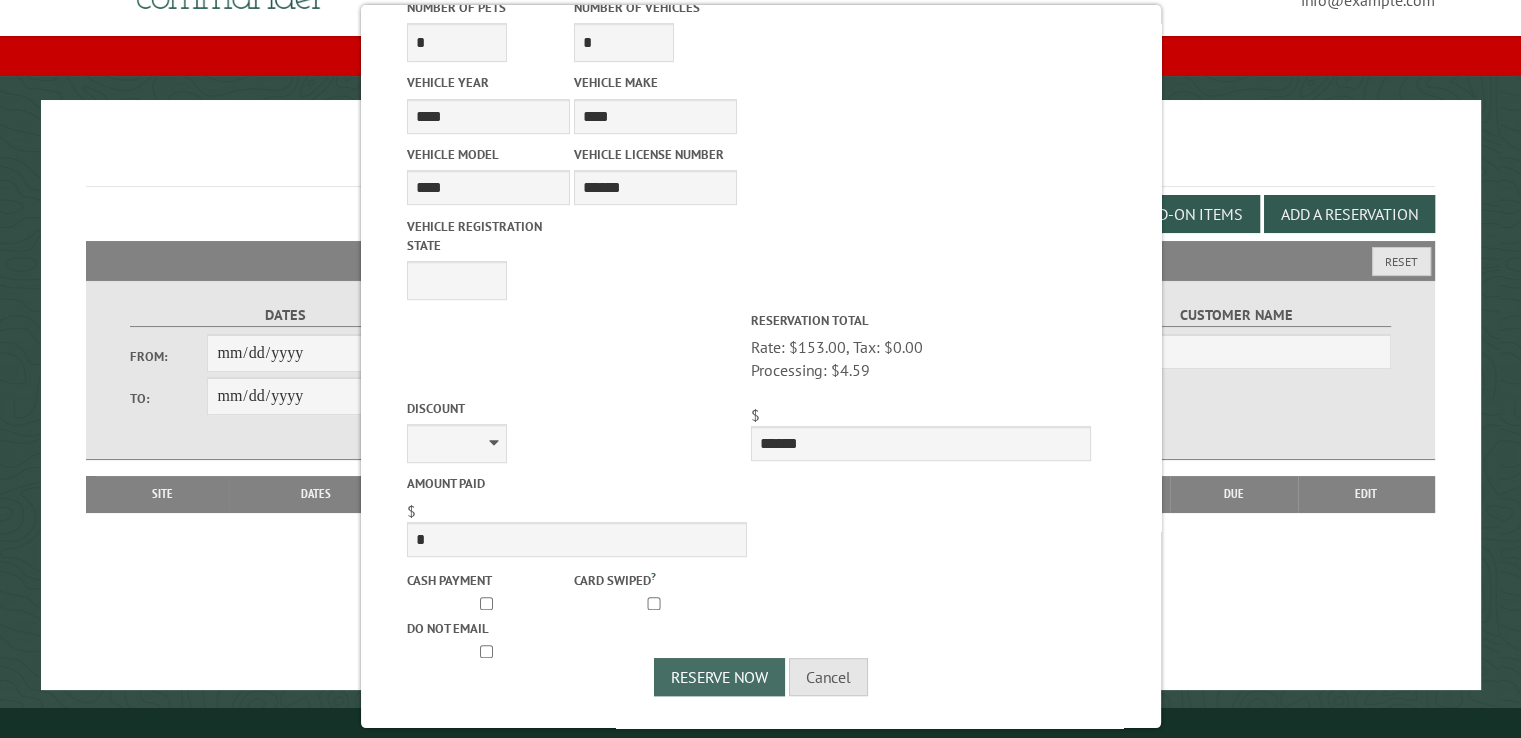 click on "Reserve Now" at bounding box center [719, 677] 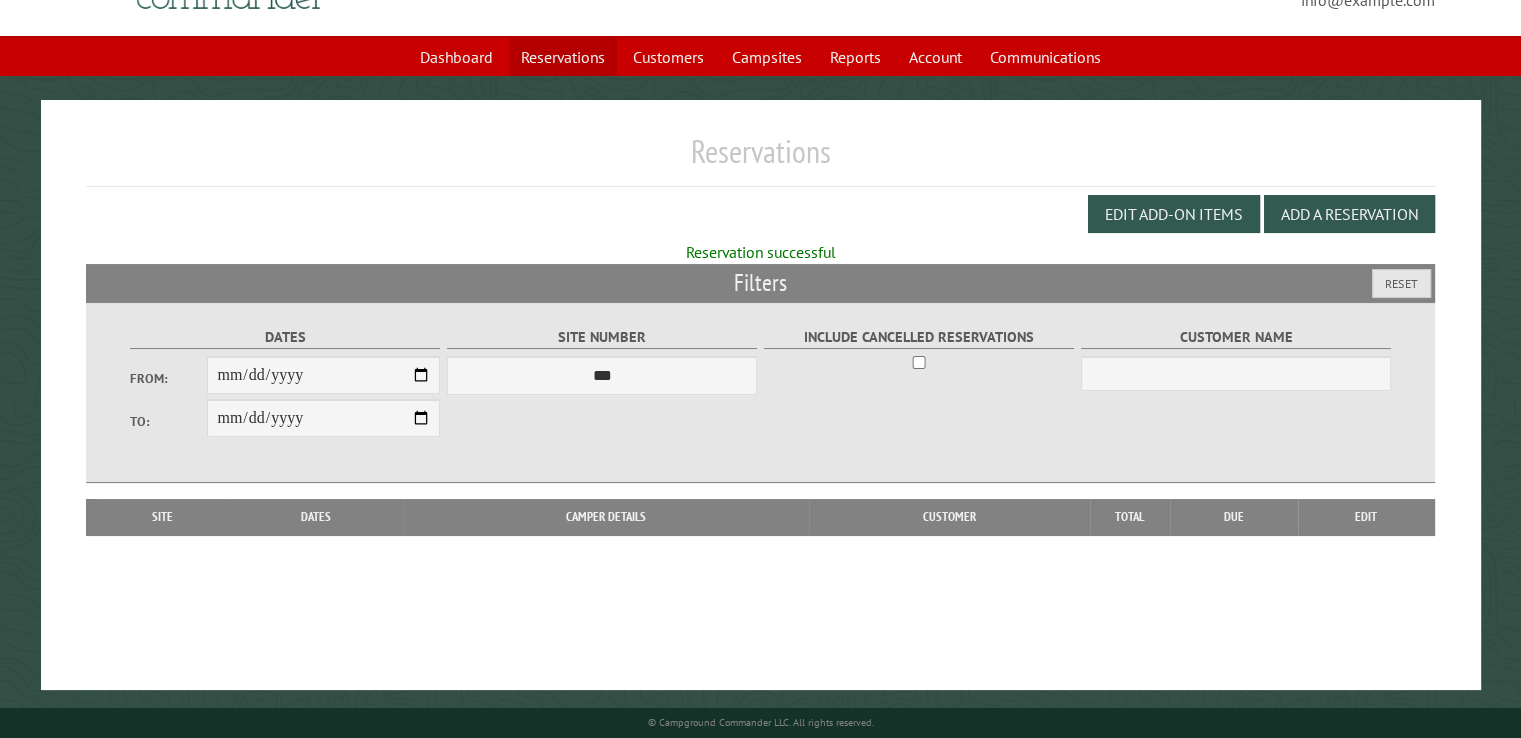 click on "Reservations" at bounding box center (563, 57) 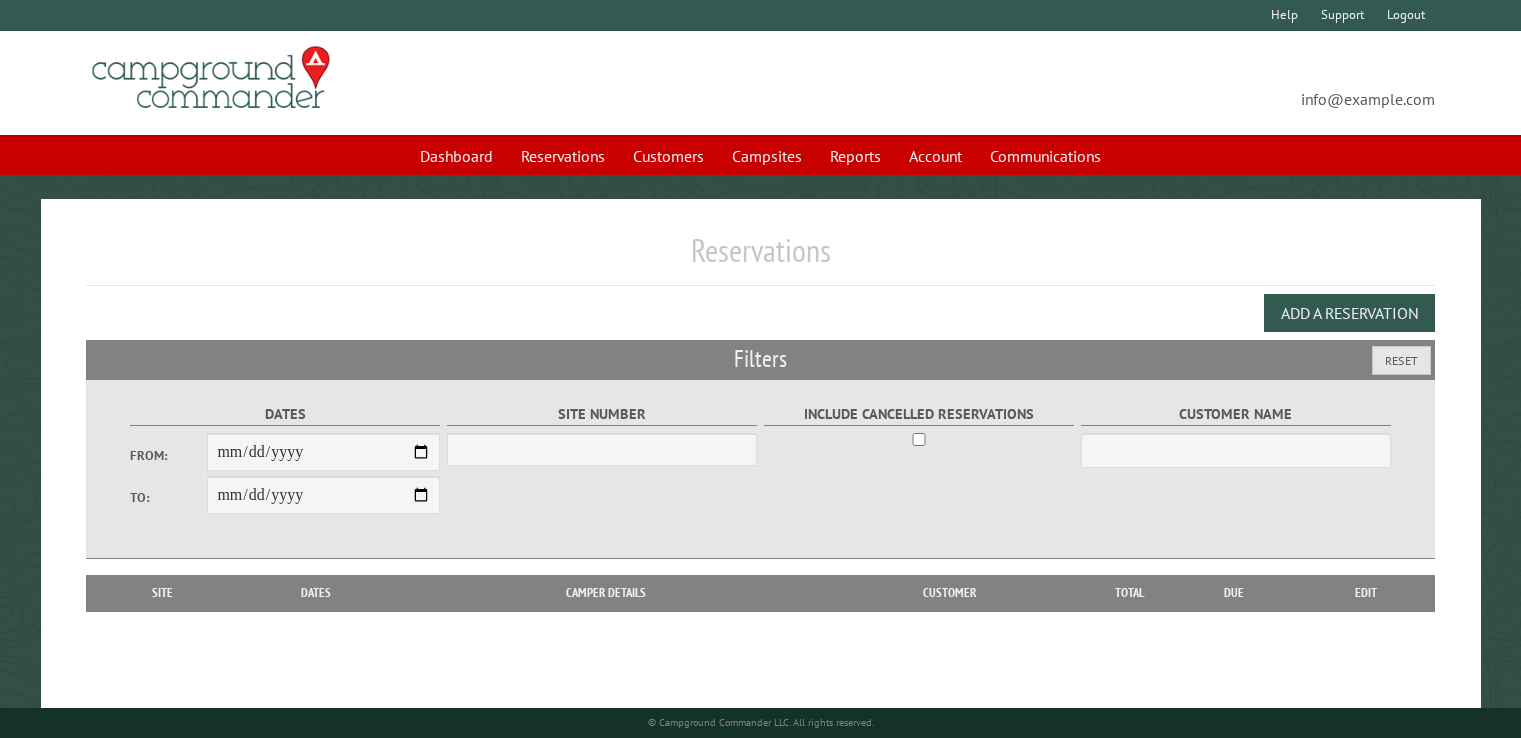 select on "***" 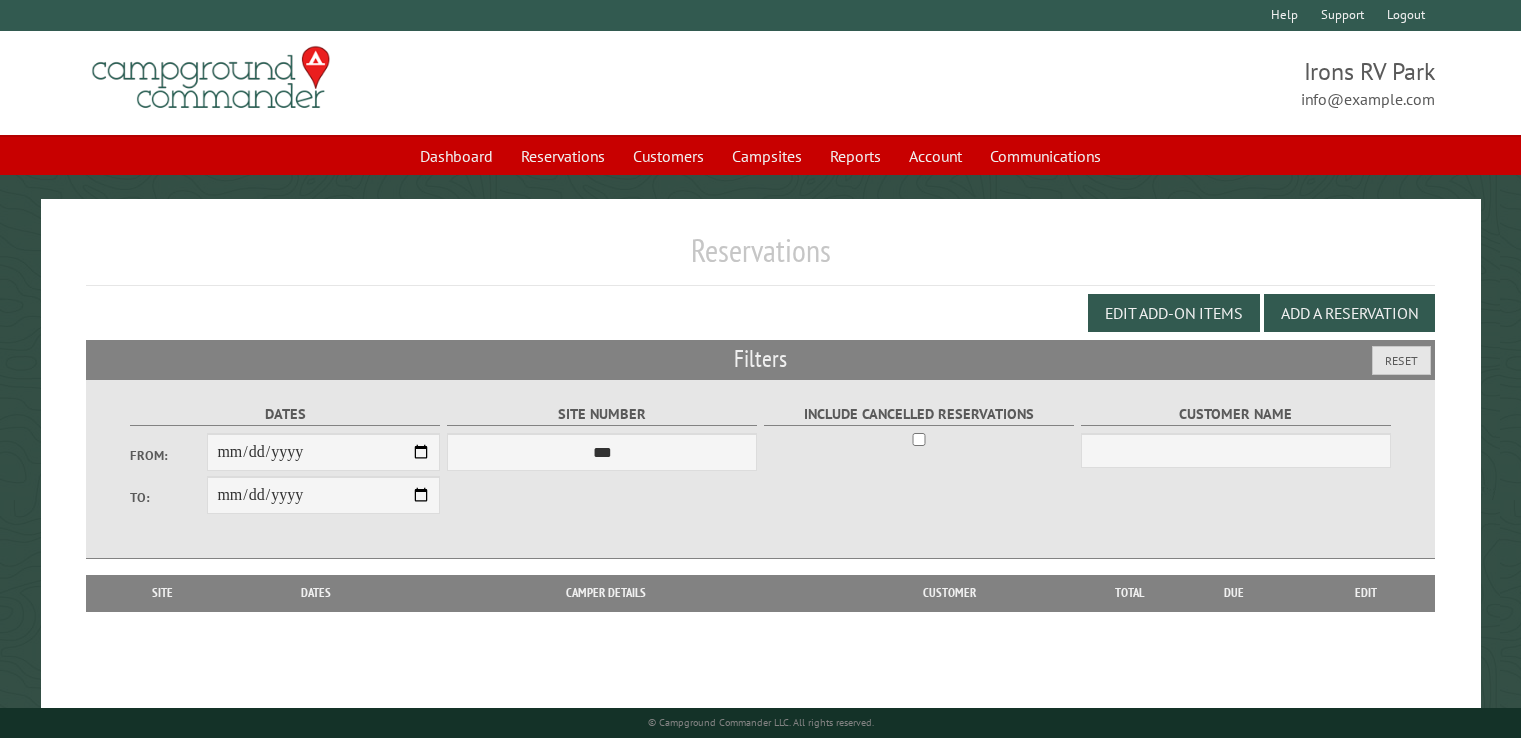 scroll, scrollTop: 0, scrollLeft: 0, axis: both 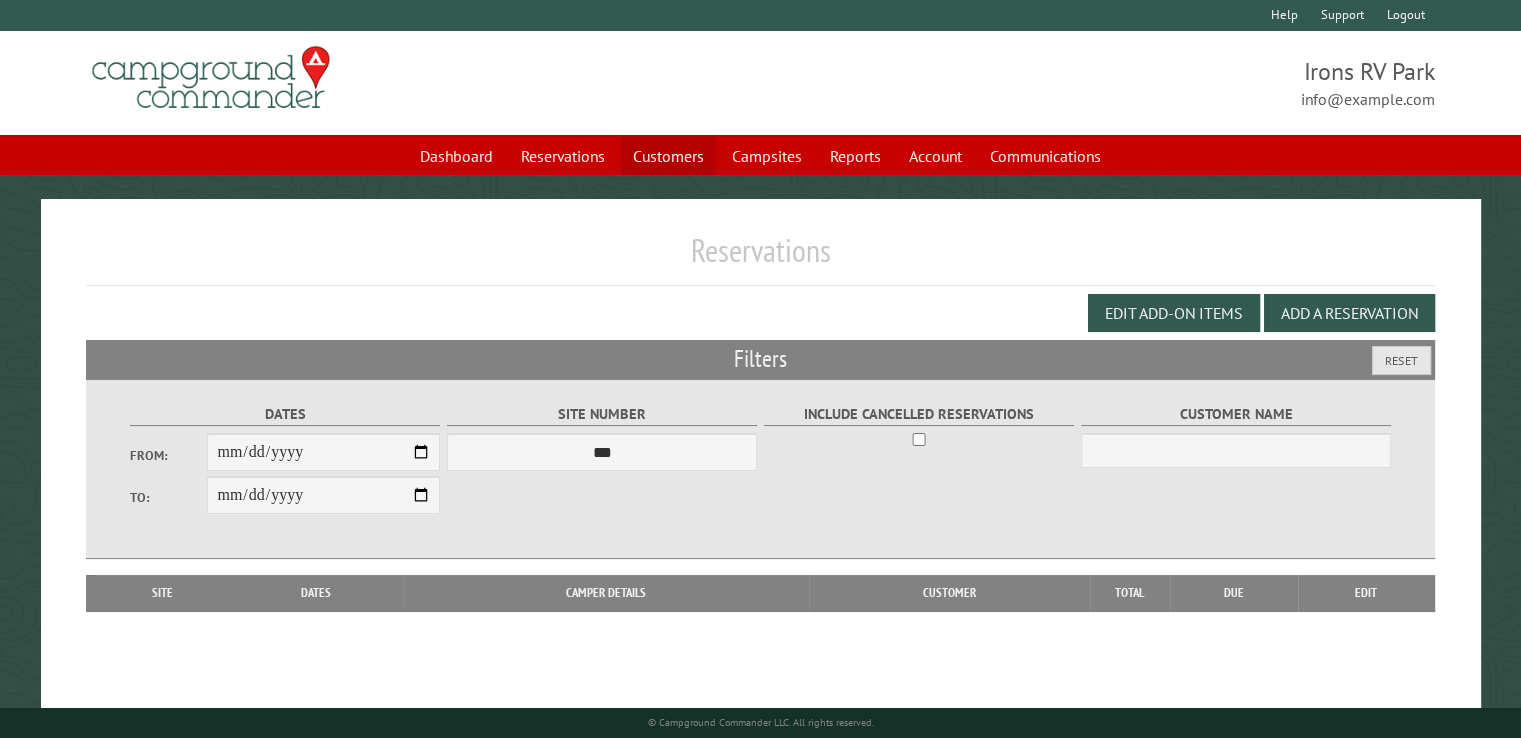 click on "Customers" at bounding box center (668, 156) 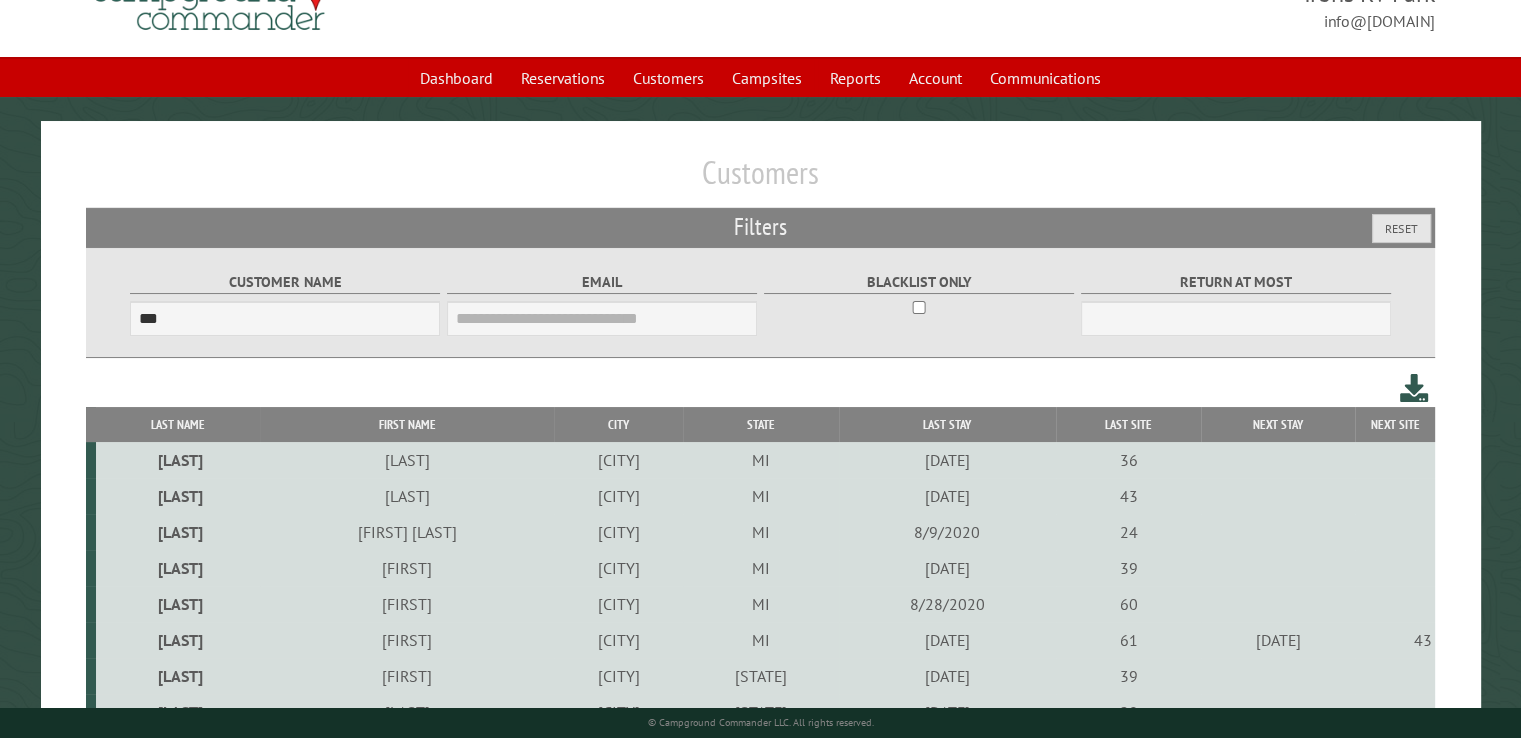 scroll, scrollTop: 196, scrollLeft: 0, axis: vertical 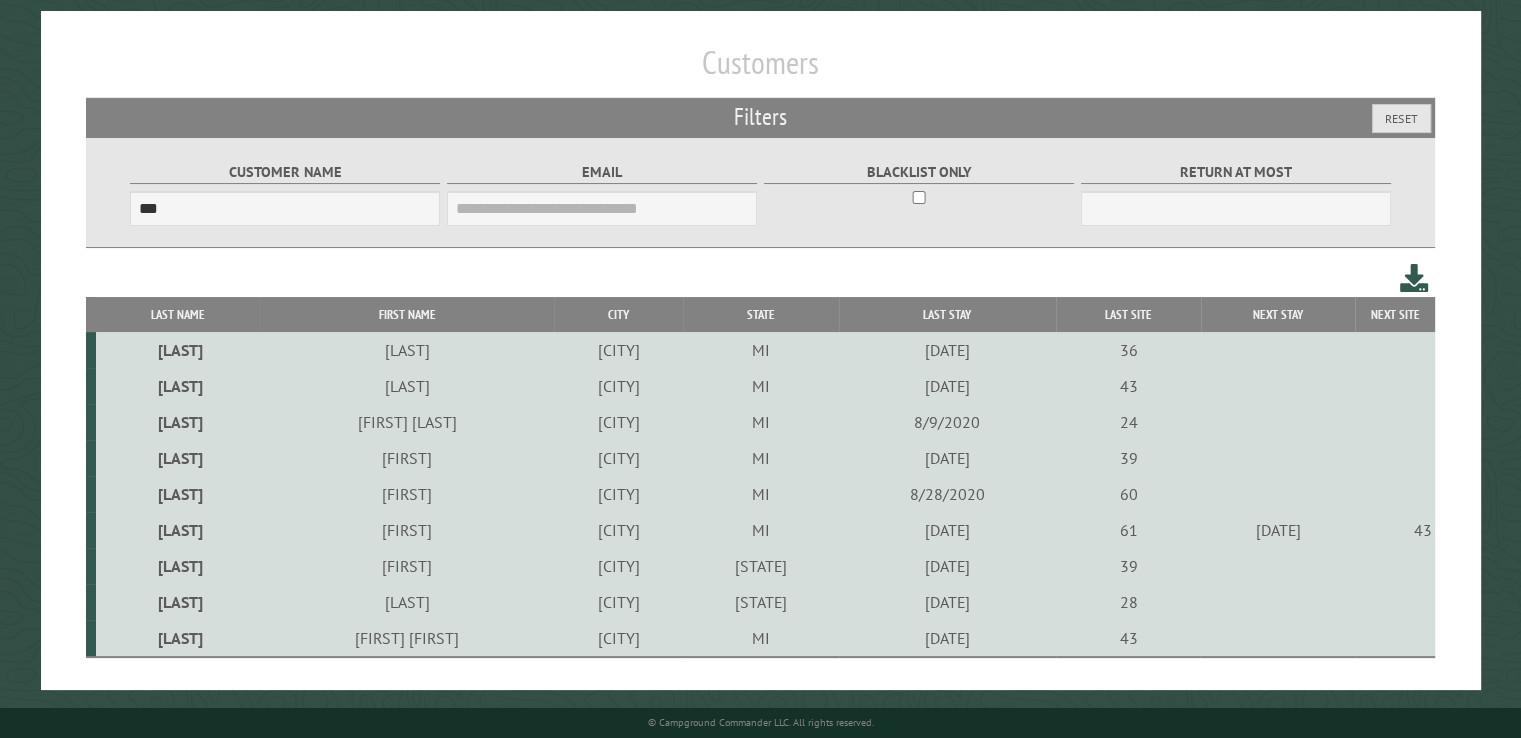 type on "***" 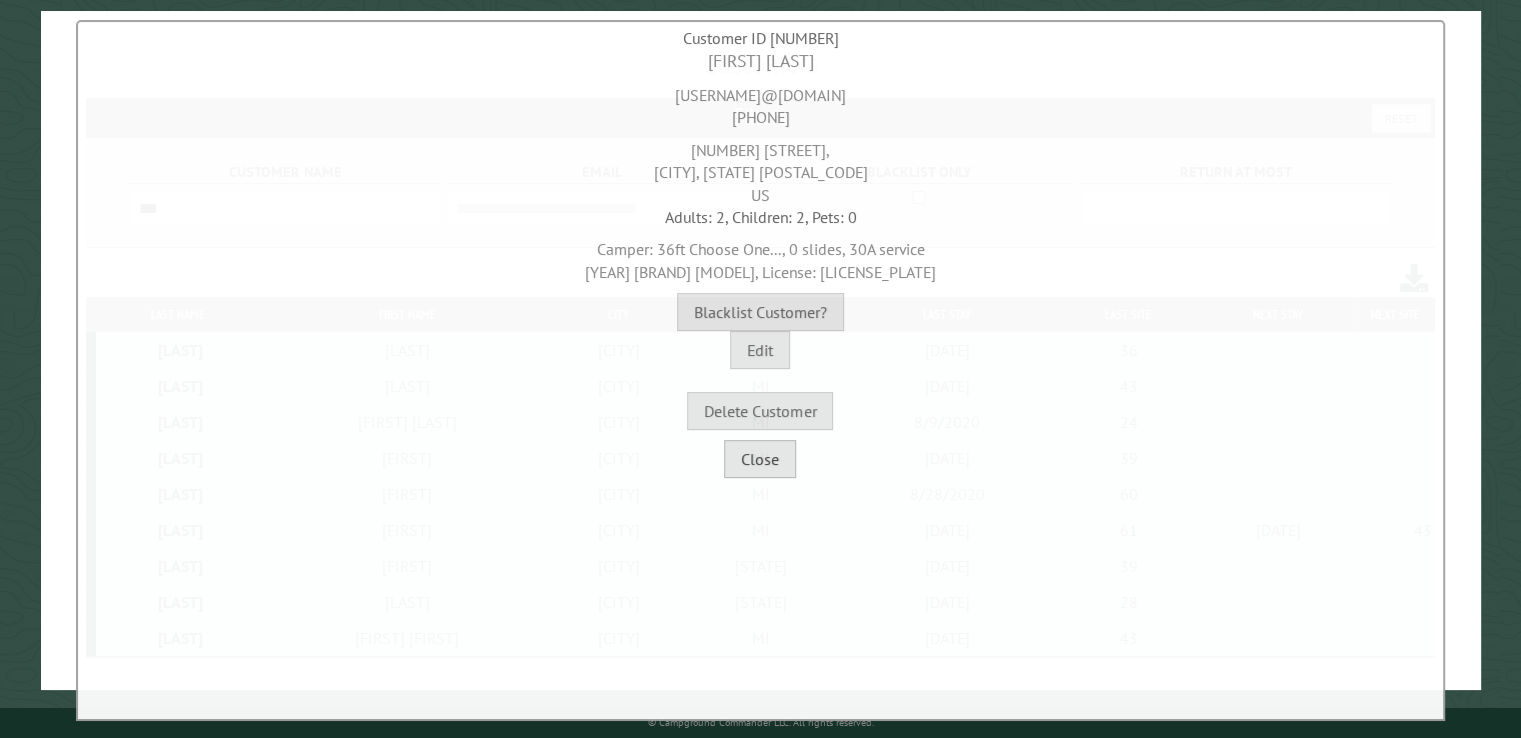 click on "Close" at bounding box center (760, 459) 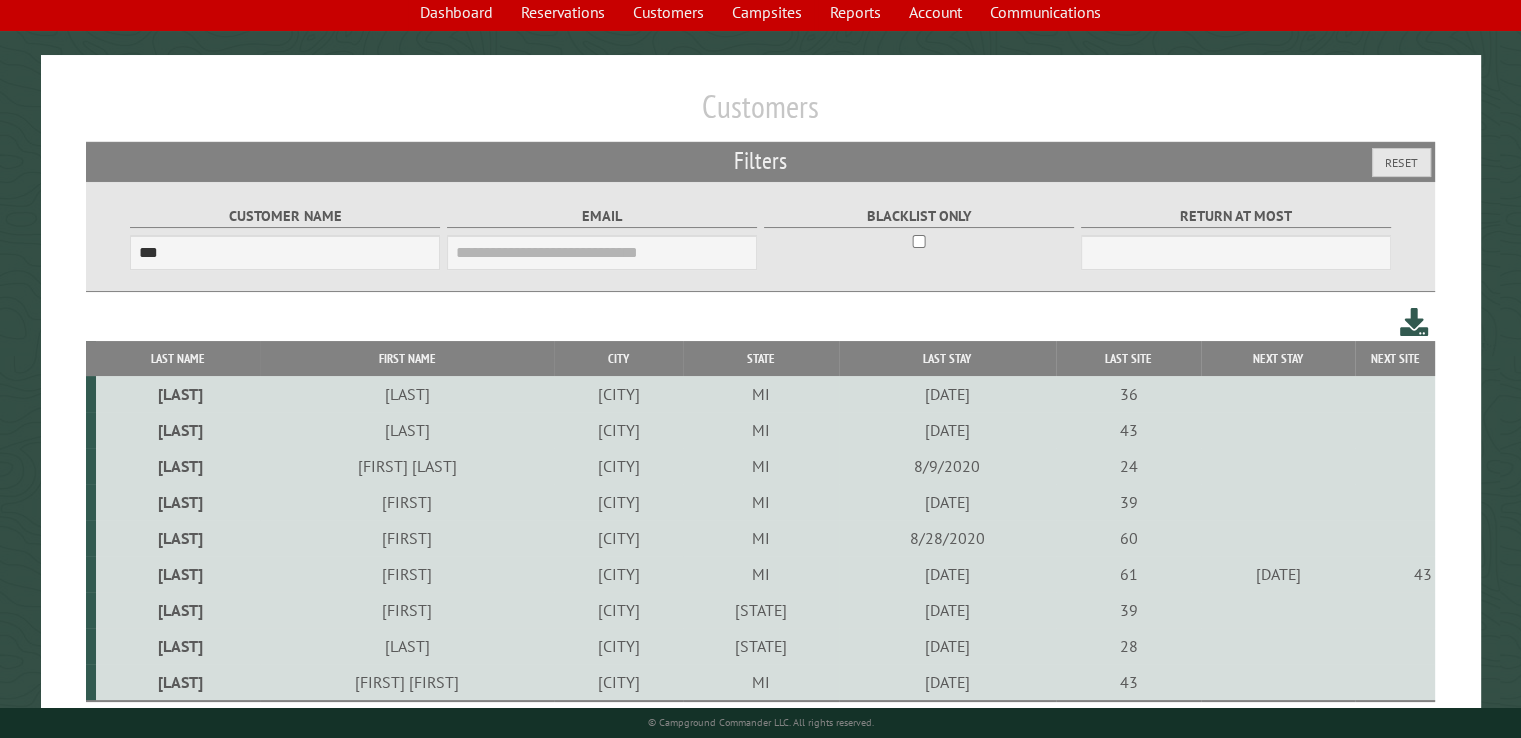scroll, scrollTop: 96, scrollLeft: 0, axis: vertical 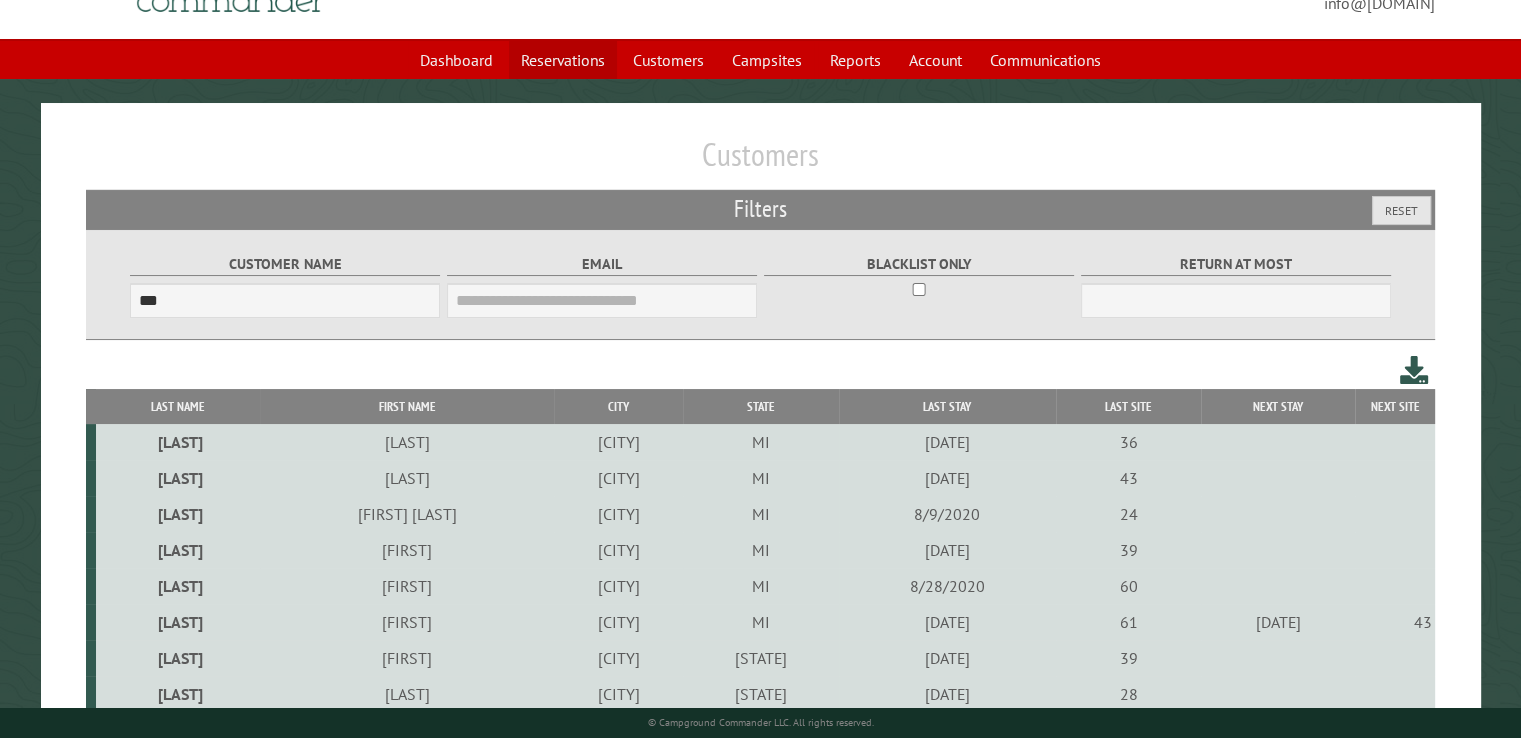 click on "Reservations" at bounding box center (563, 60) 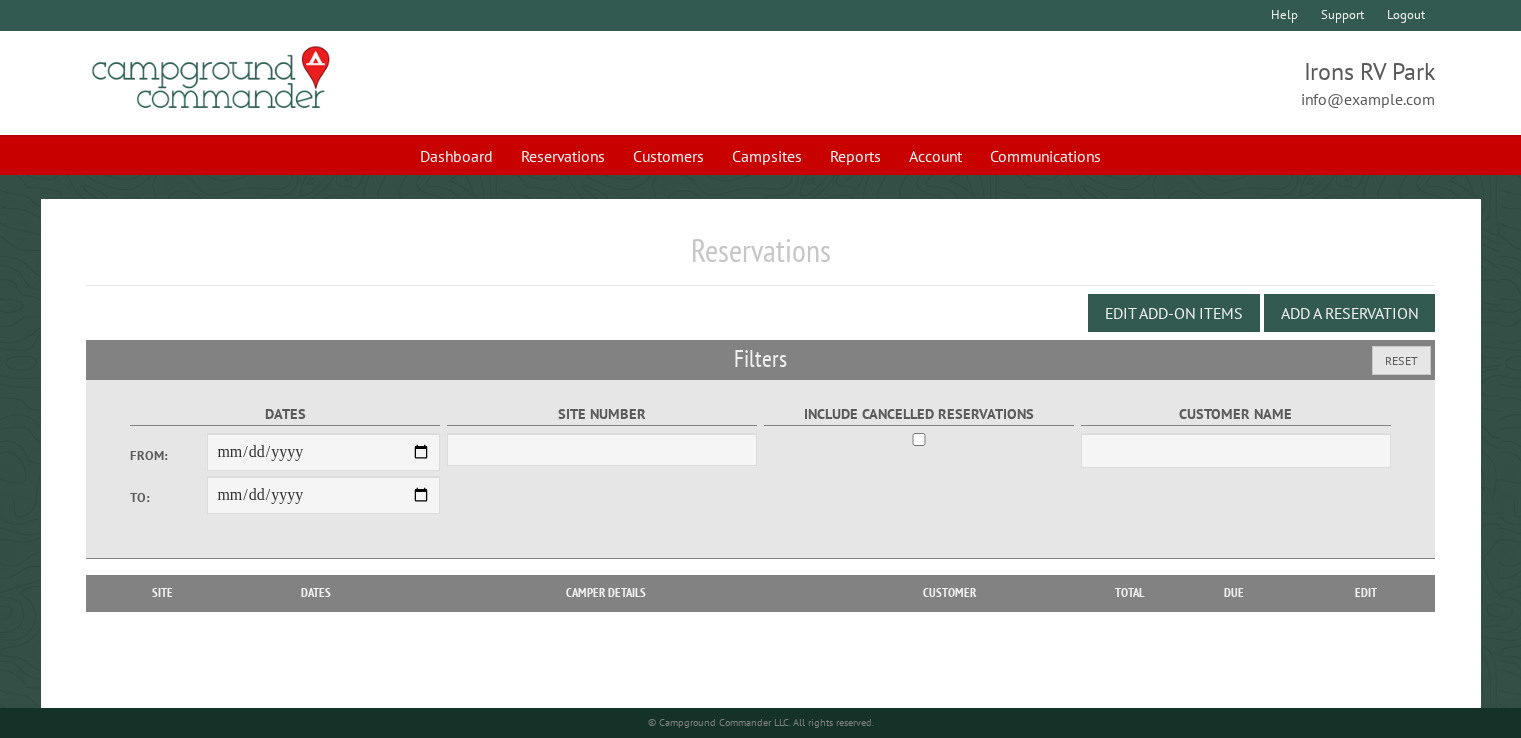select on "***" 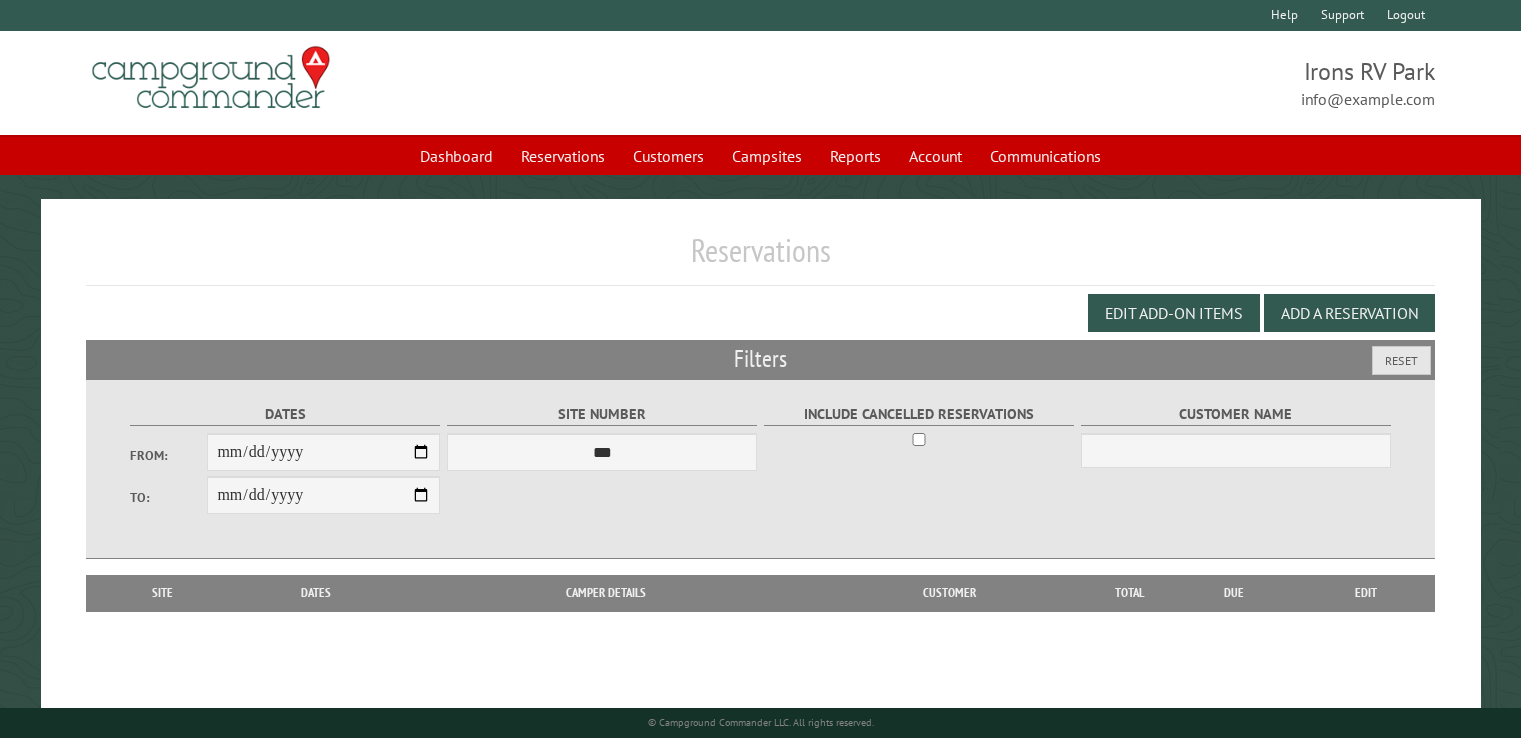 scroll, scrollTop: 0, scrollLeft: 0, axis: both 